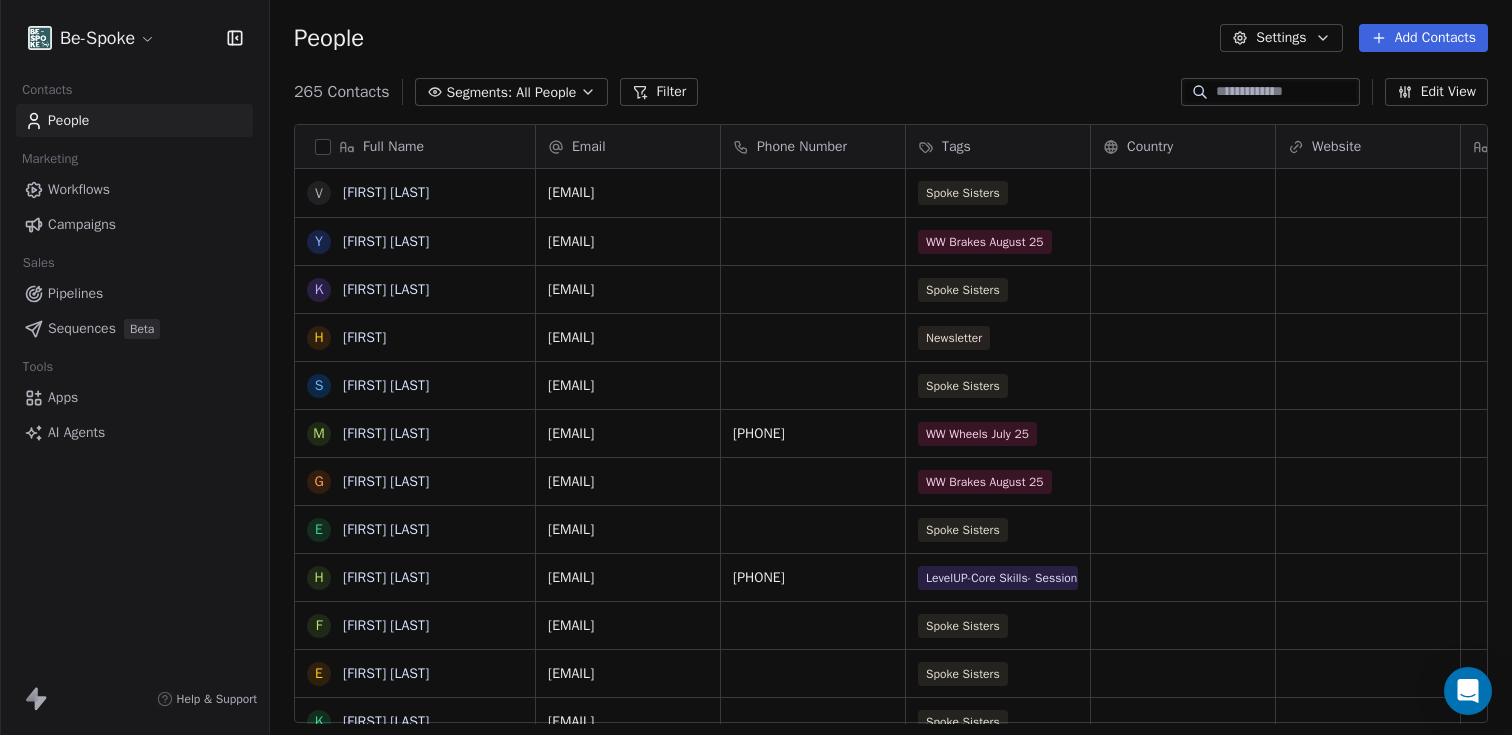 scroll, scrollTop: 0, scrollLeft: 0, axis: both 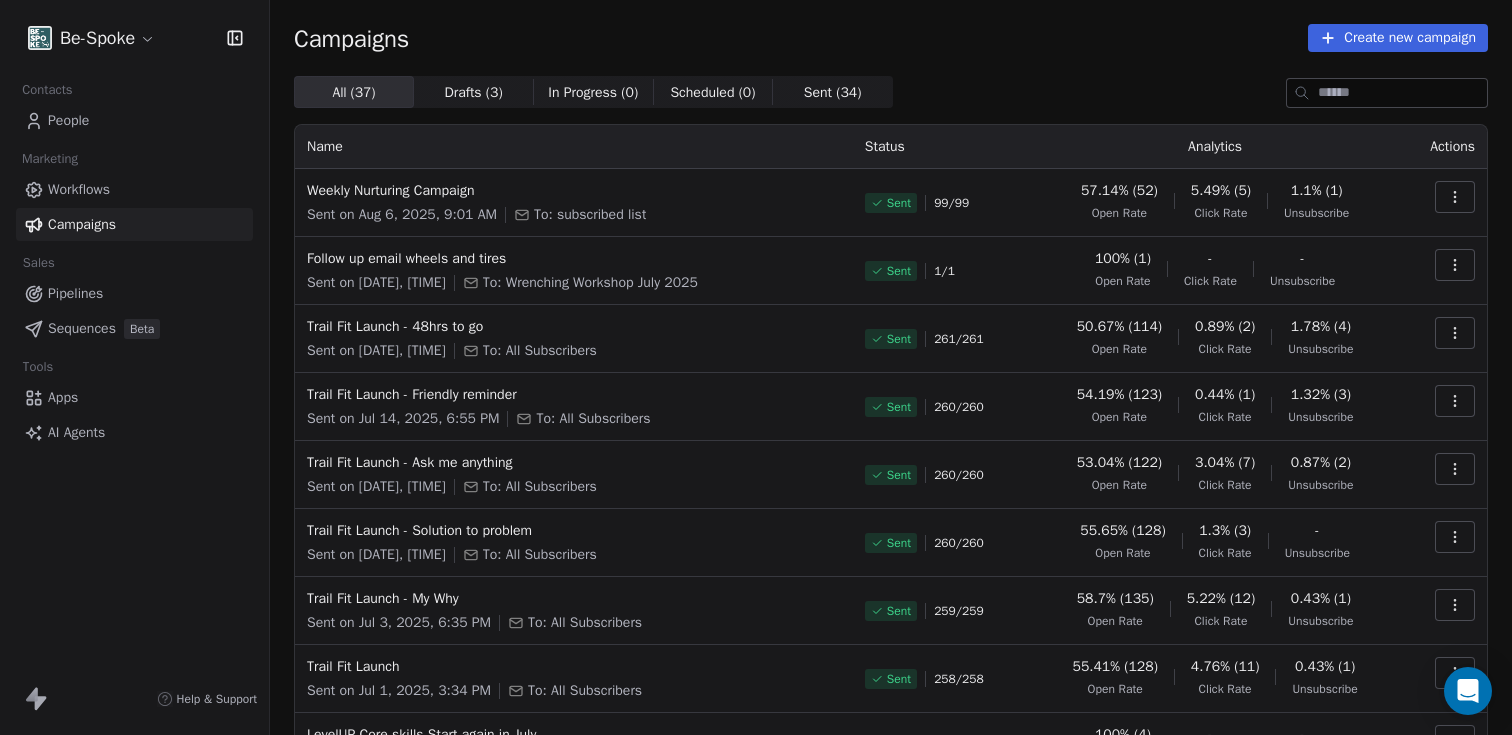 click on "1.1% (1)" at bounding box center (1317, 191) 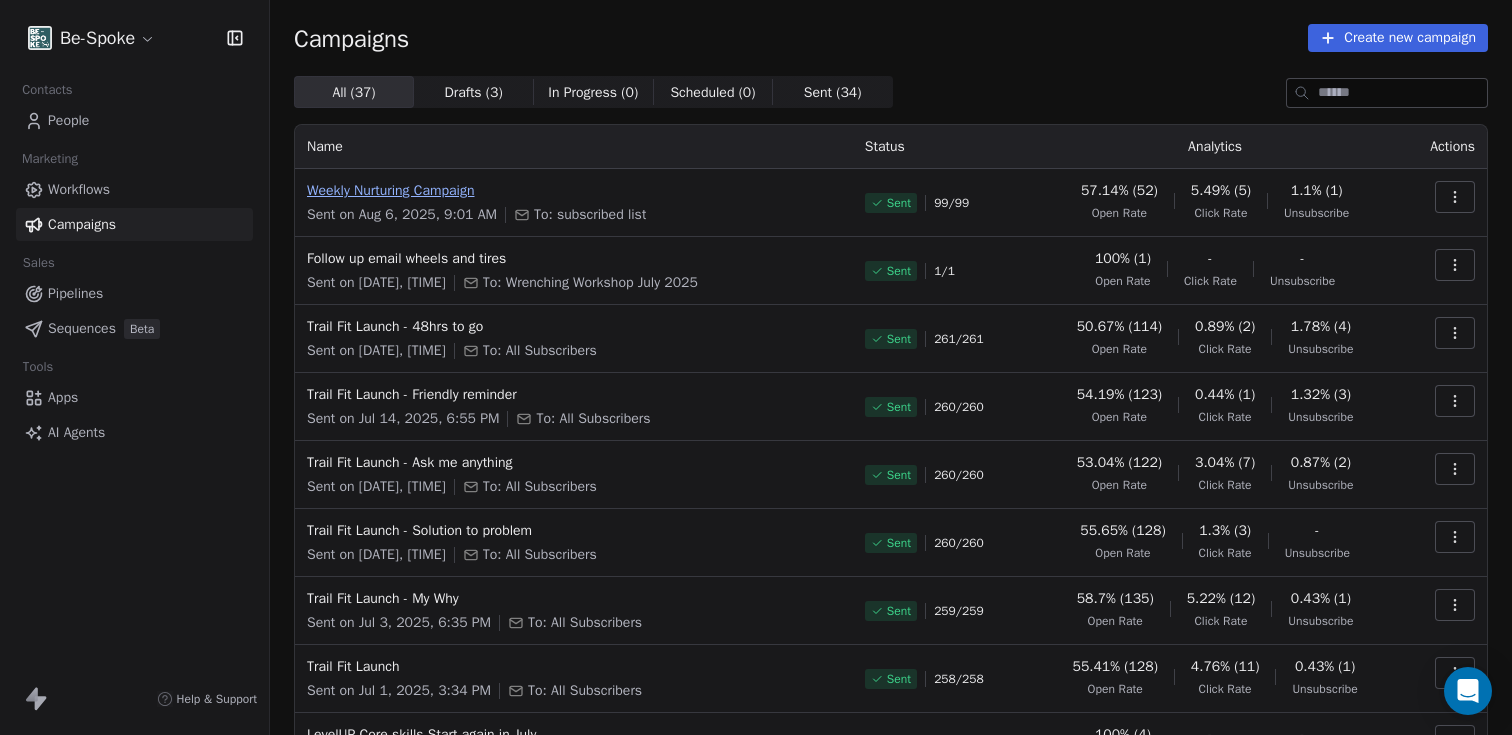 click on "Weekly Nurturing Campaign" at bounding box center [574, 191] 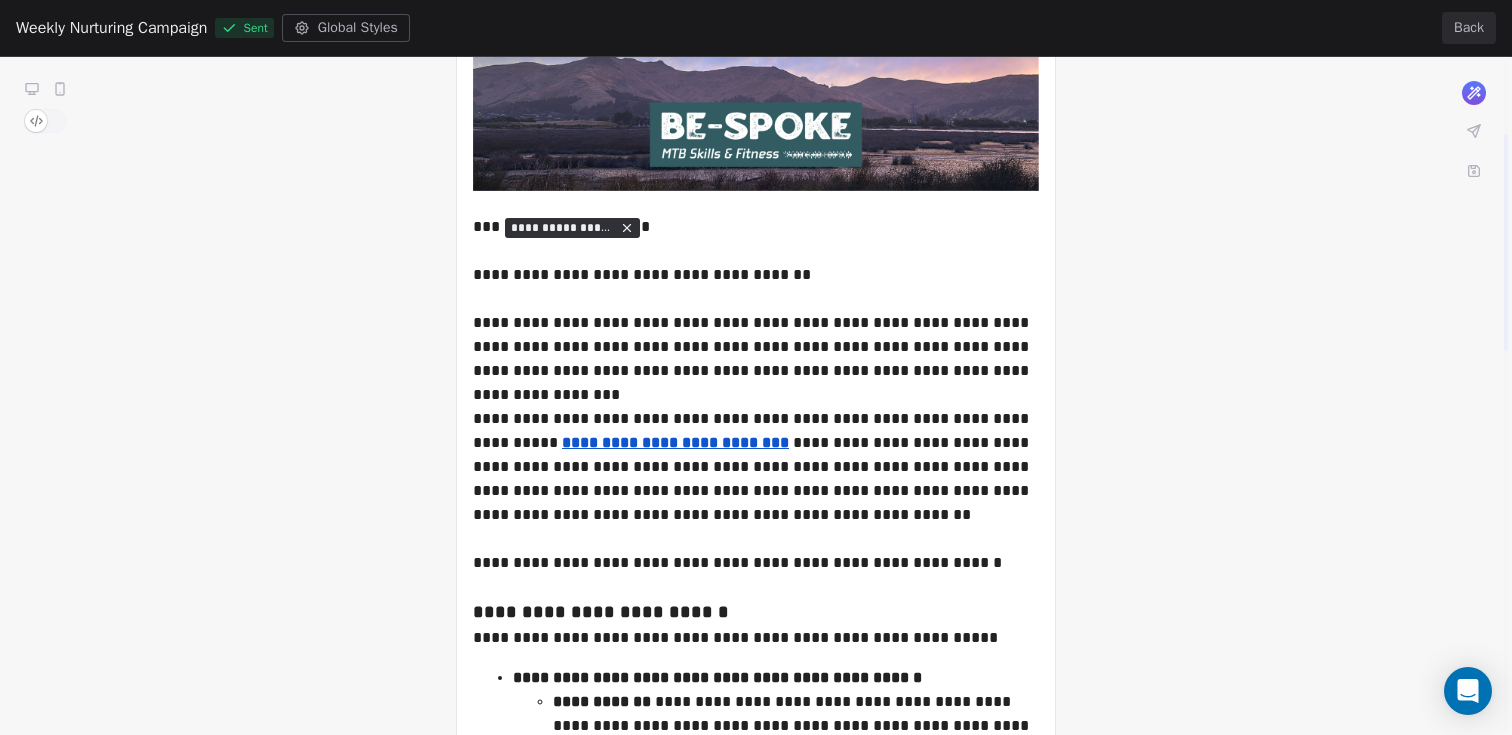 scroll, scrollTop: 552, scrollLeft: 0, axis: vertical 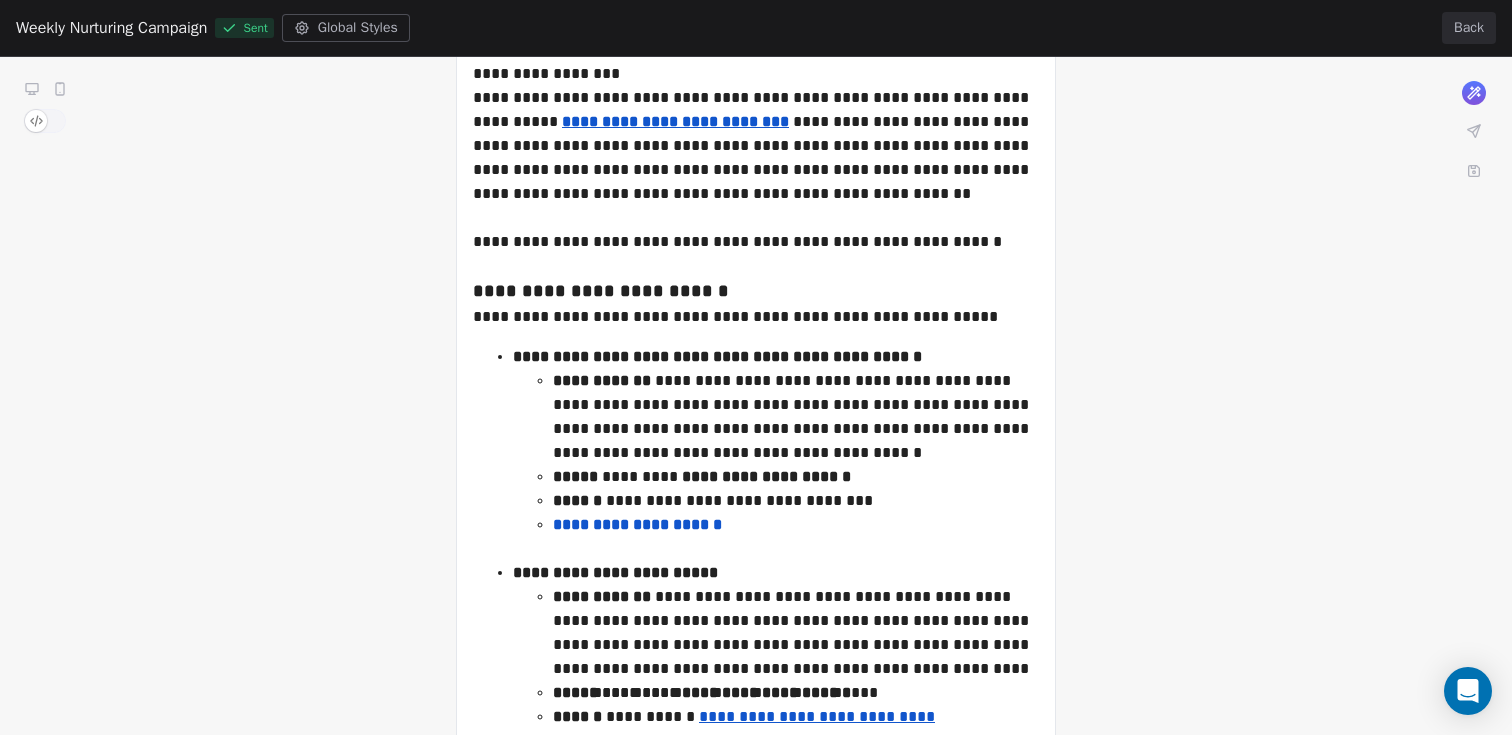 click on "Back" at bounding box center (1469, 28) 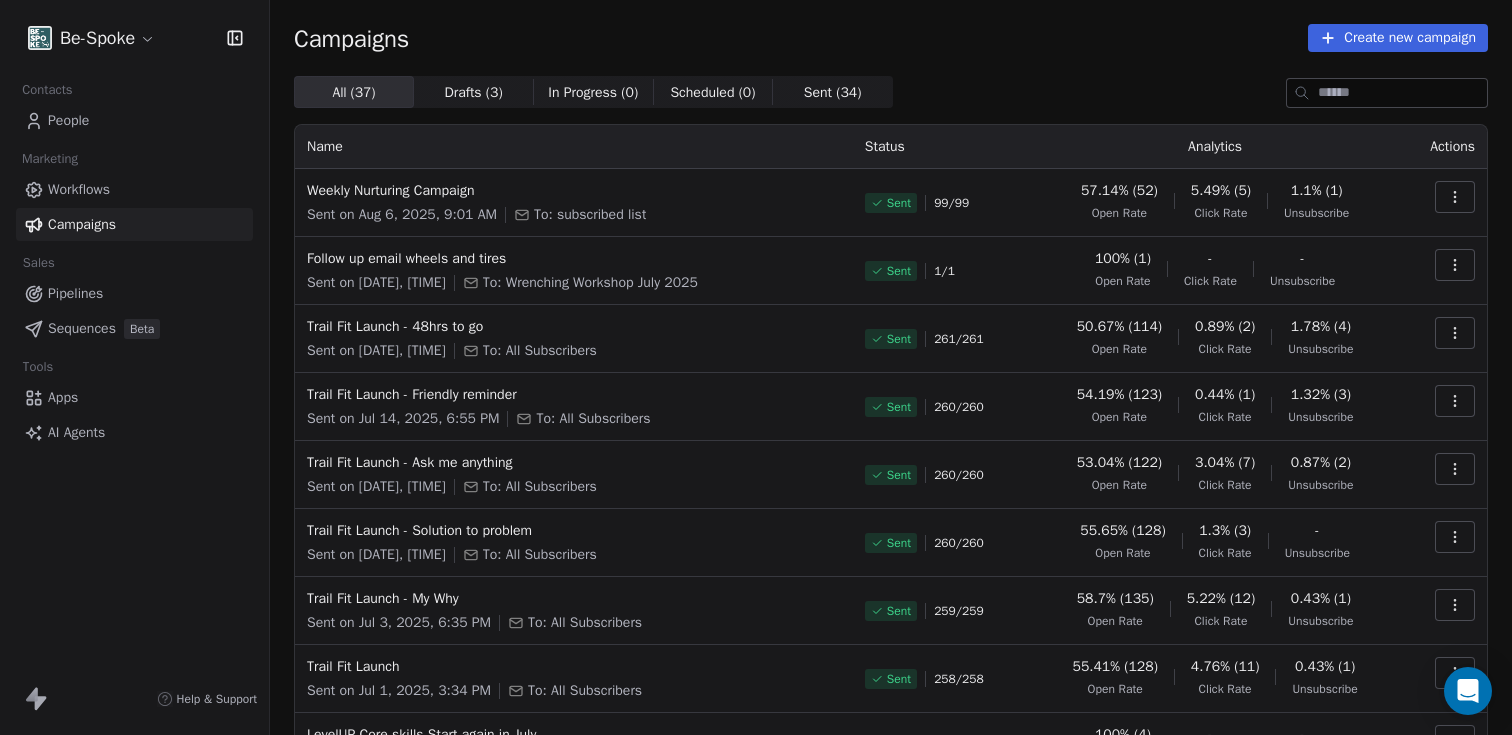 click at bounding box center [1455, 197] 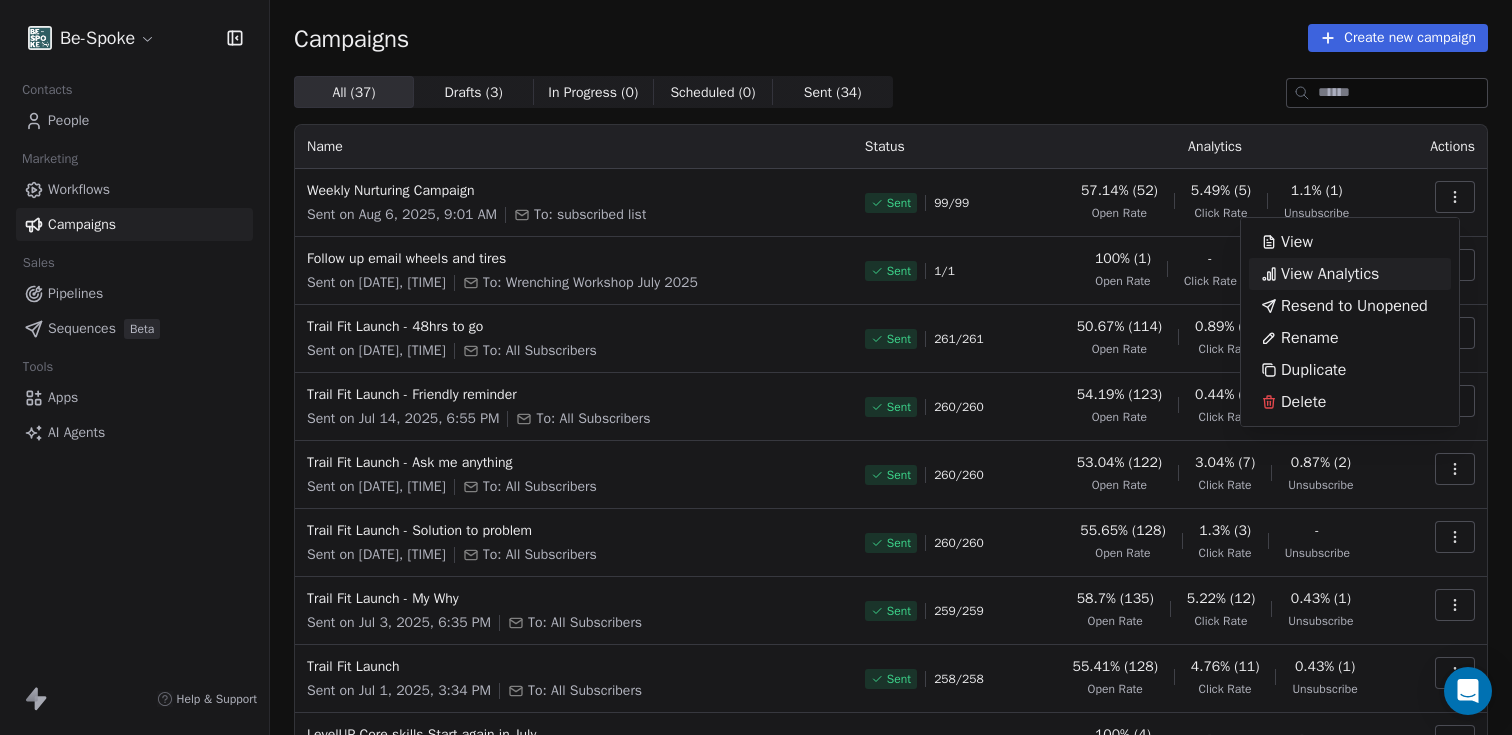 click on "View Analytics" at bounding box center (1330, 274) 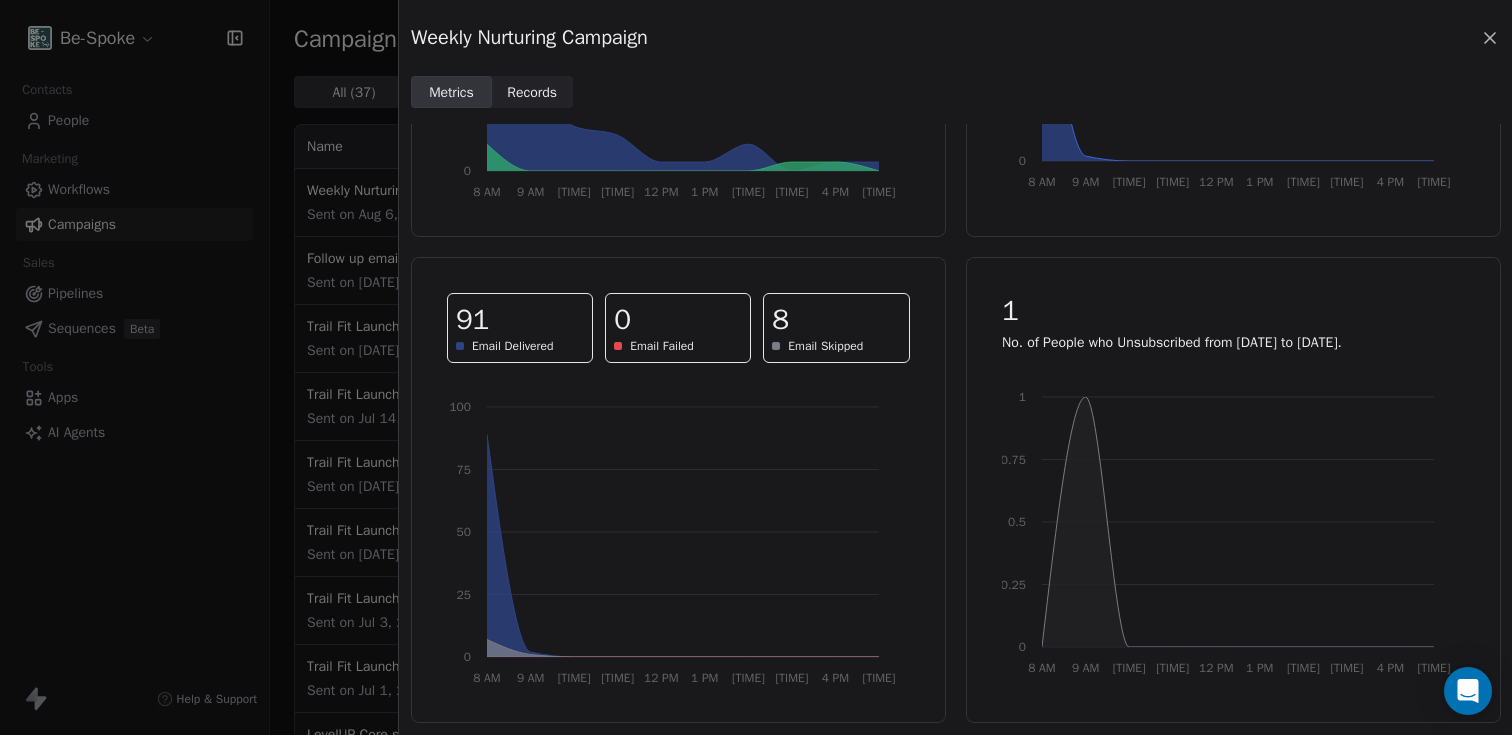 scroll, scrollTop: 0, scrollLeft: 0, axis: both 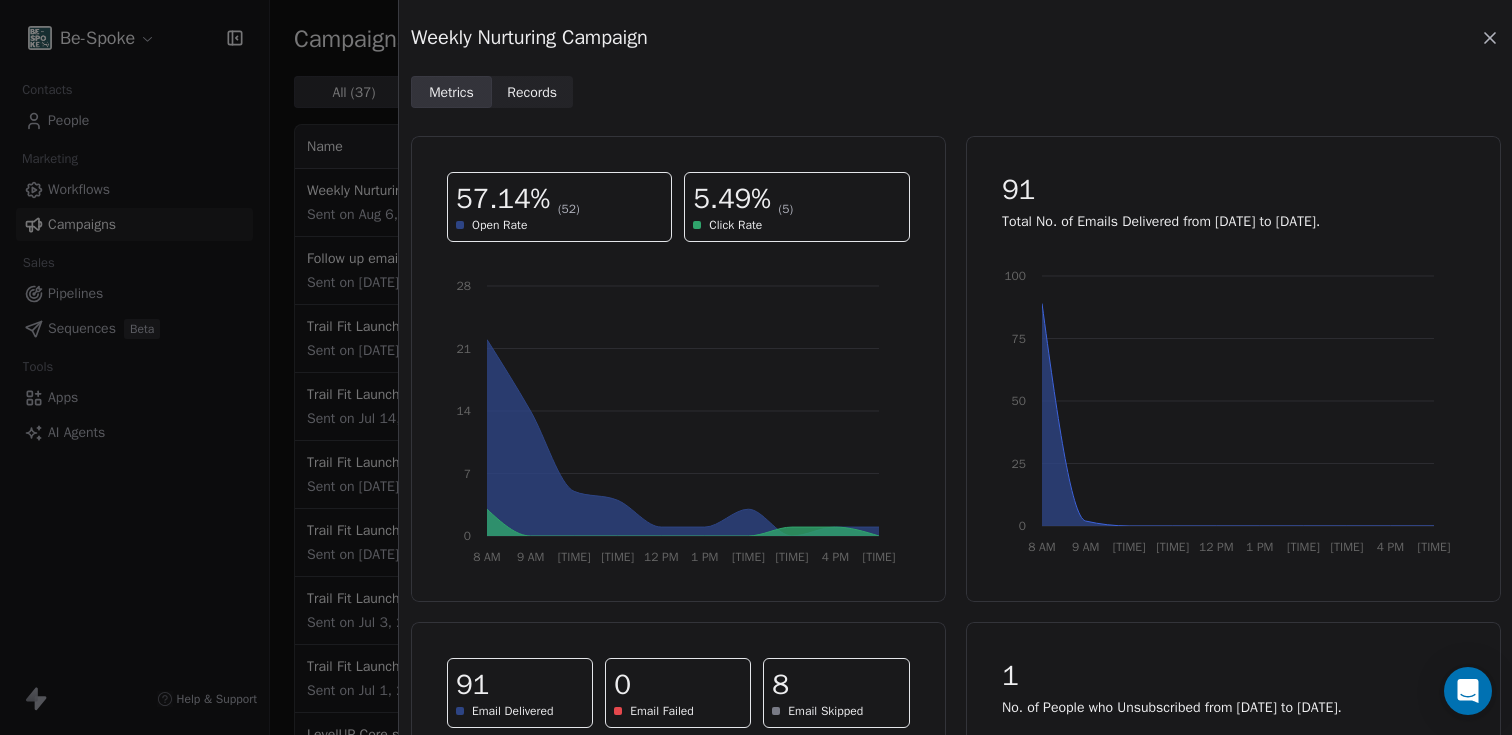 click on "Records" at bounding box center (532, 92) 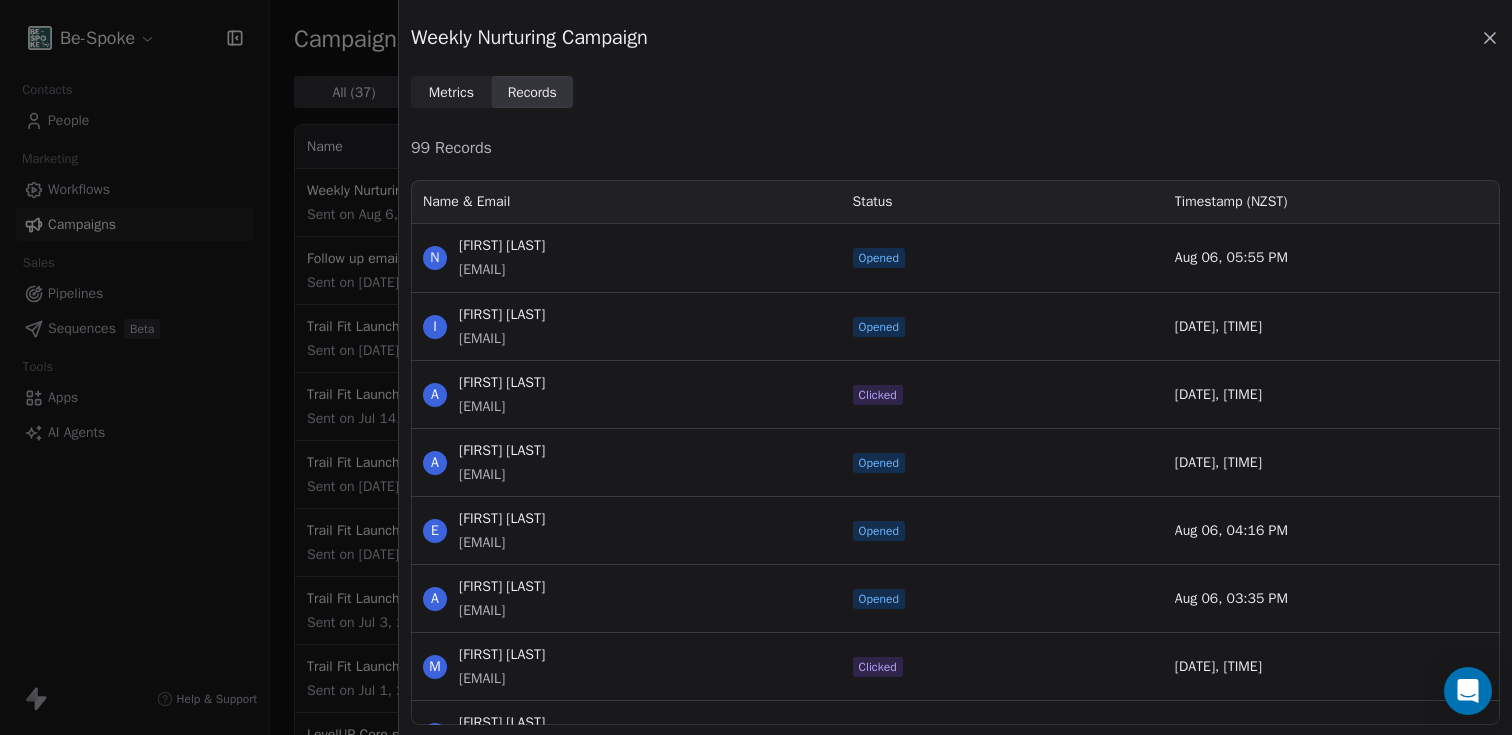 scroll, scrollTop: 16, scrollLeft: 16, axis: both 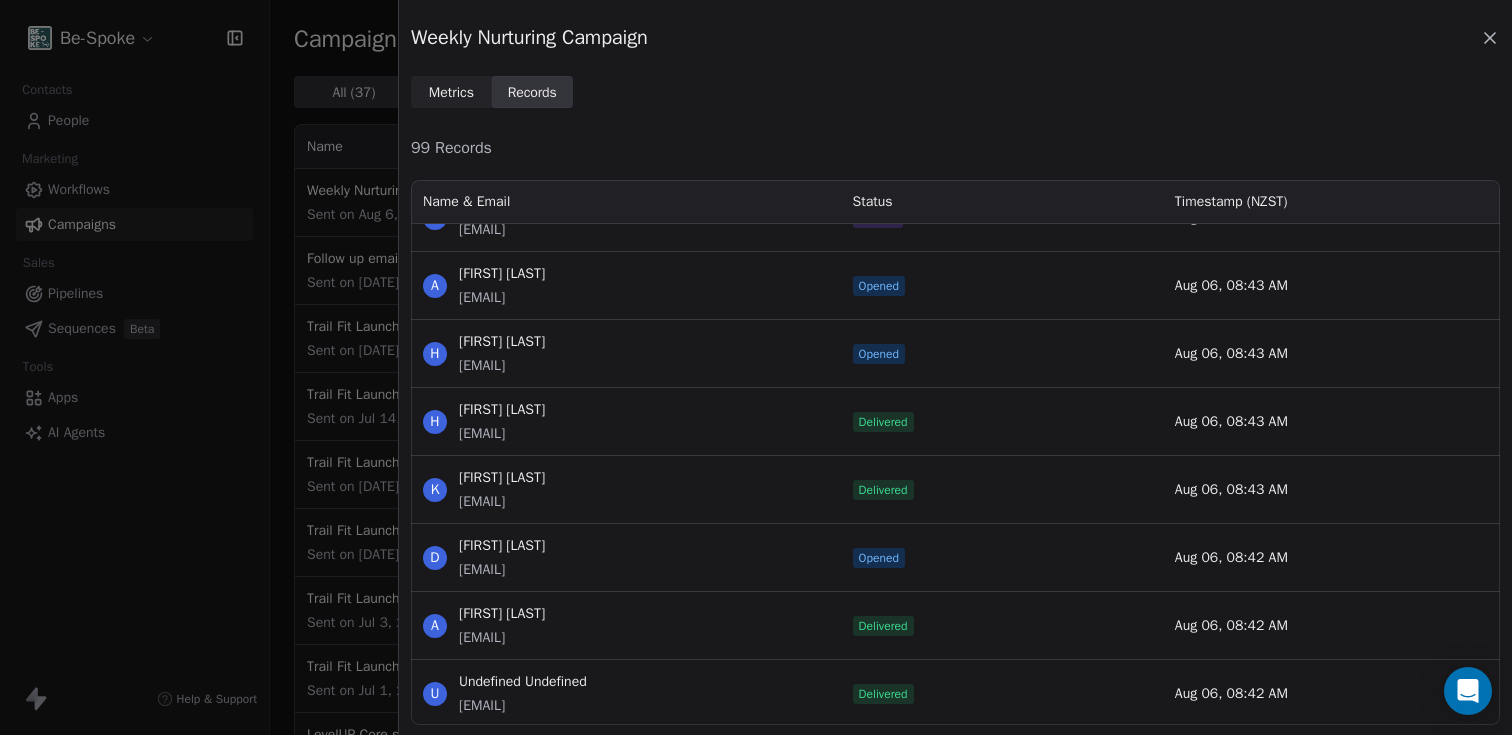click on "Weekly Nurturing Campaign Metrics Metrics Records Records" at bounding box center [955, 54] 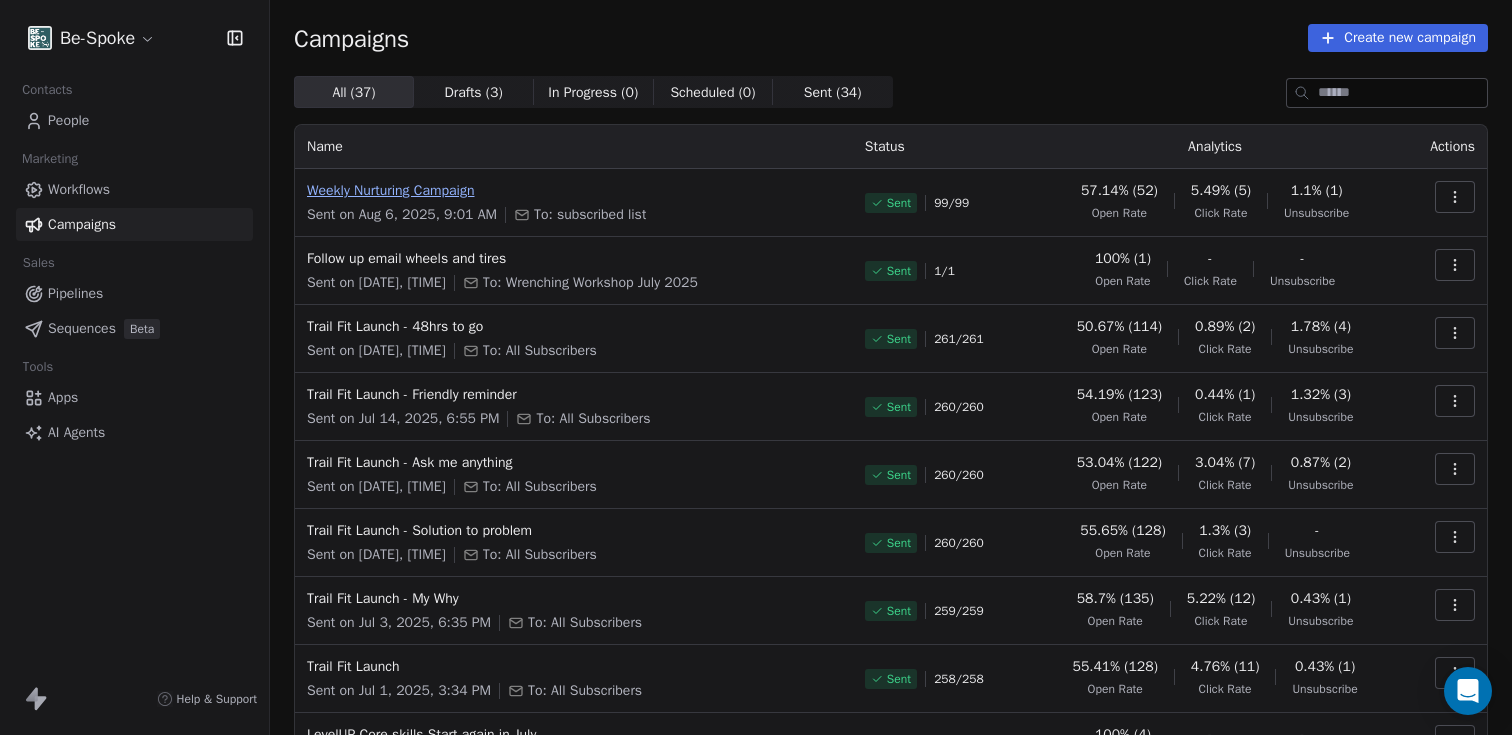click on "Weekly Nurturing Campaign" at bounding box center [574, 191] 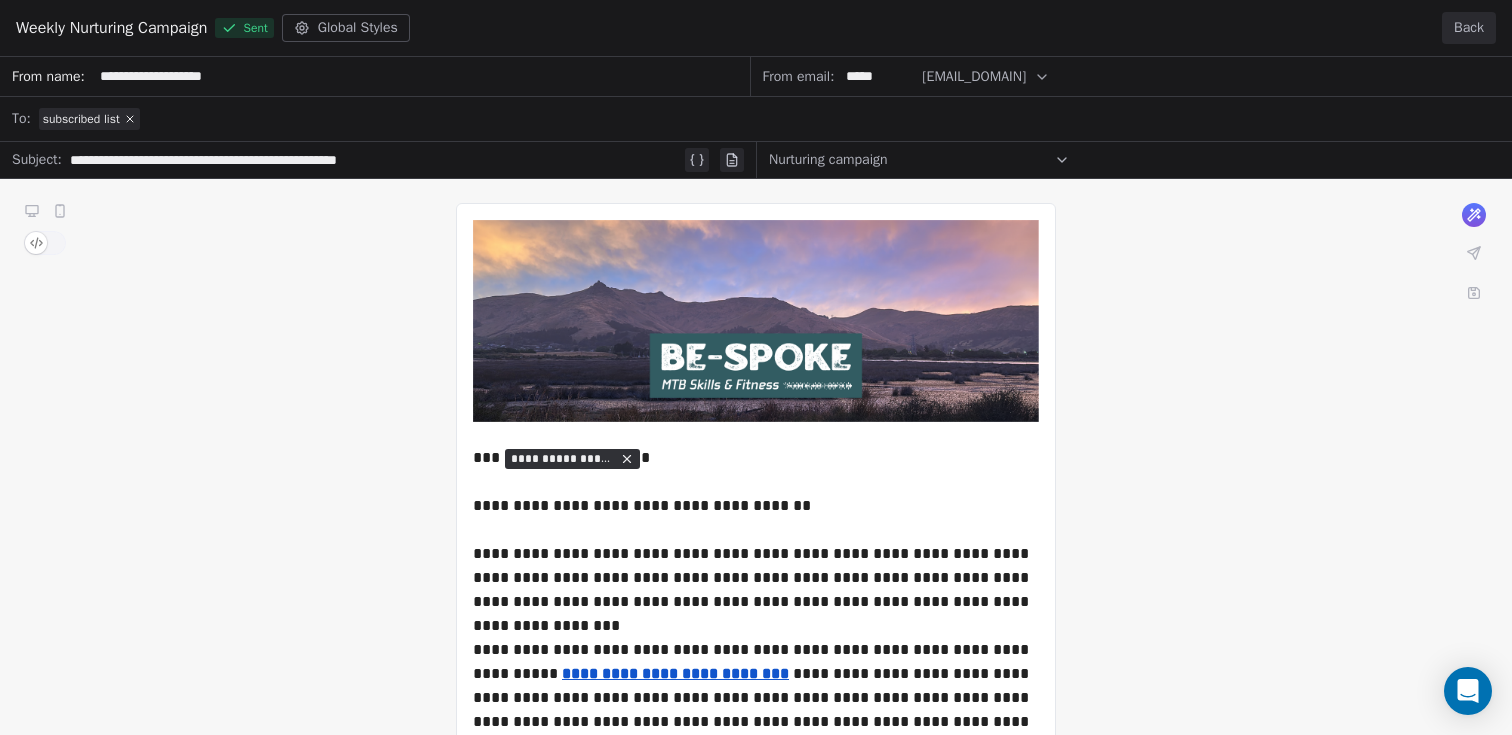 click on "Back" at bounding box center (1469, 28) 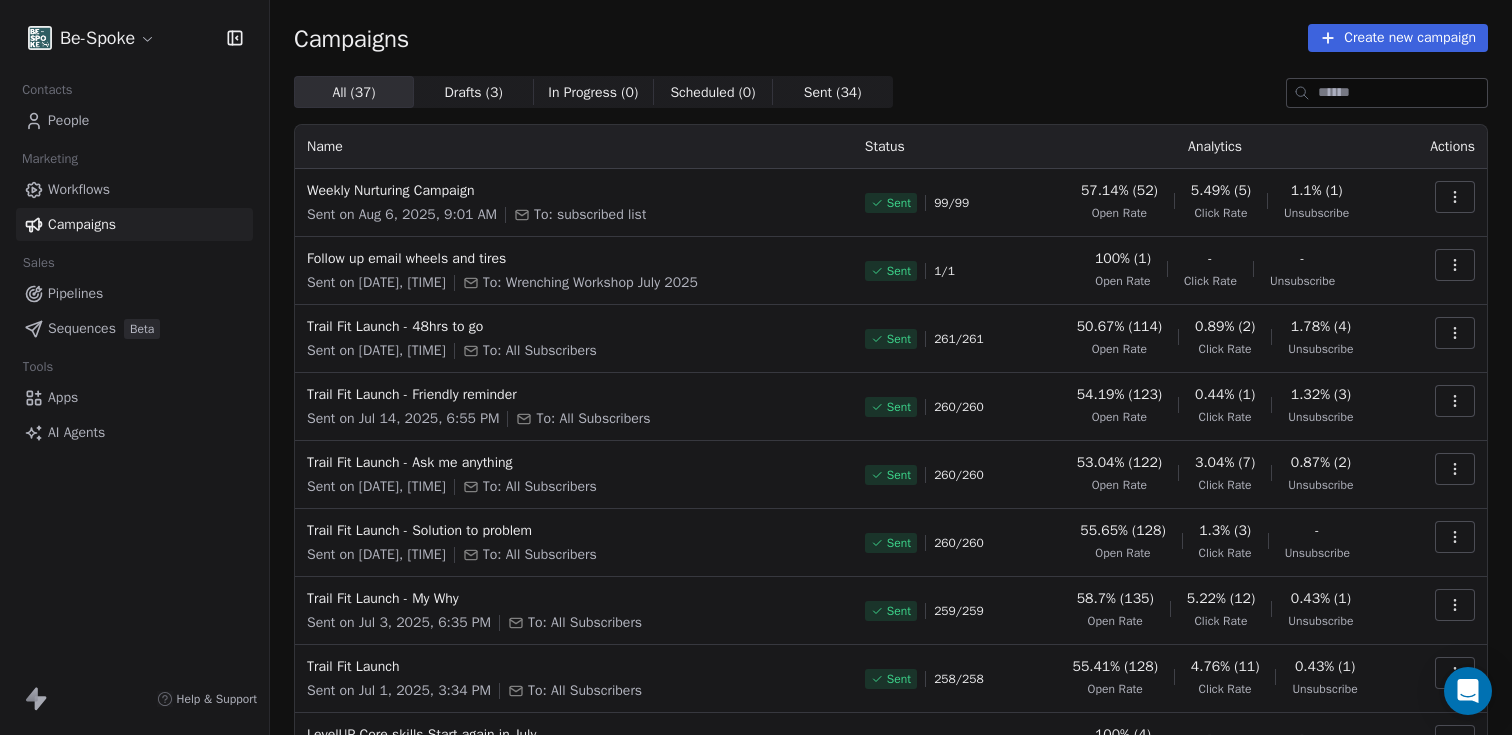 click on "People" at bounding box center [68, 120] 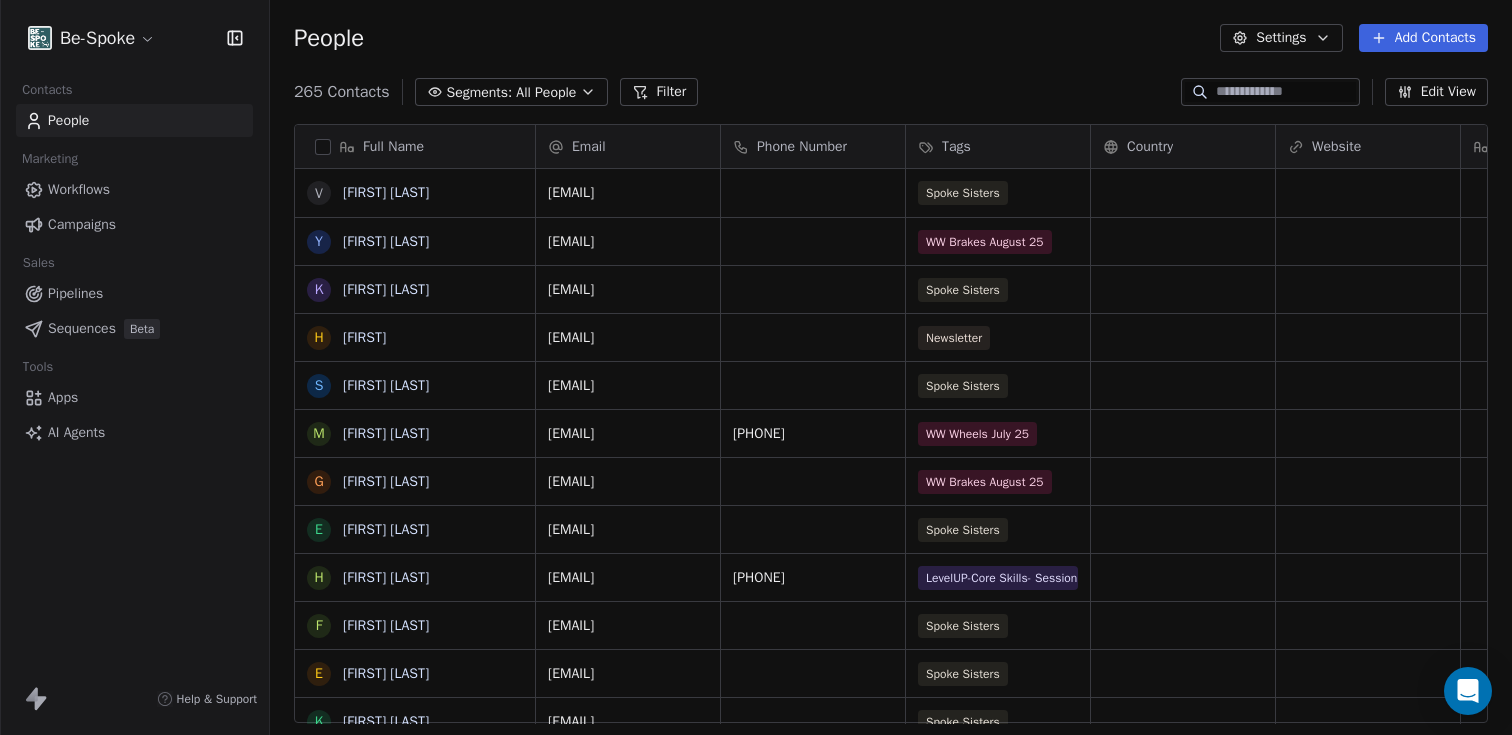 scroll, scrollTop: 16, scrollLeft: 16, axis: both 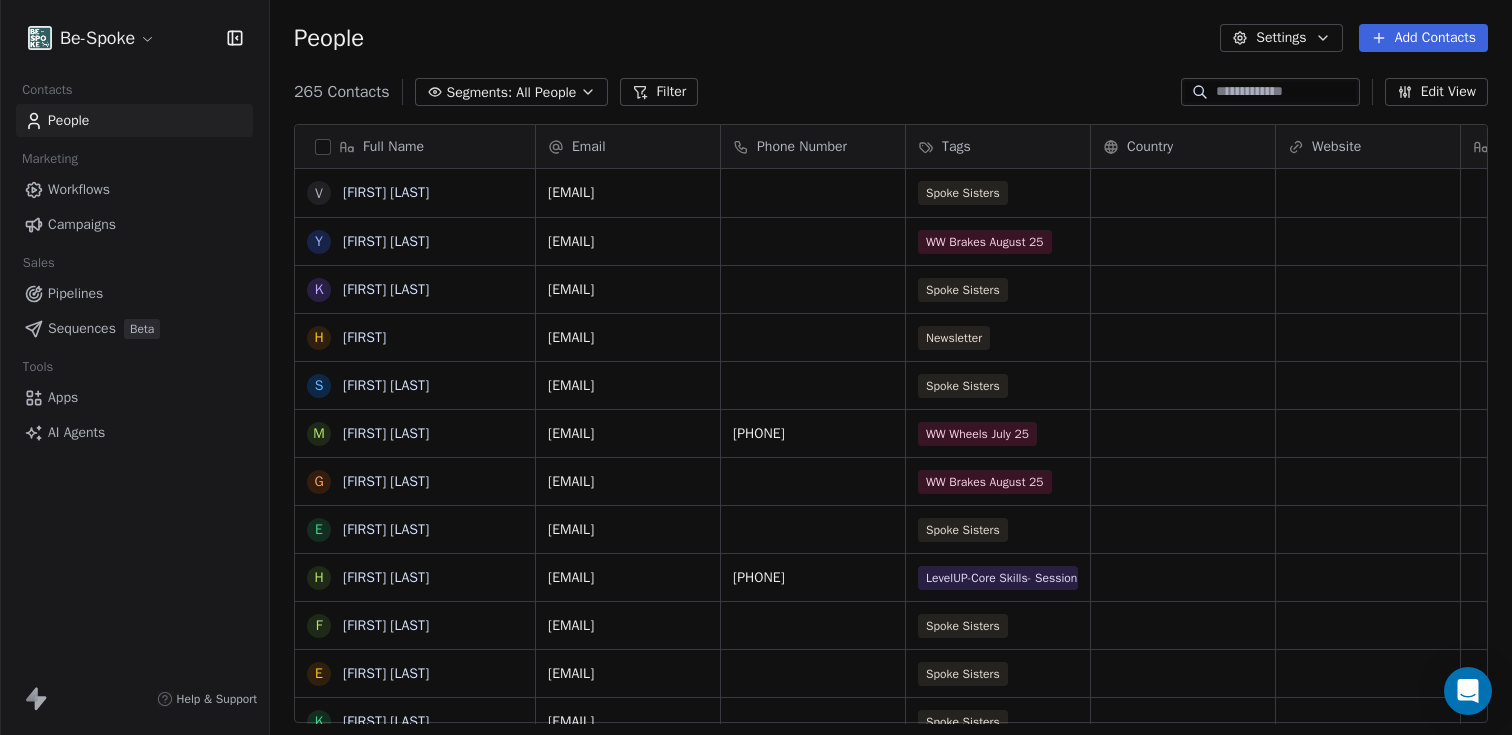 click on "All People" at bounding box center [546, 92] 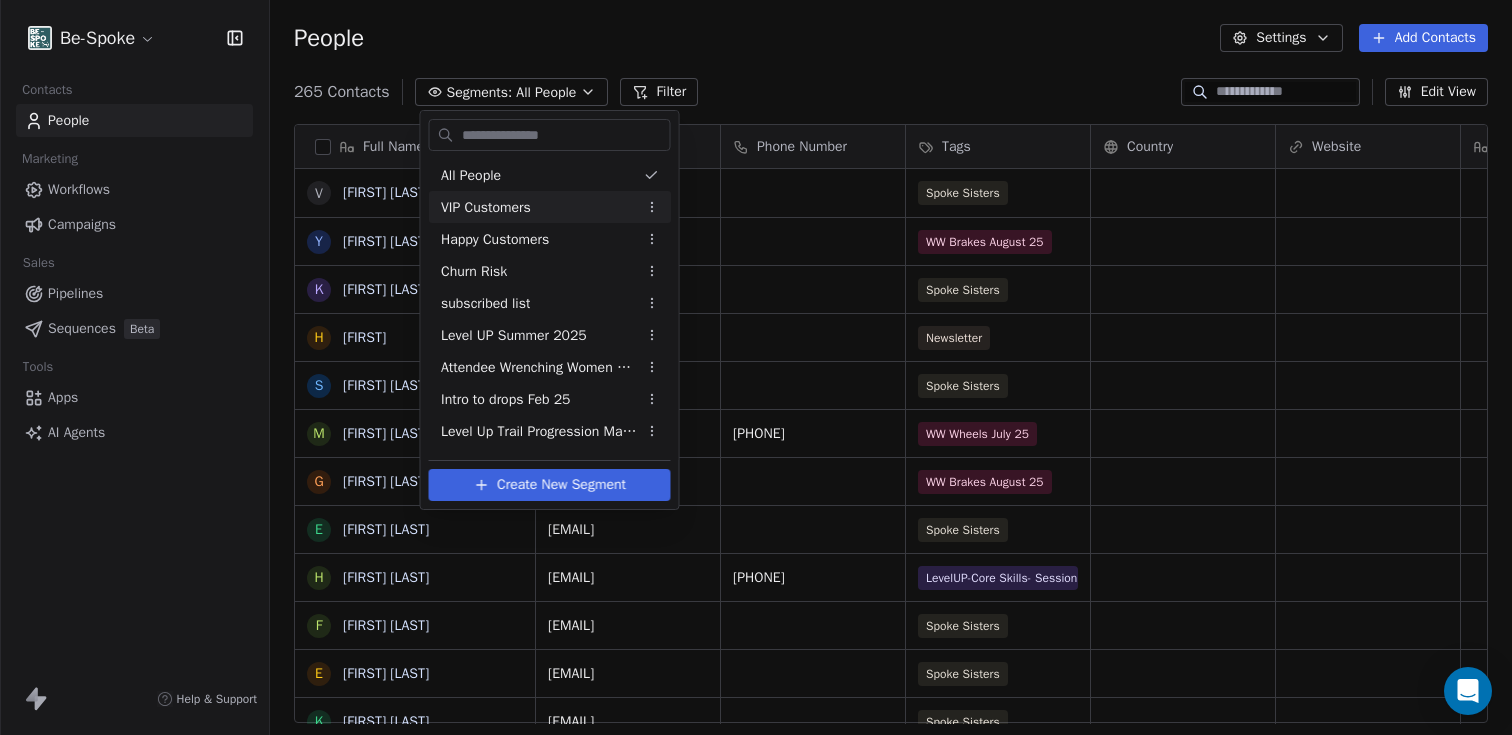 click on "Be-Spoke Contacts People Marketing Workflows Campaigns Sales Pipelines Sequences Beta Tools Apps AI Agents Help & Support People Settings Add Contacts 265 Contacts Segments: All People Filter Edit View Tag Add to Sequence Export Full Name V [FIRST] [LAST] Y [FIRST] [LAST] K [FIRST] [LAST] H [FIRST] [LAST] S [FIRST] [LAST] M [FIRST] [LAST] G [FIRST] [LAST] E [FIRST] [LAST] H [FIRST] [LAST] F [FIRST] [LAST] E [FIRST] [LAST] K [FIRST] [LAST] A [FIRST] [LAST] L [FIRST] [LAST] J [FIRST] [LAST] S [FIRST] [LAST] I [FIRST] [LAST] K [FIRST] [LAST] J [FIRST] [LAST] L [FIRST] [LAST] L [FIRST] [LAST] N [FIRST] [LAST] J [FIRST] [LAST] J [FIRST] [LAST] B [FIRST] [LAST] C [FIRST] [LAST] A [FIRST] [LAST] A [FIRST] [LAST] E [FIRST] [LAST] A [FIRST] [LAST] R [FIRST] [LAST] S [FIRST] [LAST] H [FIRST] [LAST] L [FIRST] [LAST] Email Phone Number Tags Country Website Job Title Status Contact Source NPS Score [EMAIL] Spoke Sisters [EMAIL] WW Brakes August 25 [EMAIL] Spoke Sisters [EMAIL] Newsletter [EMAIL] Spoke Sisters [EMAIL] [EMAIL]" at bounding box center [756, 367] 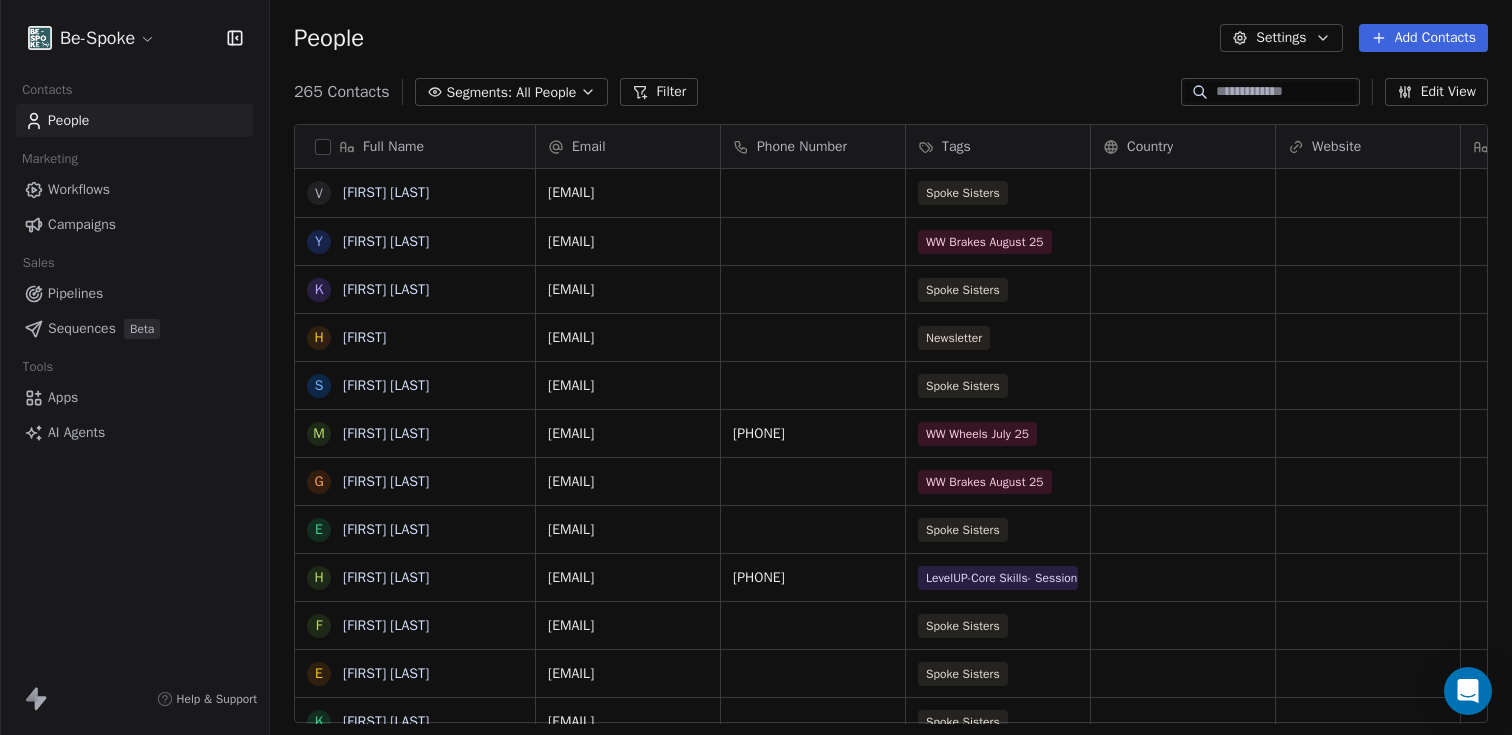 click on "Filter" at bounding box center [659, 92] 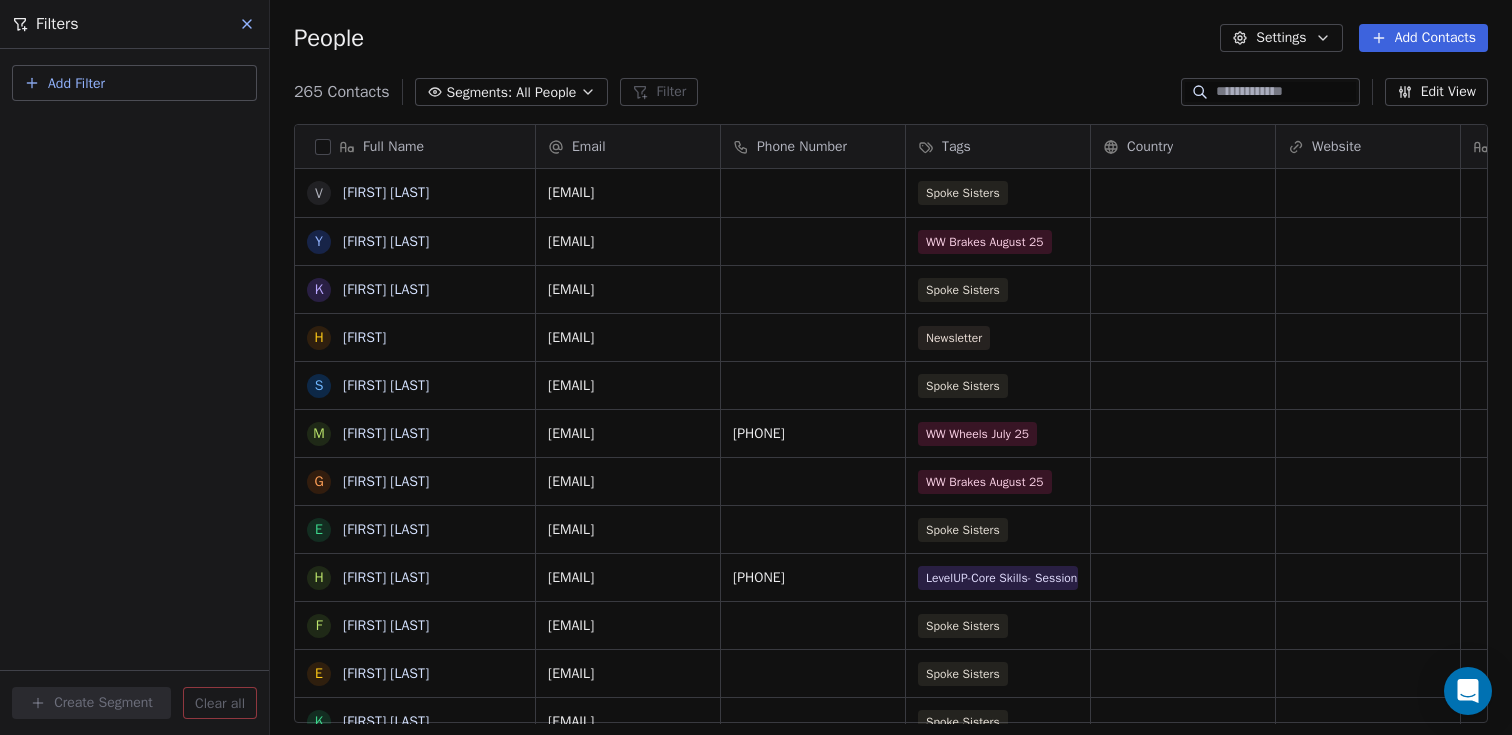 click on "Add Filter" at bounding box center (134, 83) 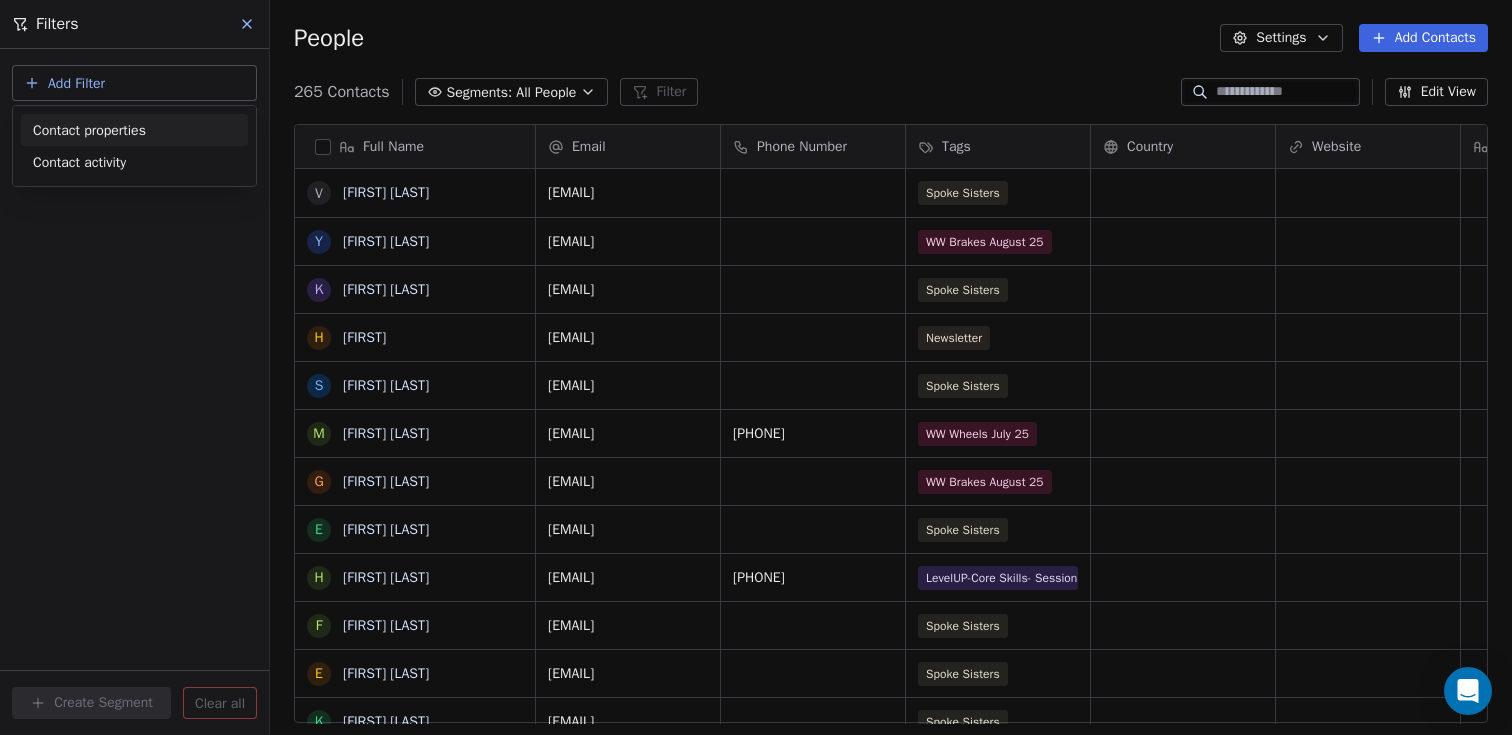 click on "Contact properties" at bounding box center (89, 130) 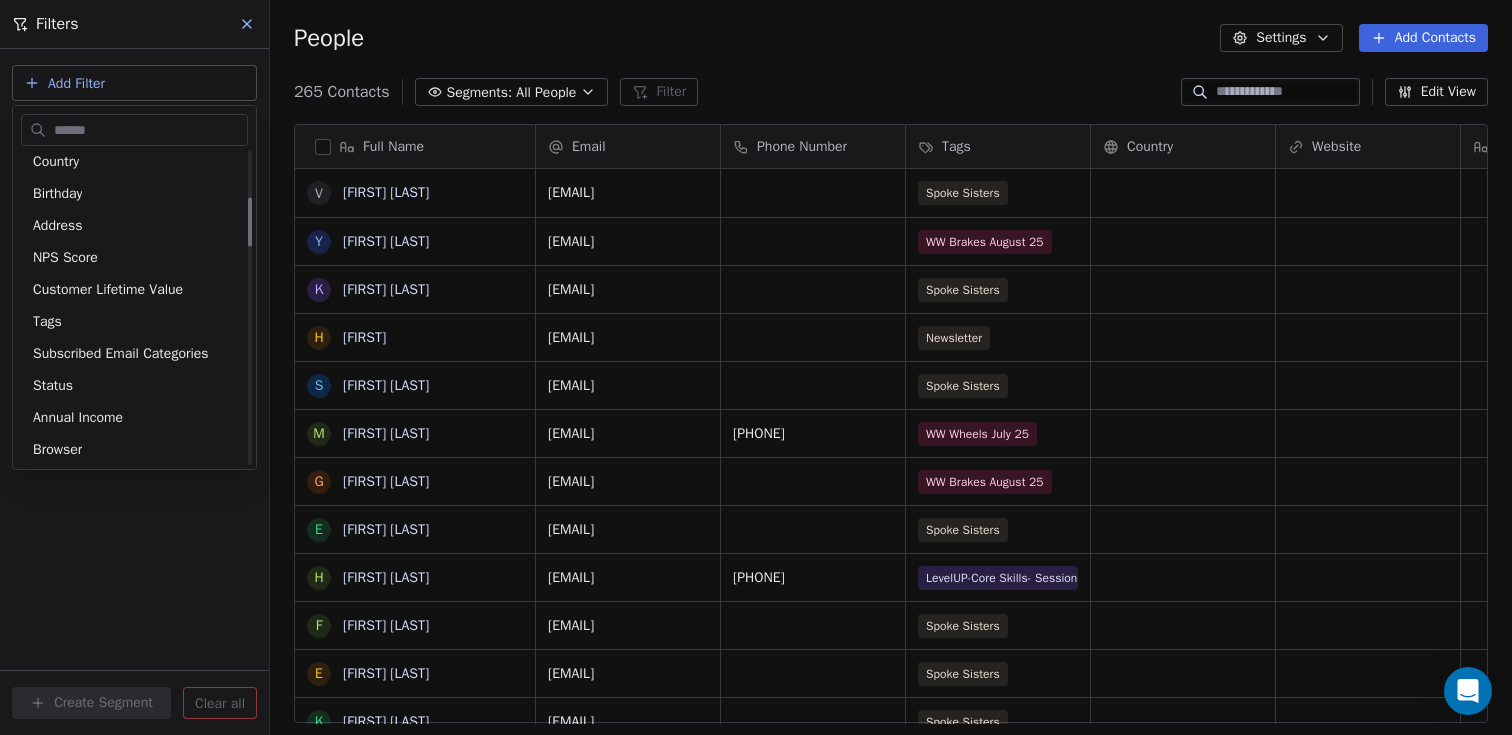 scroll, scrollTop: 423, scrollLeft: 0, axis: vertical 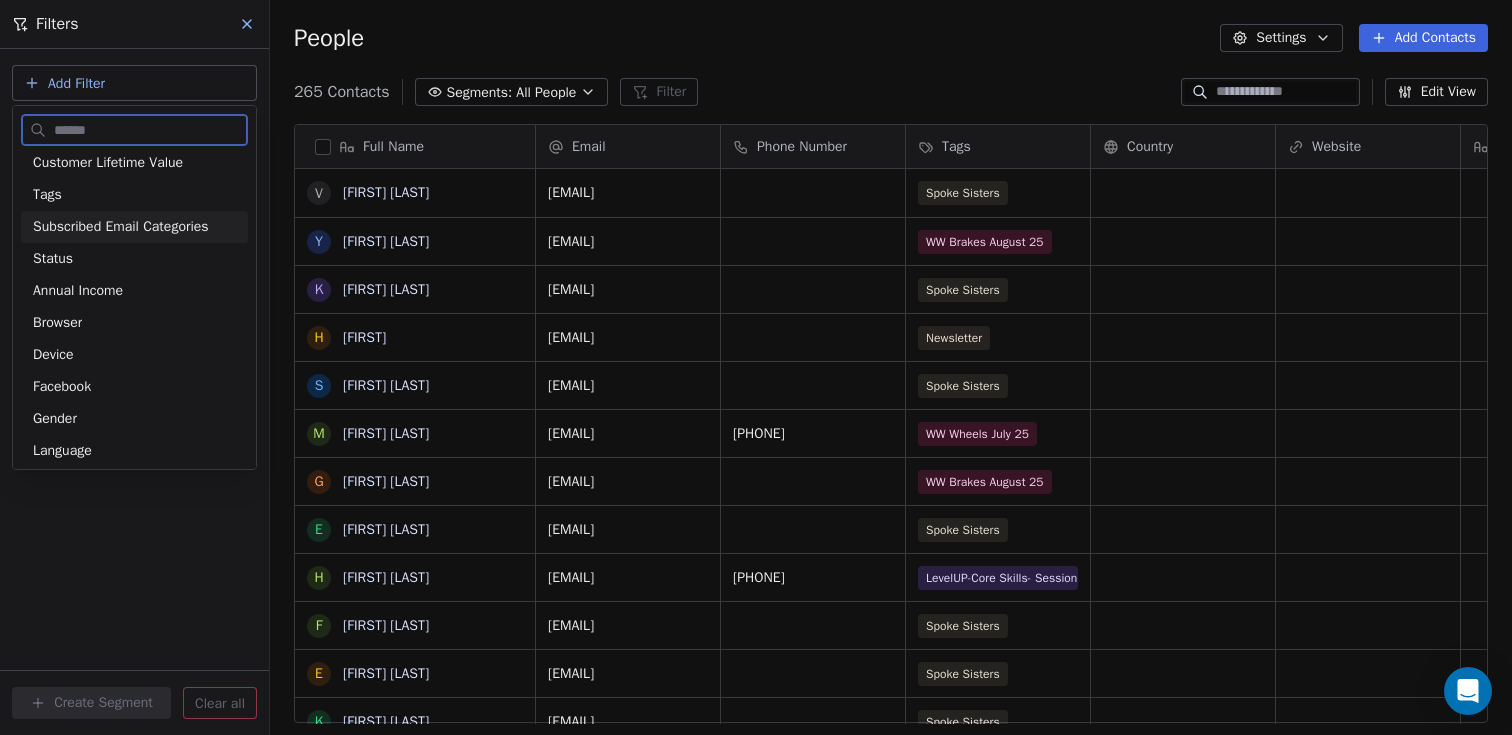 click on "Subscribed Email Categories" at bounding box center (121, 227) 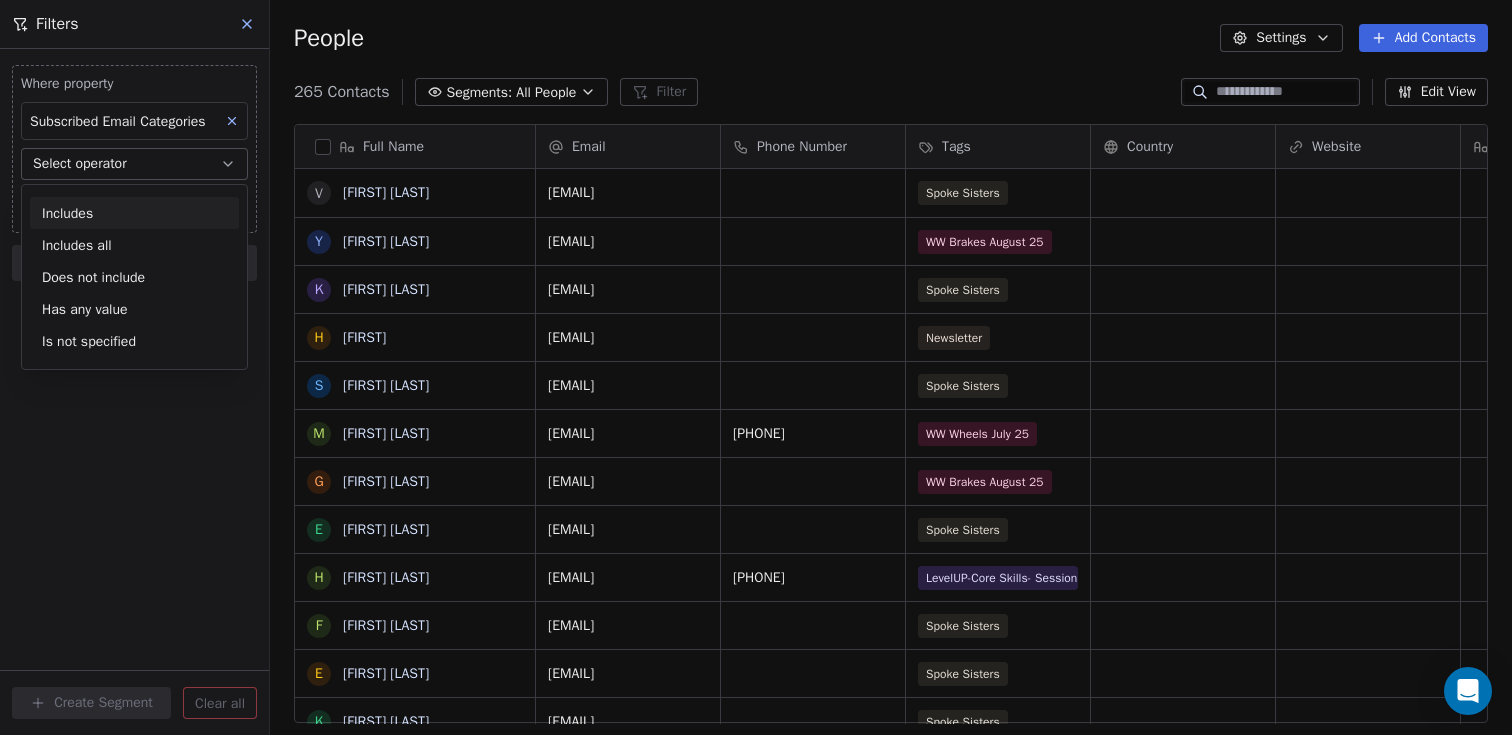 click on "Includes" at bounding box center [134, 213] 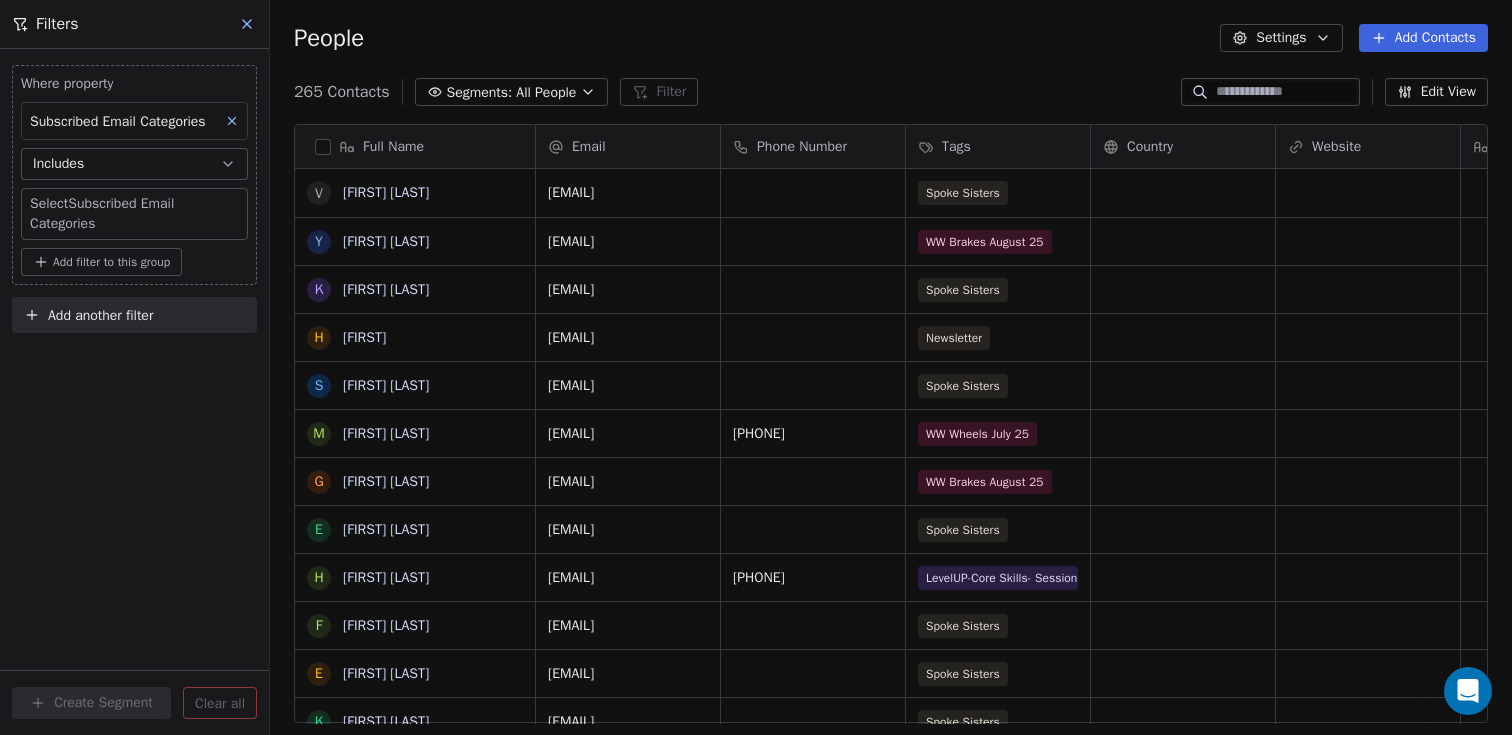 click on "Be-Spoke Contacts People Marketing Workflows Campaigns Sales Pipelines Sequences Beta Tools Apps AI Agents Help & Support Filters Where property Subscribed Email Categories Includes Select Subscribed Email Categories Add filter to this group Add another filter Create Segment Clear all People Settings Add Contacts 265 Contacts Segments: All People Filter Edit View Tag Add to Sequence Export Full Name V [FIRST] [LAST] Y [FIRST] [LAST] K [FIRST] [LAST] H [FIRST] [LAST] S [FIRST] [LAST] M [FIRST] [LAST] G [FIRST] [LAST] E [FIRST] [LAST] H [FIRST] [LAST] F [FIRST] [LAST] E [FIRST] [LAST] K [FIRST] [LAST] A [FIRST] [LAST] L [FIRST] [LAST] J [FIRST] [LAST] S [FIRST] [LAST] I [FIRST] [LAST] K [FIRST] [LAST] J [FIRST] [LAST] L [FIRST] [LAST] L [FIRST] [LAST] N [FIRST] [LAST] J [FIRST] [LAST] J [FIRST] [LAST] B [FIRST] [LAST] C [FIRST] [LAST] A [FIRST] [LAST] A [FIRST] [LAST] E [FIRST] [LAST] A [FIRST] [LAST] R [FIRST] [LAST] S [FIRST] [LAST] H [FIRST] [LAST] L [FIRST] [LAST] Email Phone Number Tags Country Website Job Title Status Contact Source NPS Score [EMAIL] Spoke Sisters Newsletter" at bounding box center (756, 367) 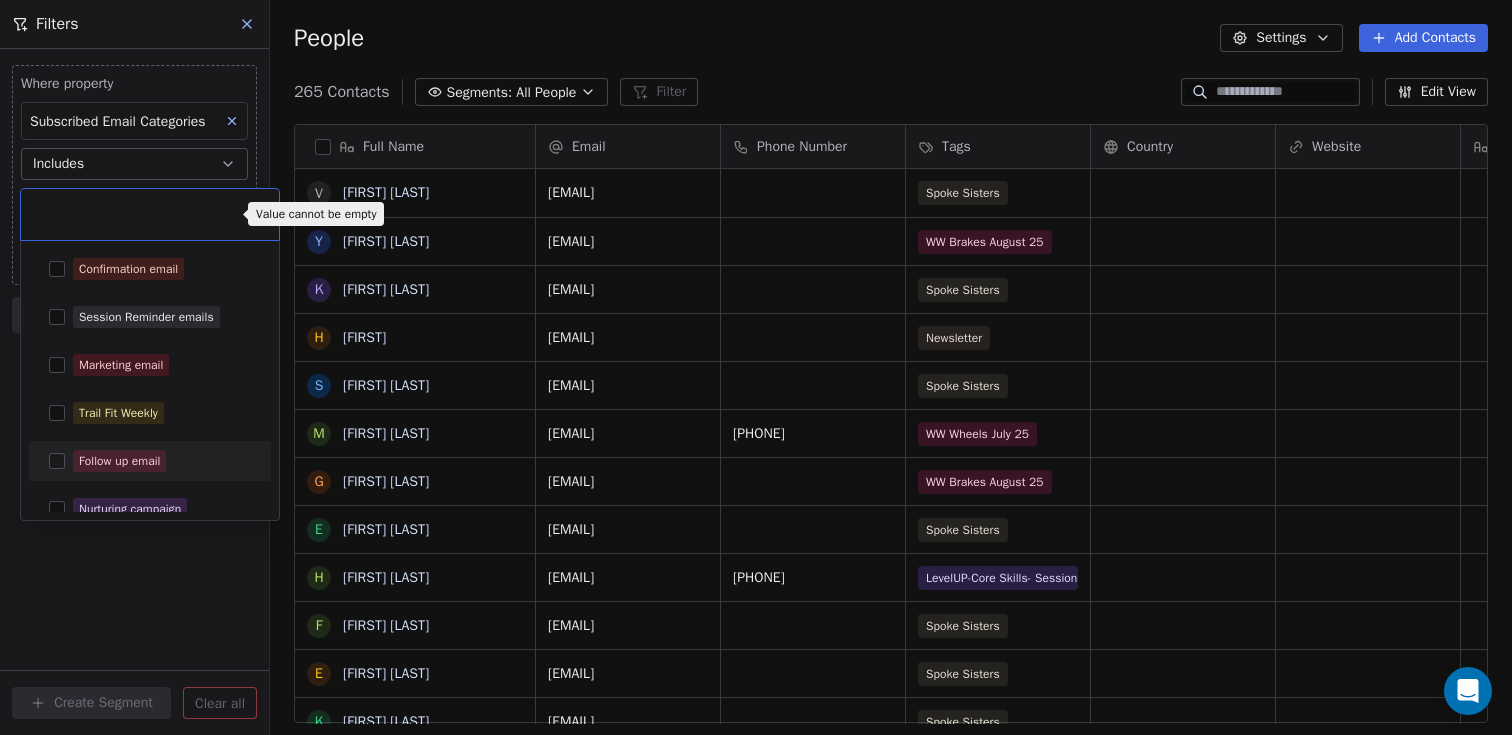 click on "Be-Spoke Contacts People Marketing Workflows Campaigns Sales Pipelines Sequences Beta Tools Apps AI Agents Help & Support Filters Where property Subscribed Email Categories Includes Select Subscribed Email Categories Add filter to this group Add another filter Create Segment Clear all People Settings Add Contacts 265 Contacts Segments: All People Filter Edit View Tag Add to Sequence Export Full Name V [FIRST] [LAST] Y [FIRST] [LAST] K [FIRST] [LAST] H [FIRST] [LAST] S [FIRST] [LAST] M [FIRST] [LAST] G [FIRST] [LAST] E [FIRST] [LAST] H [FIRST] [LAST] F [FIRST] [LAST] E [FIRST] [LAST] K [FIRST] [LAST] A [FIRST] [LAST] L [FIRST] [LAST] J [FIRST] [LAST] S [FIRST] [LAST] I [FIRST] [LAST] K [FIRST] [LAST] J [FIRST] [LAST] L [FIRST] [LAST] L [FIRST] [LAST] N [FIRST] [LAST] J [FIRST] [LAST] J [FIRST] [LAST] B [FIRST] [LAST] C [FIRST] [LAST] A [FIRST] [LAST] A [FIRST] [LAST] E [FIRST] [LAST] A [FIRST] [LAST] R [FIRST] [LAST] S [FIRST] [LAST] H [FIRST] [LAST] L [FIRST] [LAST] Email Phone Number Tags Country Website Job Title Status Contact Source NPS Score [EMAIL] Spoke Sisters Newsletter" at bounding box center (756, 367) 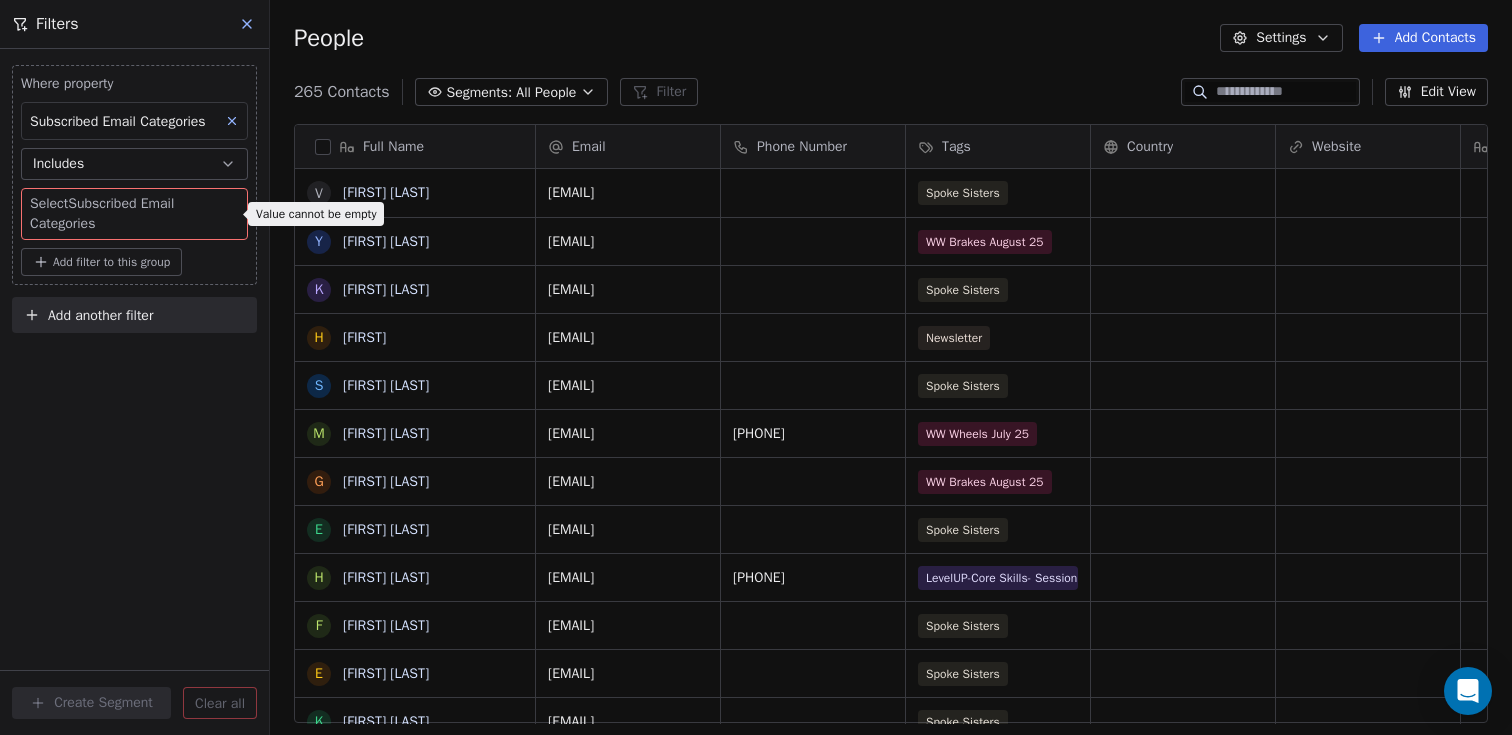click 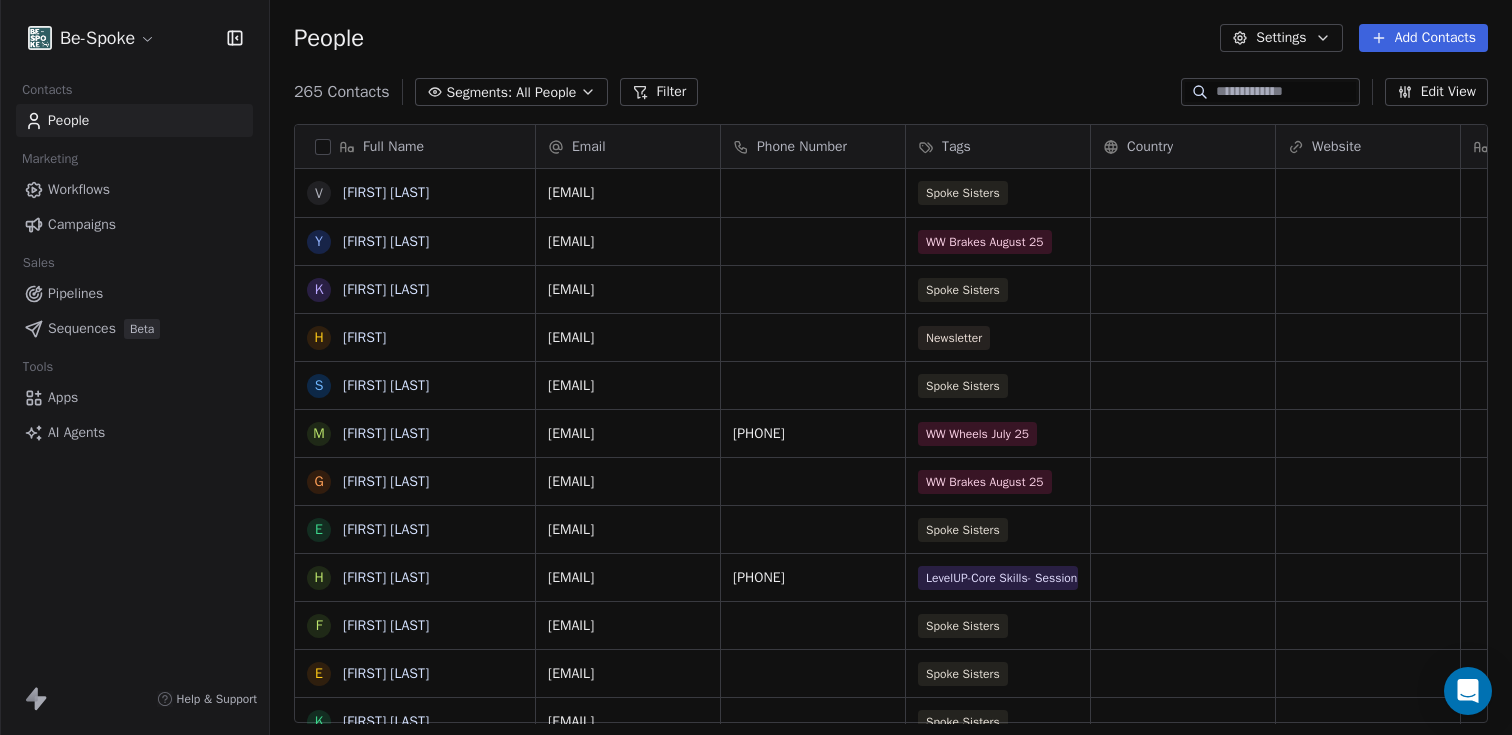 click on "Segments: All People" at bounding box center [512, 92] 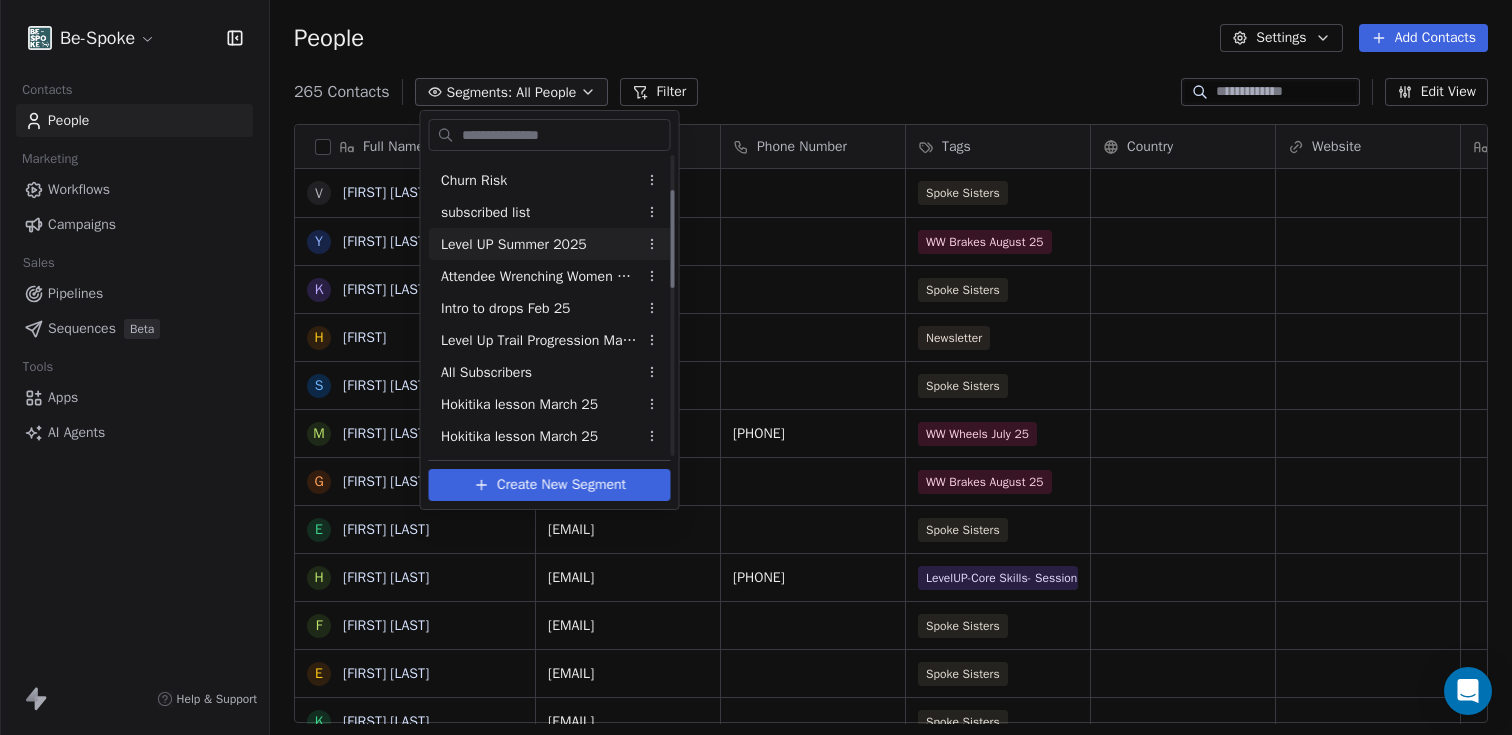 scroll, scrollTop: 104, scrollLeft: 0, axis: vertical 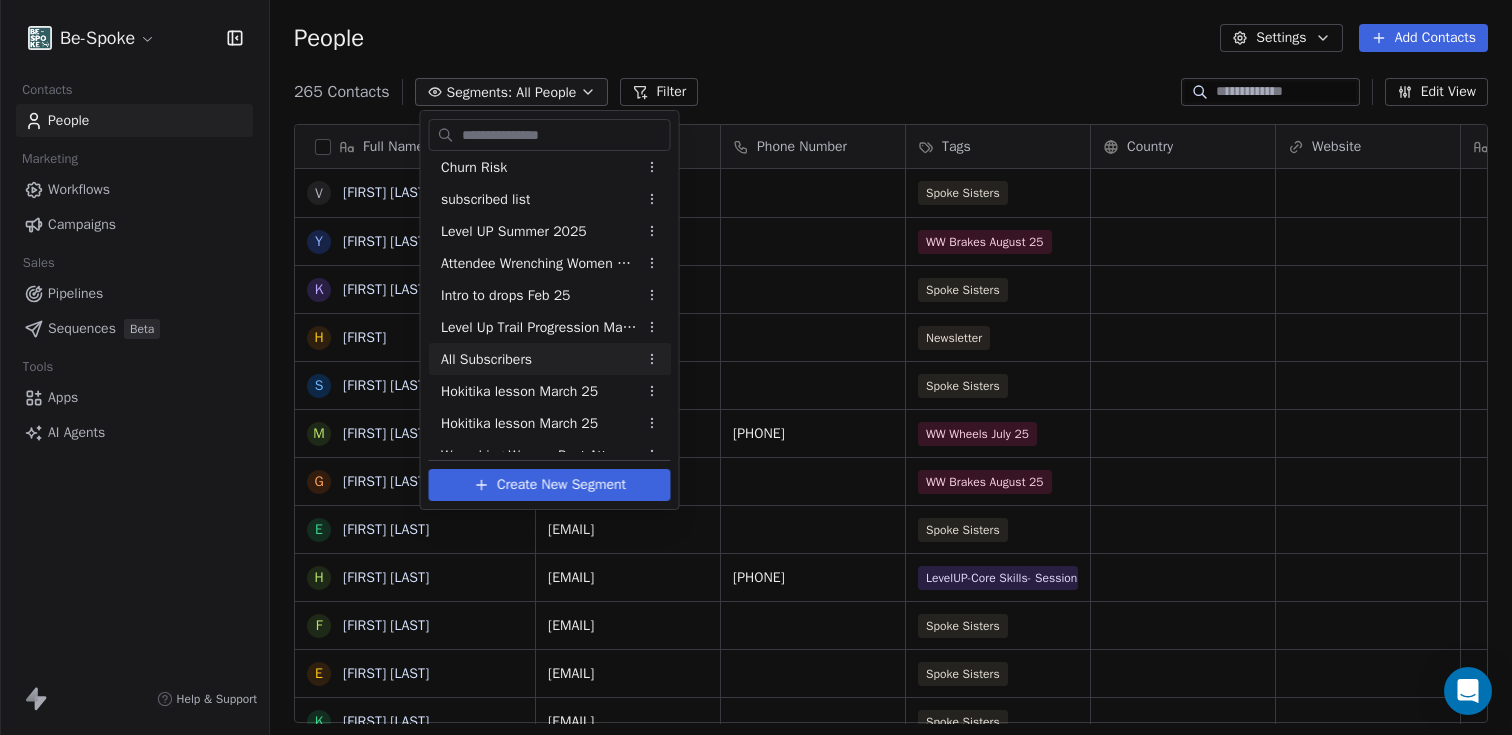click on "Be-Spoke Contacts People Marketing Workflows Campaigns Sales Pipelines Sequences Beta Tools Apps AI Agents Help & Support People Settings Add Contacts 265 Contacts Segments: All People Filter Edit View Tag Add to Sequence Export Full Name V [FIRST] [LAST] Y [FIRST] [LAST] K [FIRST] [LAST] H [FIRST] [LAST] S [FIRST] [LAST] M [FIRST] [LAST] G [FIRST] [LAST] E [FIRST] [LAST] H [FIRST] [LAST] F [FIRST] [LAST] E [FIRST] [LAST] K [FIRST] [LAST] A [FIRST] [LAST] L [FIRST] [LAST] J [FIRST] [LAST] S [FIRST] [LAST] I [FIRST] [LAST] K [FIRST] [LAST] J [FIRST] [LAST] L [FIRST] [LAST] L [FIRST] [LAST] N [FIRST] [LAST] J [FIRST] [LAST] J [FIRST] [LAST] B [FIRST] [LAST] C [FIRST] [LAST] A [FIRST] [LAST] A [FIRST] [LAST] E [FIRST] [LAST] A [FIRST] [LAST] R [FIRST] [LAST] S [FIRST] [LAST] H [FIRST] [LAST] L [FIRST] [LAST] Email Phone Number Tags Country Website Job Title Status Contact Source NPS Score [EMAIL] Spoke Sisters [EMAIL] WW Brakes August 25 [EMAIL] Spoke Sisters [EMAIL] Newsletter [EMAIL] Spoke Sisters [EMAIL] [EMAIL]" at bounding box center (756, 367) 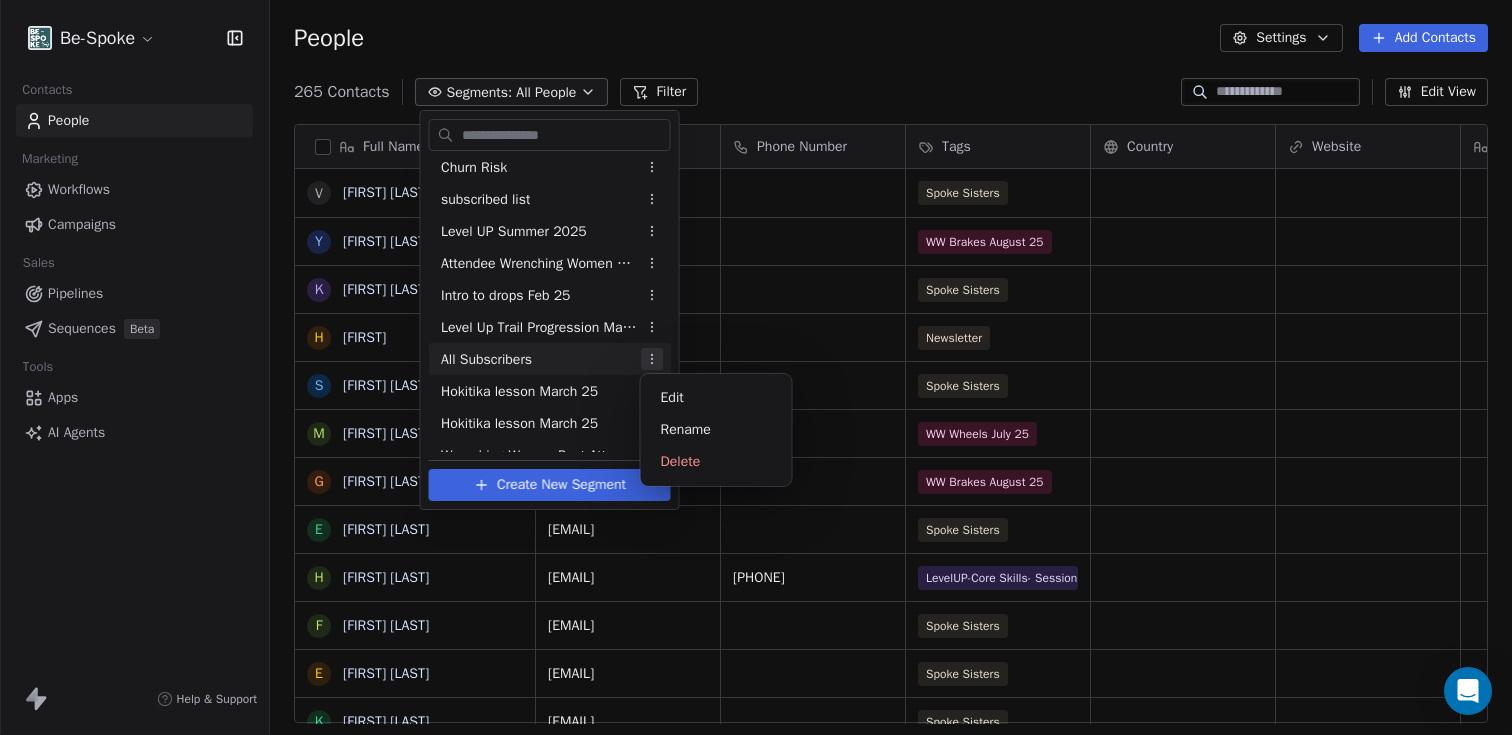click on "Be-Spoke Contacts People Marketing Workflows Campaigns Sales Pipelines Sequences Beta Tools Apps AI Agents Help & Support People Settings Add Contacts 265 Contacts Segments: All People Filter Edit View Tag Add to Sequence Export Full Name V [FIRST] [LAST] Y [FIRST] [LAST] K [FIRST] [LAST] H [FIRST] [LAST] S [FIRST] [LAST] M [FIRST] [LAST] G [FIRST] [LAST] E [FIRST] [LAST] H [FIRST] [LAST] F [FIRST] [LAST] E [FIRST] [LAST] K [FIRST] [LAST] A [FIRST] [LAST] L [FIRST] [LAST] J [FIRST] [LAST] S [FIRST] [LAST] I [FIRST] [LAST] K [FIRST] [LAST] J [FIRST] [LAST] L [FIRST] [LAST] L [FIRST] [LAST] N [FIRST] [LAST] J [FIRST] [LAST] J [FIRST] [LAST] B [FIRST] [LAST] C [FIRST] [LAST] A [FIRST] [LAST] A [FIRST] [LAST] E [FIRST] [LAST] A [FIRST] [LAST] R [FIRST] [LAST] S [FIRST] [LAST] H [FIRST] [LAST] L [FIRST] [LAST] Email Phone Number Tags Country Website Job Title Status Contact Source NPS Score [EMAIL] Spoke Sisters [EMAIL] WW Brakes August 25 [EMAIL] Spoke Sisters [EMAIL] Newsletter [EMAIL] Spoke Sisters [EMAIL] [EMAIL]" at bounding box center [756, 367] 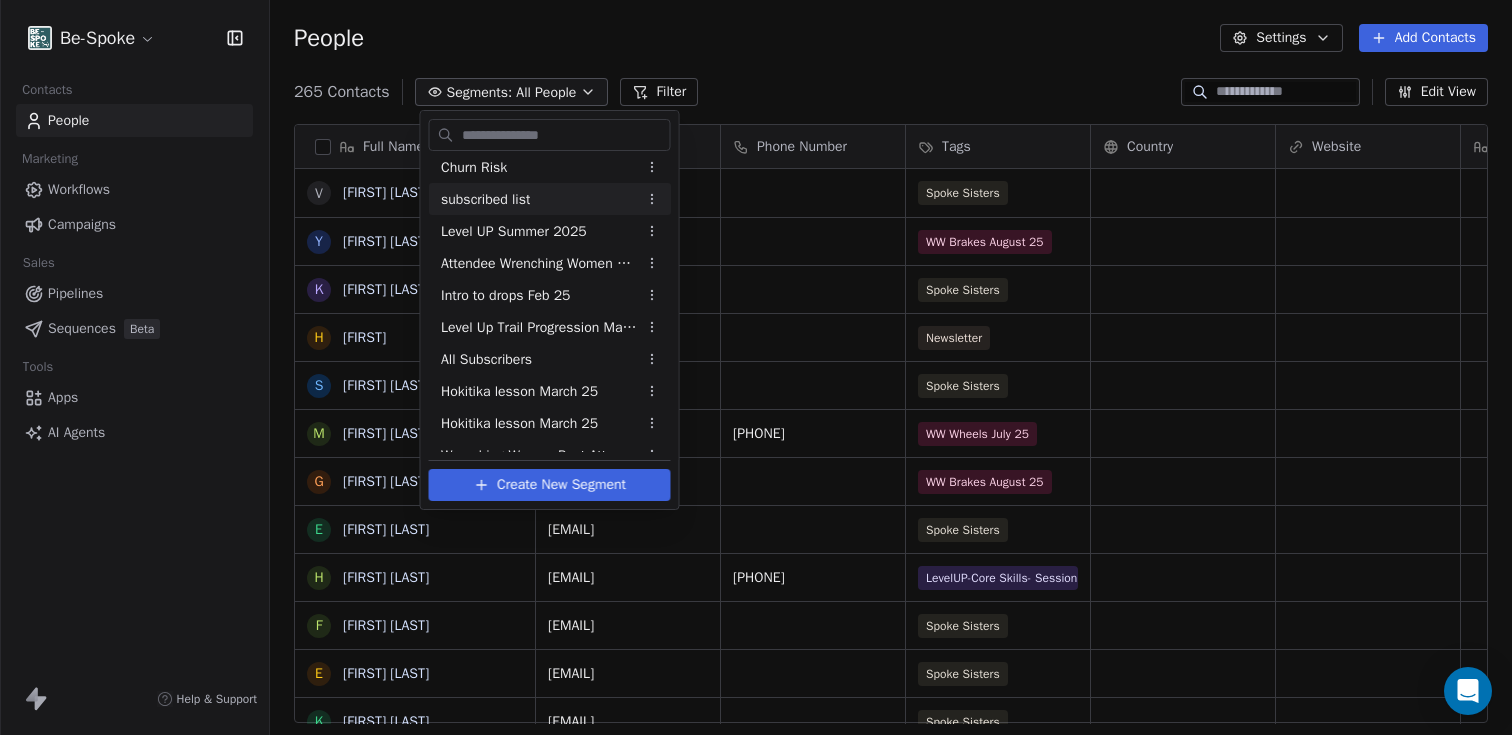 click on "Be-Spoke Contacts People Marketing Workflows Campaigns Sales Pipelines Sequences Beta Tools Apps AI Agents Help & Support People Settings Add Contacts 265 Contacts Segments: All People Filter Edit View Tag Add to Sequence Export Full Name V [FIRST] [LAST] Y [FIRST] [LAST] K [FIRST] [LAST] H [FIRST] [LAST] S [FIRST] [LAST] M [FIRST] [LAST] G [FIRST] [LAST] E [FIRST] [LAST] H [FIRST] [LAST] F [FIRST] [LAST] E [FIRST] [LAST] K [FIRST] [LAST] A [FIRST] [LAST] L [FIRST] [LAST] J [FIRST] [LAST] S [FIRST] [LAST] I [FIRST] [LAST] K [FIRST] [LAST] J [FIRST] [LAST] L [FIRST] [LAST] L [FIRST] [LAST] N [FIRST] [LAST] J [FIRST] [LAST] J [FIRST] [LAST] B [FIRST] [LAST] C [FIRST] [LAST] A [FIRST] [LAST] A [FIRST] [LAST] E [FIRST] [LAST] A [FIRST] [LAST] R [FIRST] [LAST] S [FIRST] [LAST] H [FIRST] [LAST] L [FIRST] [LAST] Email Phone Number Tags Country Website Job Title Status Contact Source NPS Score [EMAIL] Spoke Sisters [EMAIL] WW Brakes August 25 [EMAIL] Spoke Sisters [EMAIL] Newsletter [EMAIL] Spoke Sisters [EMAIL] [EMAIL]" at bounding box center (756, 367) 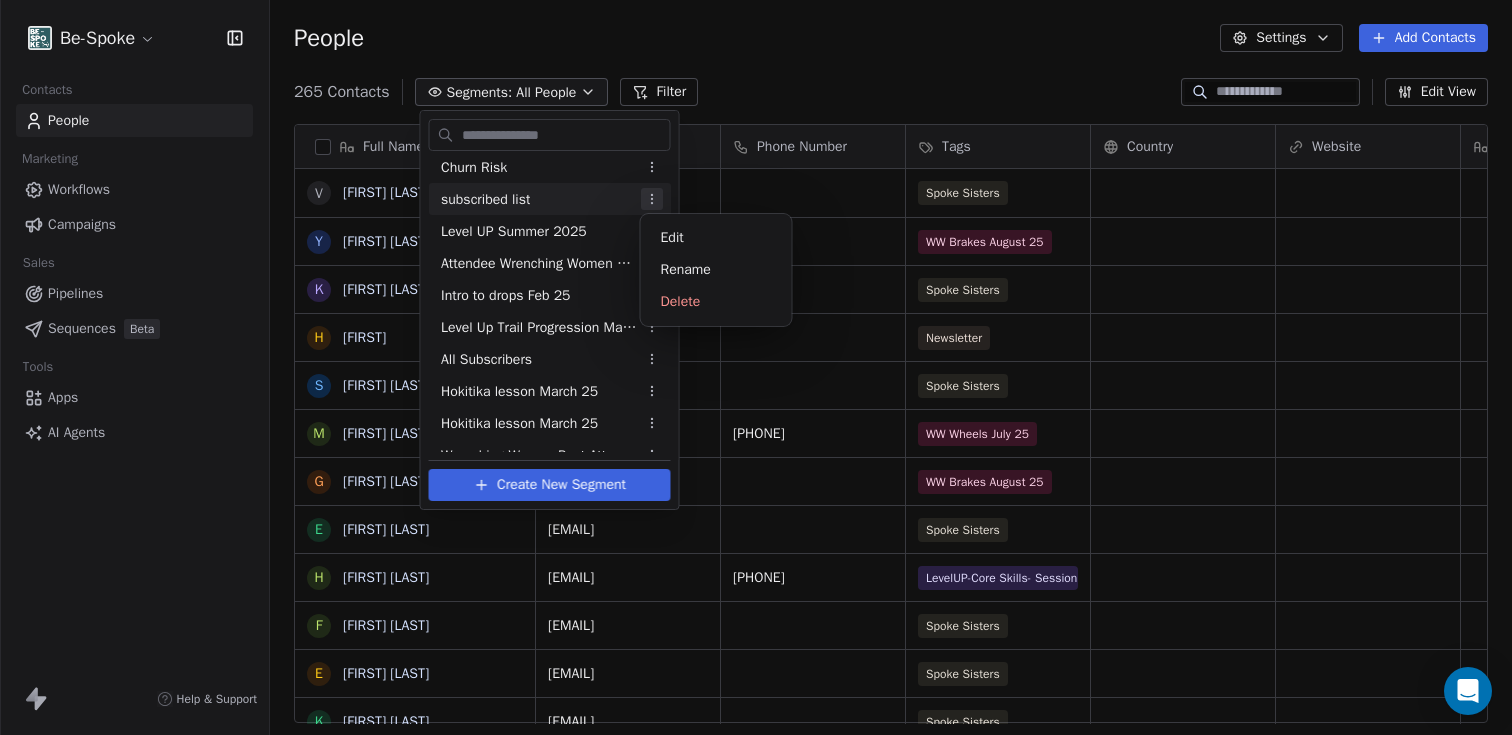 click on "Be-Spoke Contacts People Marketing Workflows Campaigns Sales Pipelines Sequences Beta Tools Apps AI Agents Help & Support People Settings Add Contacts 265 Contacts Segments: All People Filter Edit View Tag Add to Sequence Export Full Name V [FIRST] [LAST] Y [FIRST] [LAST] K [FIRST] [LAST] H [FIRST] [LAST] S [FIRST] [LAST] M [FIRST] [LAST] G [FIRST] [LAST] E [FIRST] [LAST] H [FIRST] [LAST] F [FIRST] [LAST] E [FIRST] [LAST] K [FIRST] [LAST] A [FIRST] [LAST] L [FIRST] [LAST] J [FIRST] [LAST] S [FIRST] [LAST] I [FIRST] [LAST] K [FIRST] [LAST] J [FIRST] [LAST] L [FIRST] [LAST] L [FIRST] [LAST] N [FIRST] [LAST] J [FIRST] [LAST] J [FIRST] [LAST] B [FIRST] [LAST] C [FIRST] [LAST] A [FIRST] [LAST] A [FIRST] [LAST] E [FIRST] [LAST] A [FIRST] [LAST] R [FIRST] [LAST] S [FIRST] [LAST] H [FIRST] [LAST] L [FIRST] [LAST] Email Phone Number Tags Country Website Job Title Status Contact Source NPS Score [EMAIL] Spoke Sisters [EMAIL] WW Brakes August 25 [EMAIL] Spoke Sisters [EMAIL] Newsletter [EMAIL] Spoke Sisters [EMAIL] [EMAIL]" at bounding box center [756, 367] 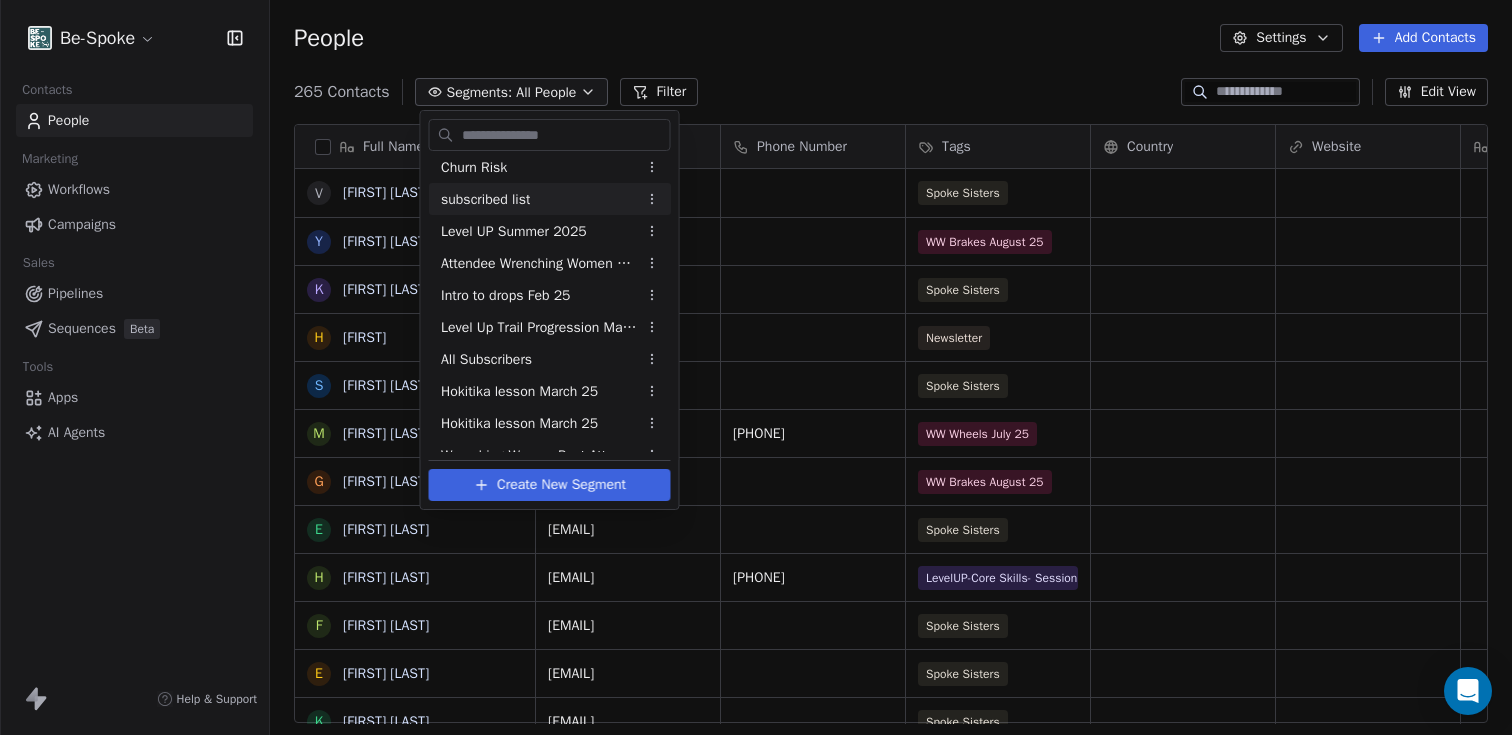 click on "subscribed list" at bounding box center (485, 199) 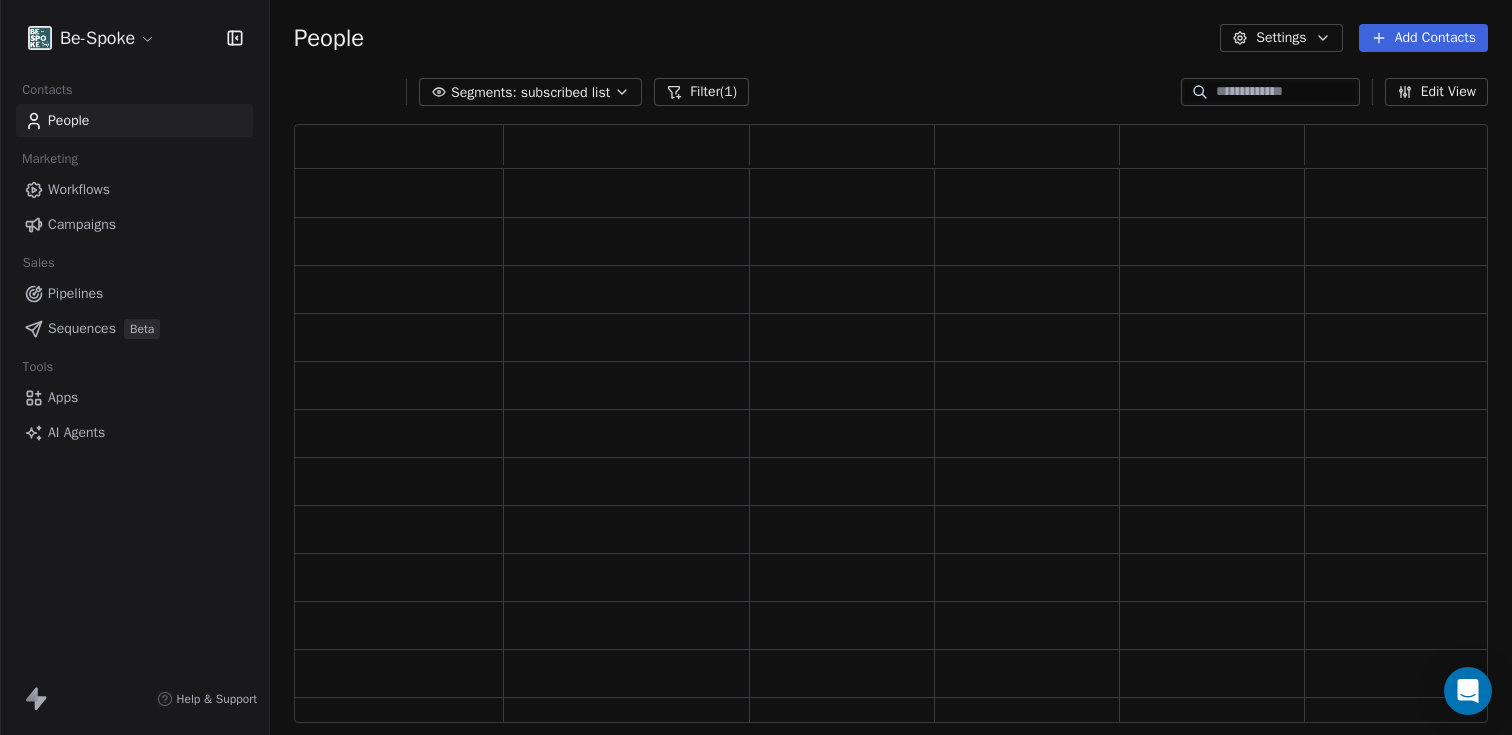 scroll, scrollTop: 16, scrollLeft: 16, axis: both 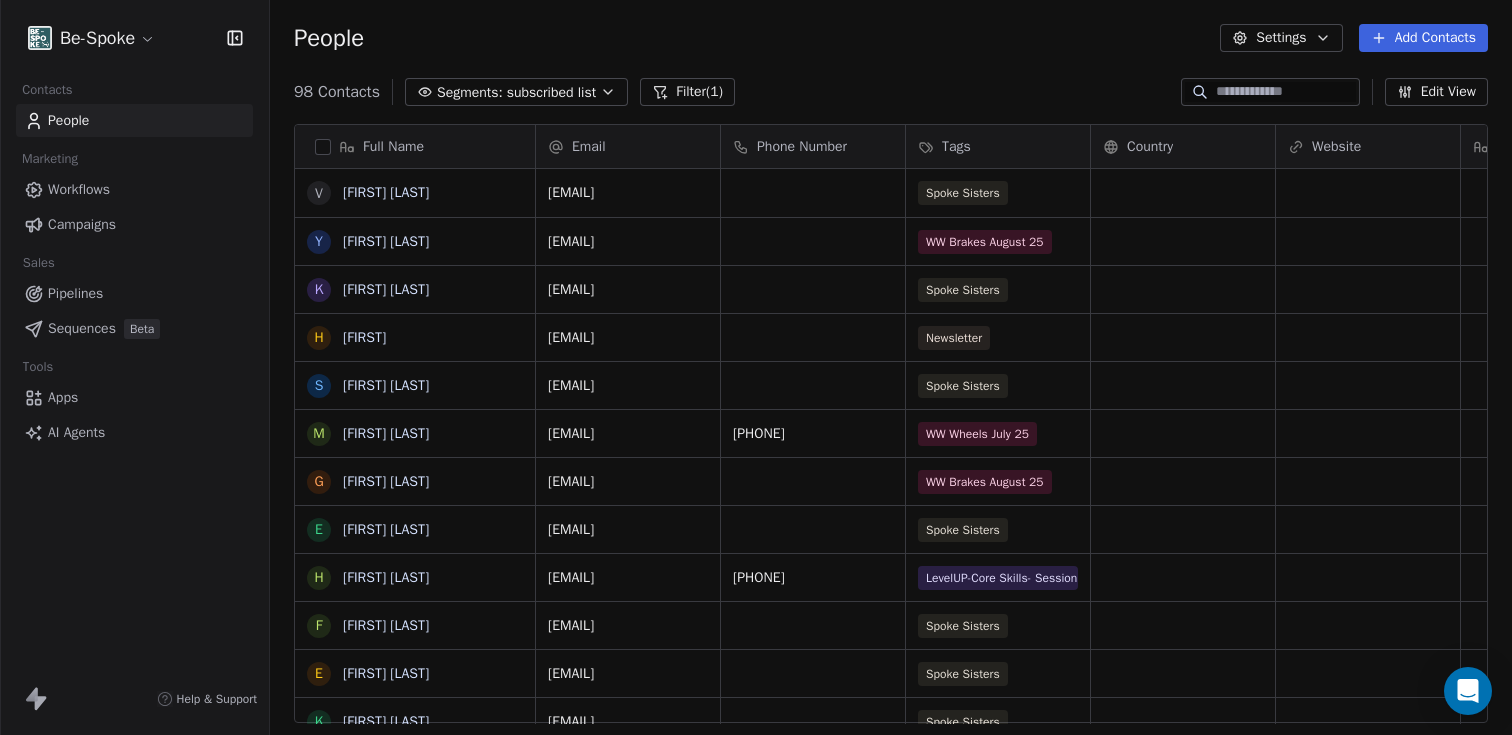 click on "subscribed list" at bounding box center (551, 92) 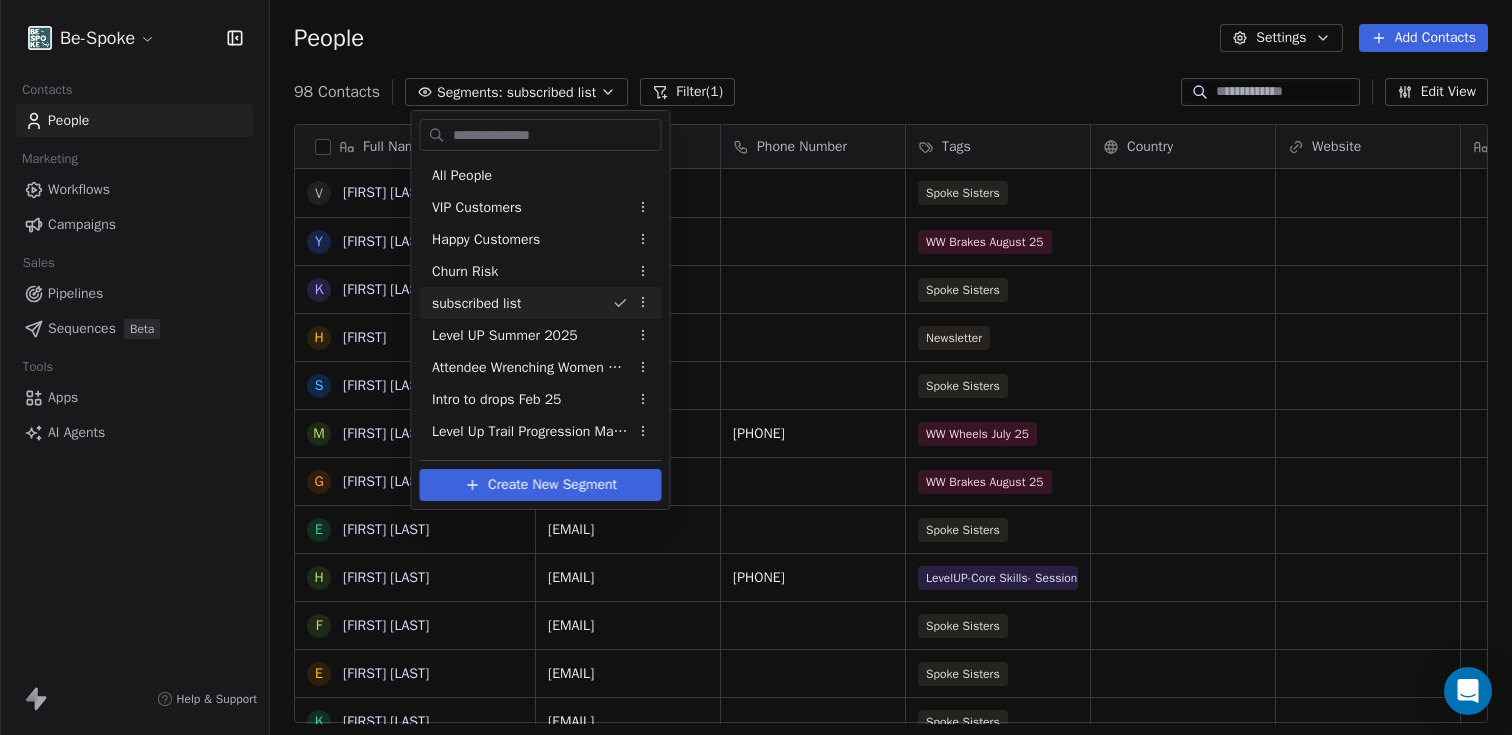 click on "Be-Spoke Contacts People Marketing Workflows Campaigns Sales Pipelines Sequences Beta Tools Apps AI Agents Help & Support People Settings Add Contacts 98 Contacts Segments: subscribed list Filter (1) Edit View Tag Add to Sequence Export Full Name V [FIRST] [LAST] Y [FIRST] [LAST] K [FIRST] [LAST] H [FIRST] [LAST] S [FIRST] [LAST] M [FIRST] [LAST] G [FIRST] [LAST] E [FIRST] [LAST] H [FIRST] [LAST] F [FIRST] [LAST] E [FIRST] [LAST] K [FIRST] [LAST] A [FIRST] [LAST] J [FIRST] [LAST] S [FIRST] [LAST] I [FIRST] [LAST] J [FIRST] [LAST] L [FIRST] [LAST] N [FIRST] [LAST] B [FIRST] [LAST] A [FIRST] [LAST] A [FIRST] [LAST] E [FIRST] [LAST] A [FIRST] [LAST] R [FIRST] [LAST] S [FIRST] [LAST] H [FIRST] [LAST] L [FIRST] [LAST] Stephenson A [FIRST] [LAST] Farmer A [FIRST] [LAST] van tromp F [FIRST] [LAST] Gibson M [FIRST] [LAST] Foote Email Phone Number Tags Country Website Job Title Status Contact Source NPS Score [EMAIL] Spoke Sisters [EMAIL] WW Brakes August 25 [EMAIL] Spoke Sisters [EMAIL] Newsletter [EMAIL] Spoke Sisters [EMAIL]" at bounding box center [756, 367] 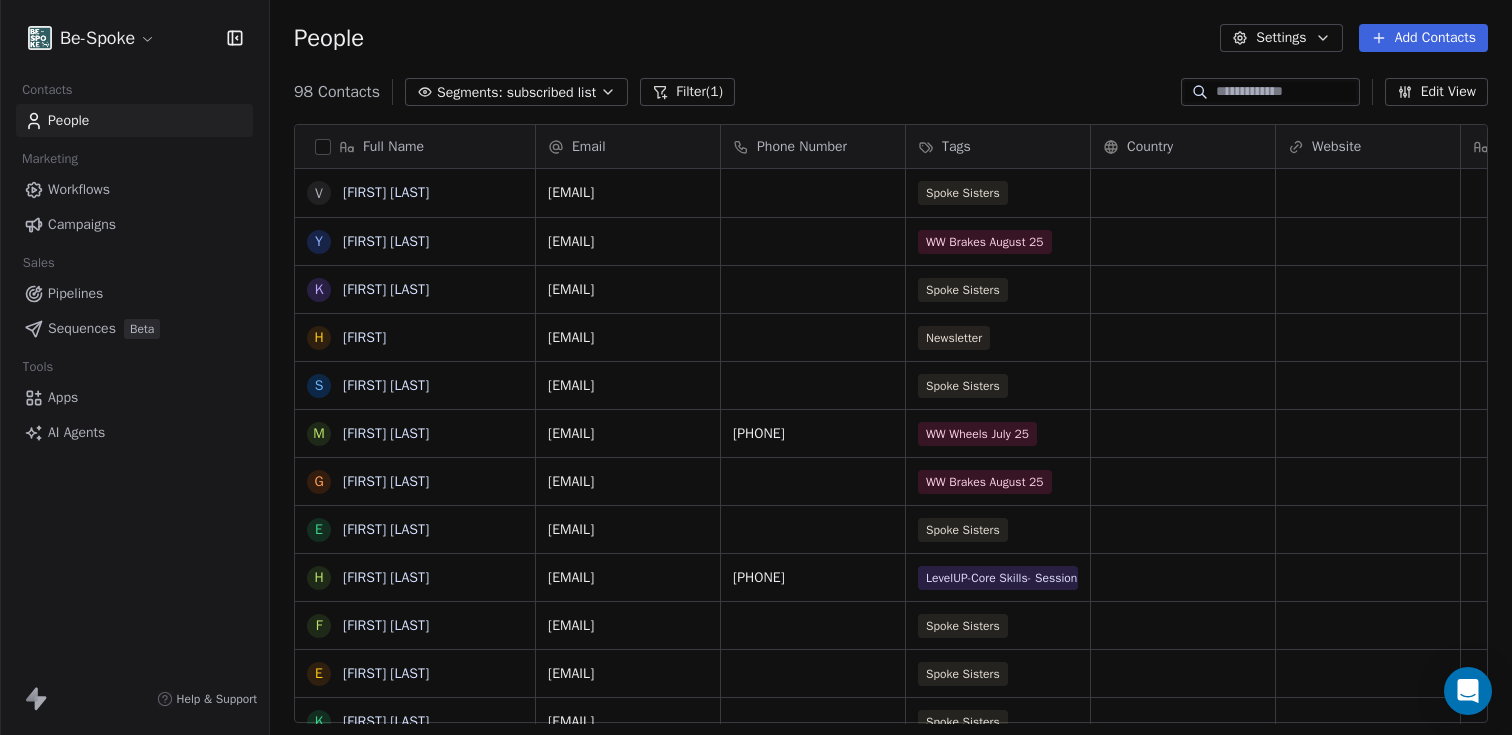 click on "People Settings  Add Contacts" at bounding box center (891, 38) 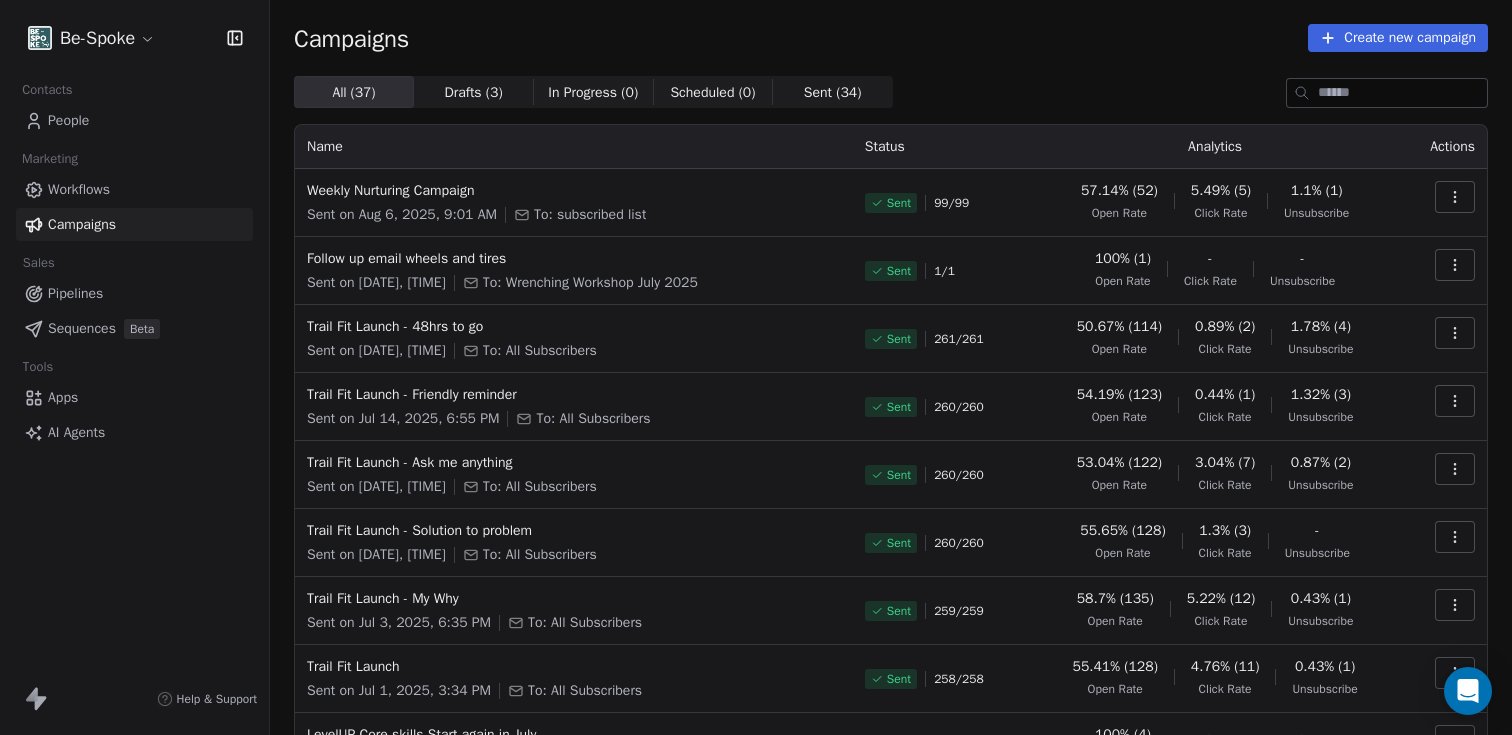 click 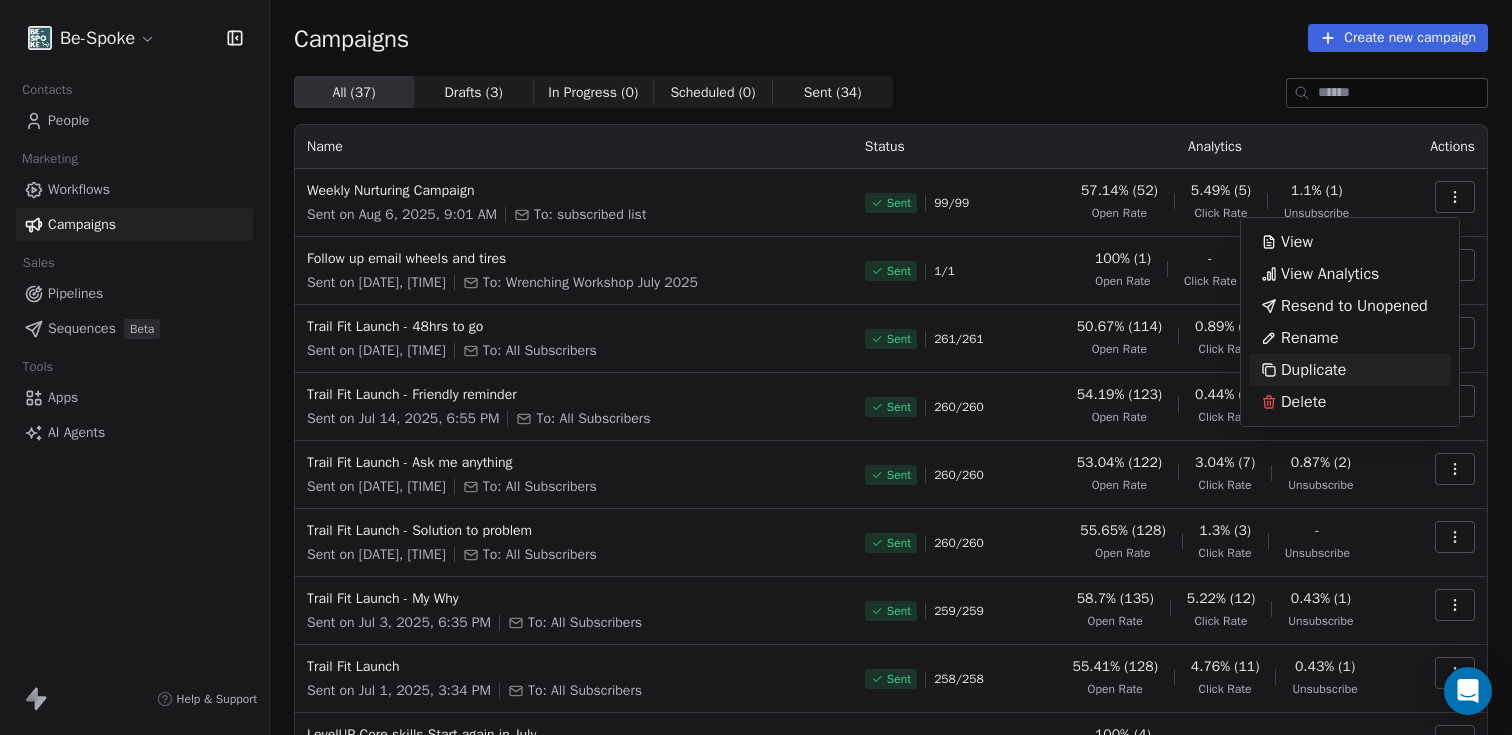 click on "Duplicate" at bounding box center [1313, 370] 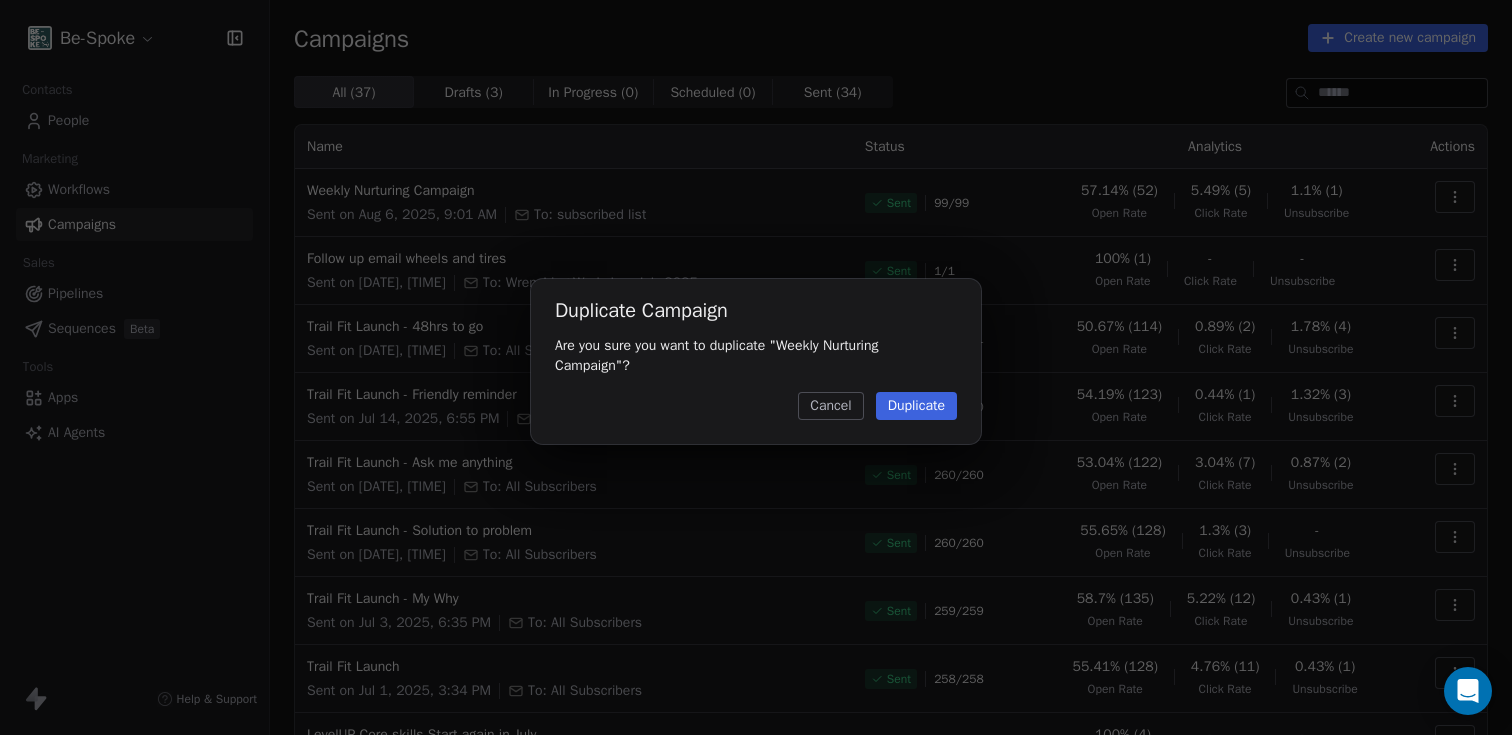 drag, startPoint x: 914, startPoint y: 430, endPoint x: 914, endPoint y: 413, distance: 17 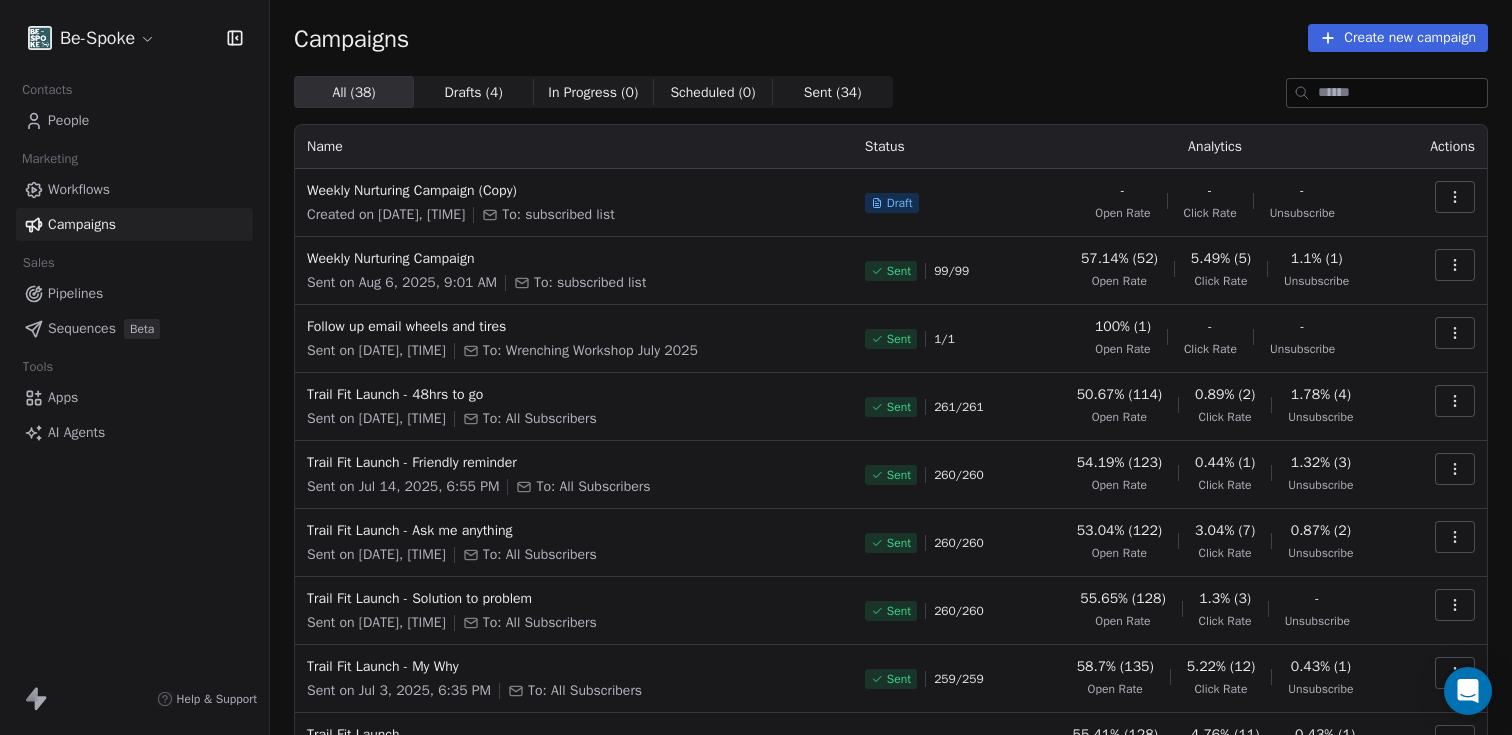 click 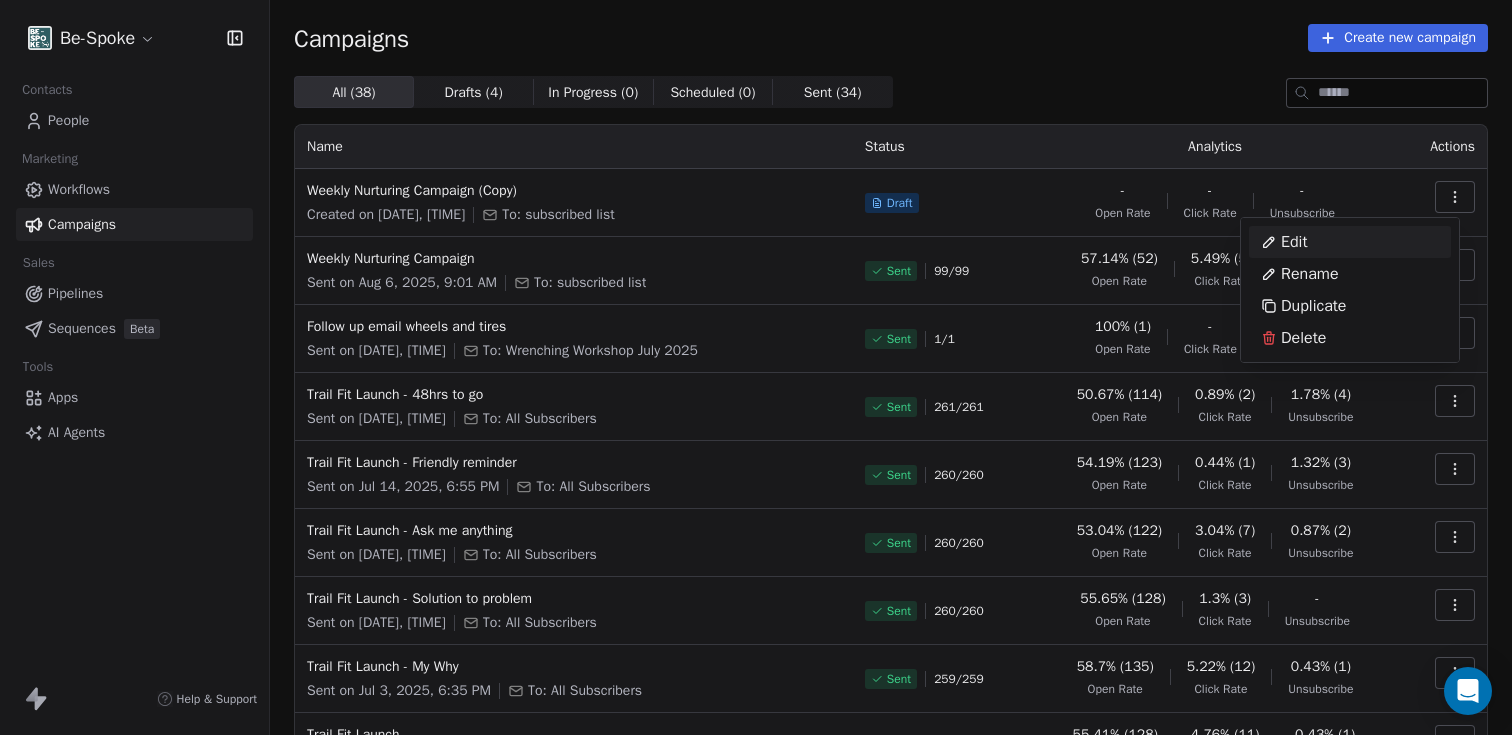 click on "Edit" at bounding box center [1350, 242] 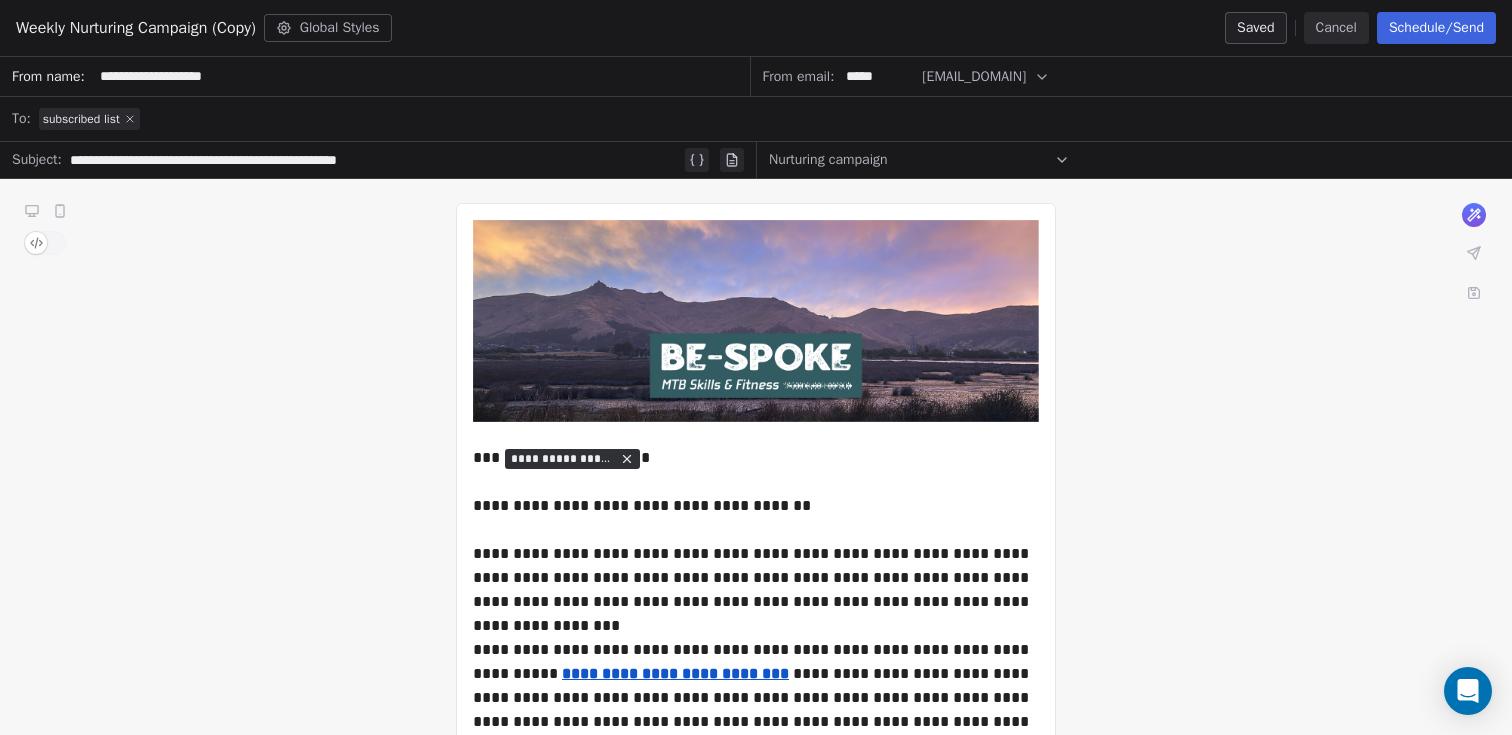 click 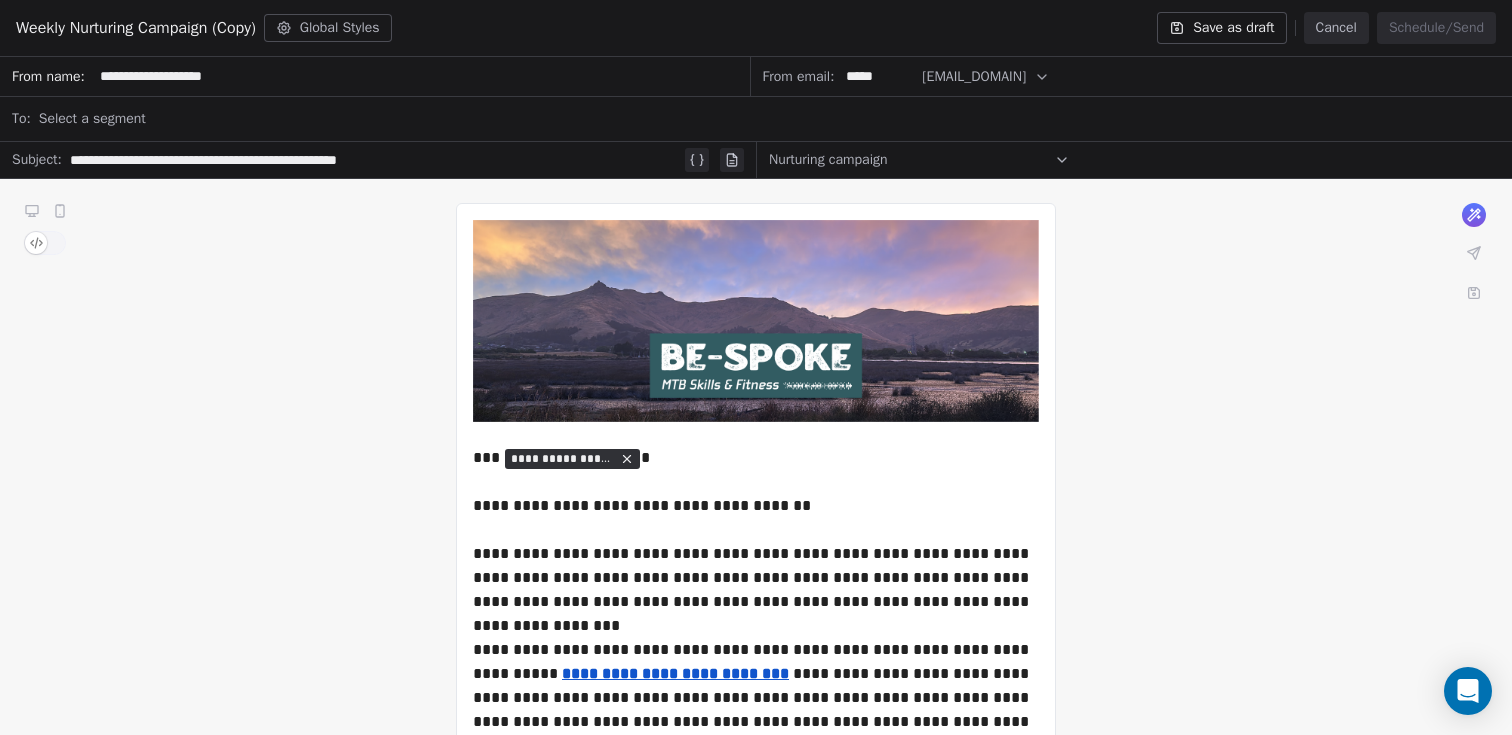 click on "Select a segment" at bounding box center (92, 119) 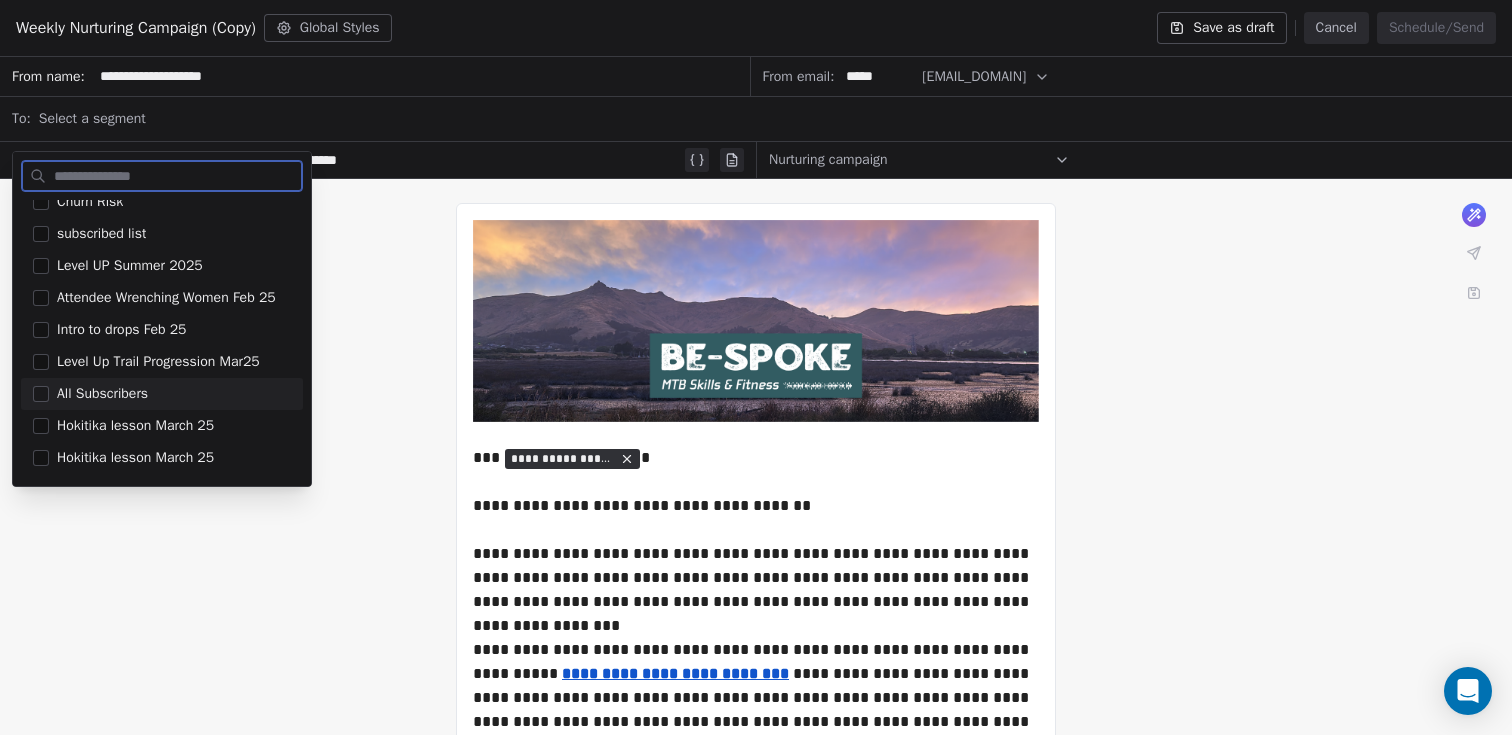 click at bounding box center [41, 394] 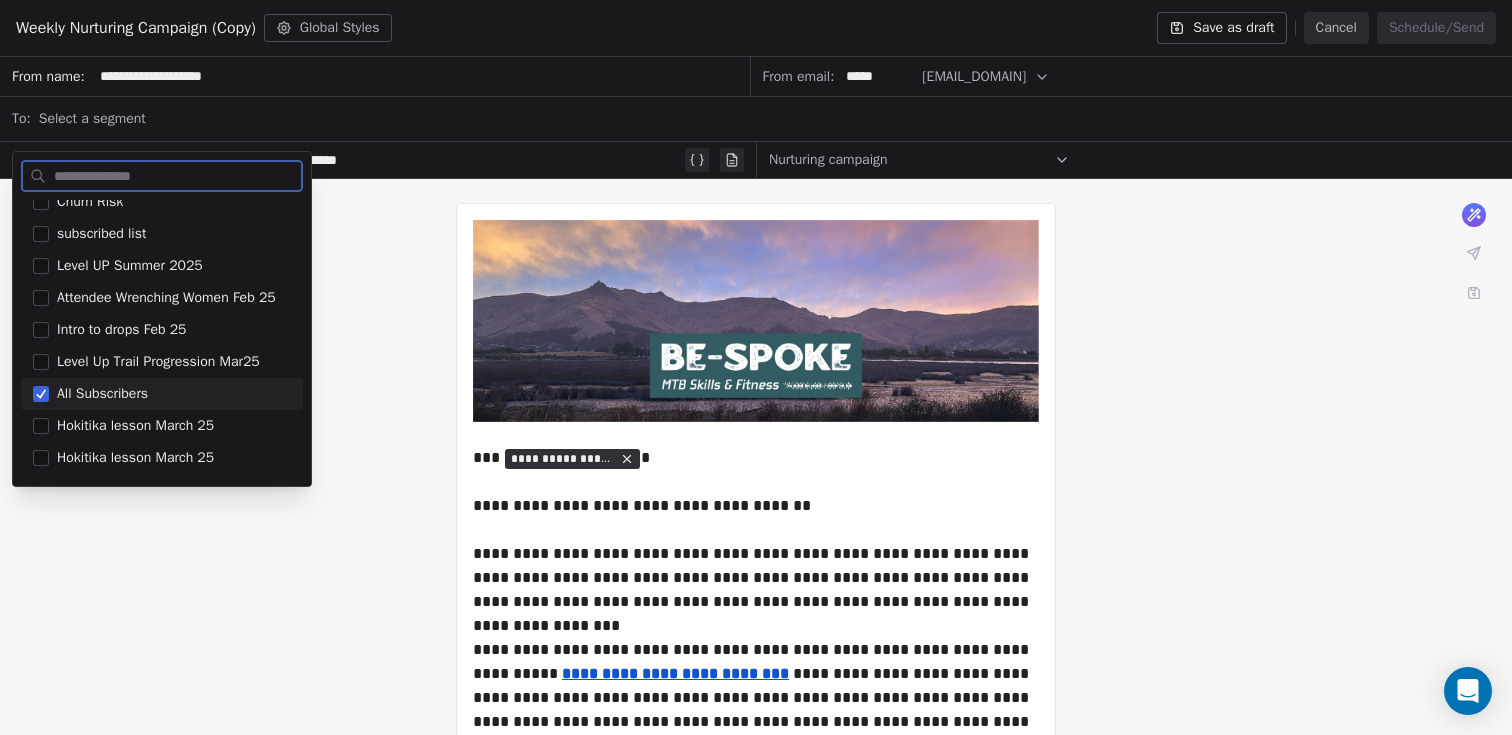click on "All Subscribers" at bounding box center (102, 394) 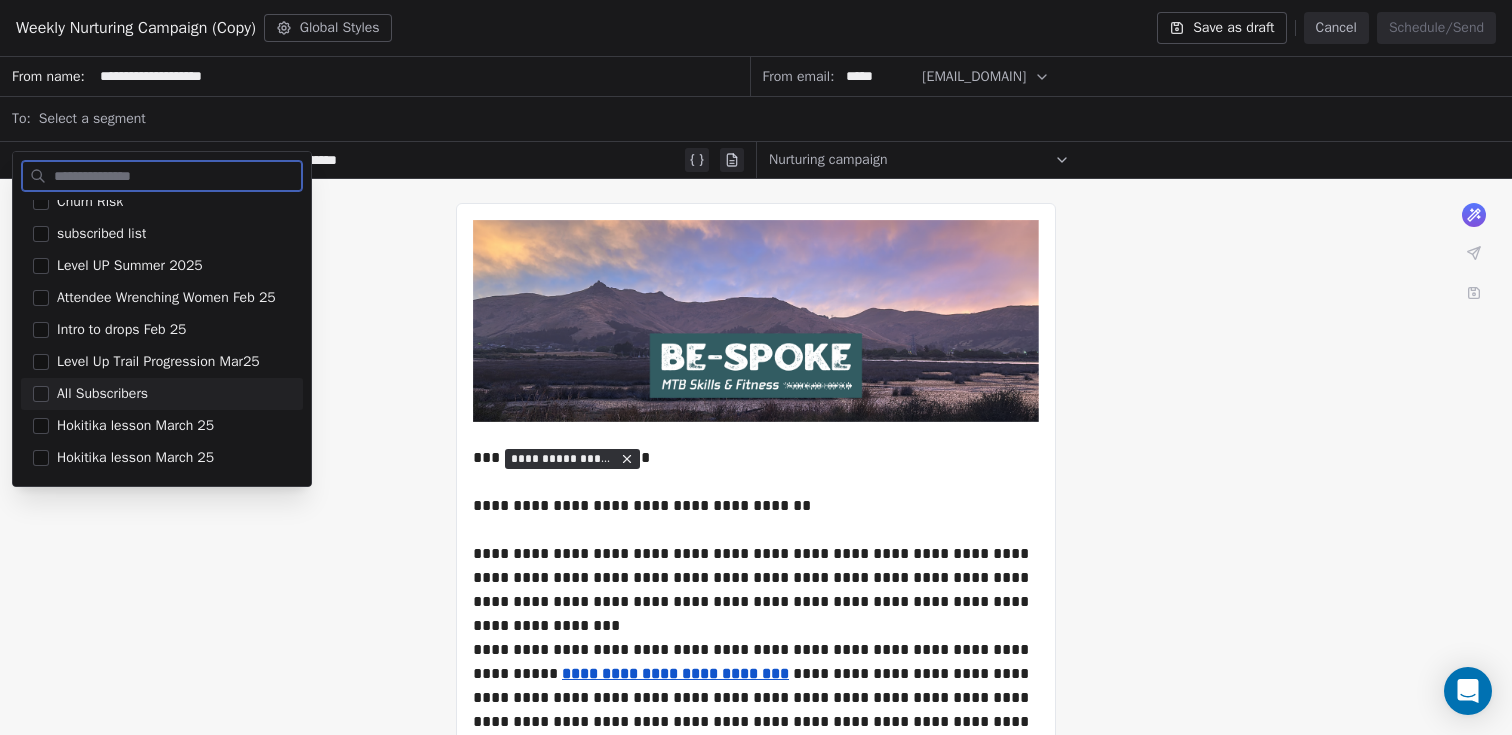 click on "All Subscribers" at bounding box center [102, 394] 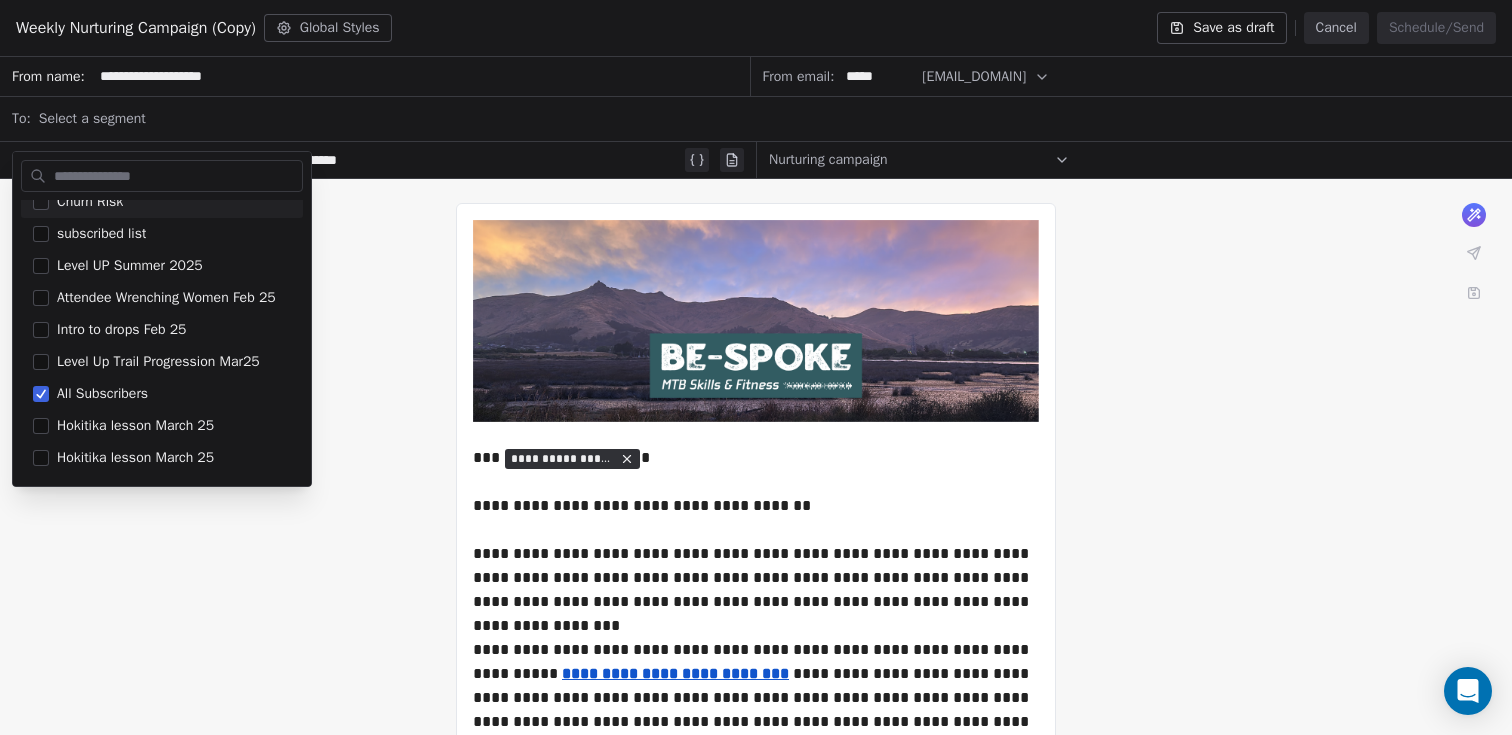 click on "Select a segment" at bounding box center (769, 119) 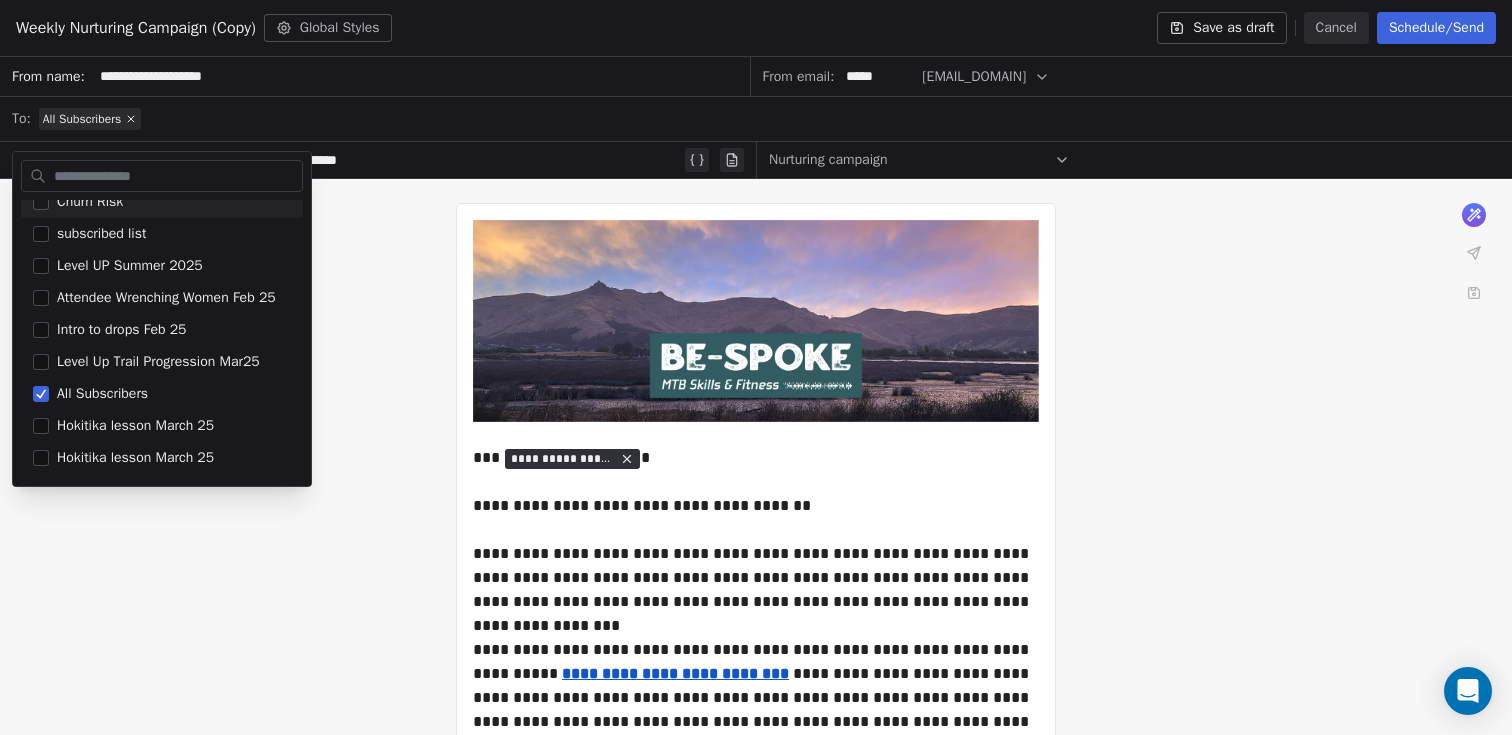 click on "All Subscribers" at bounding box center [769, 119] 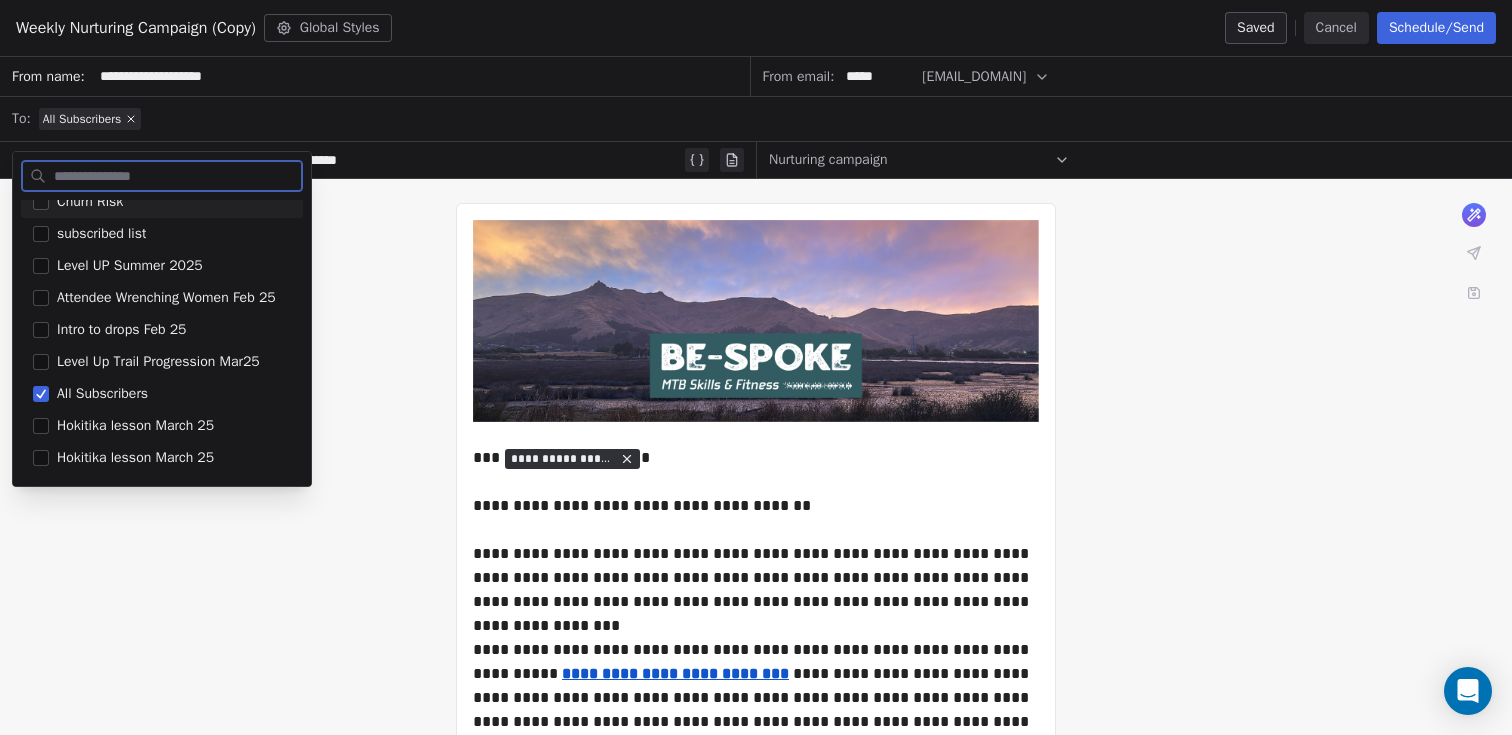 click on "Cancel" at bounding box center (1336, 28) 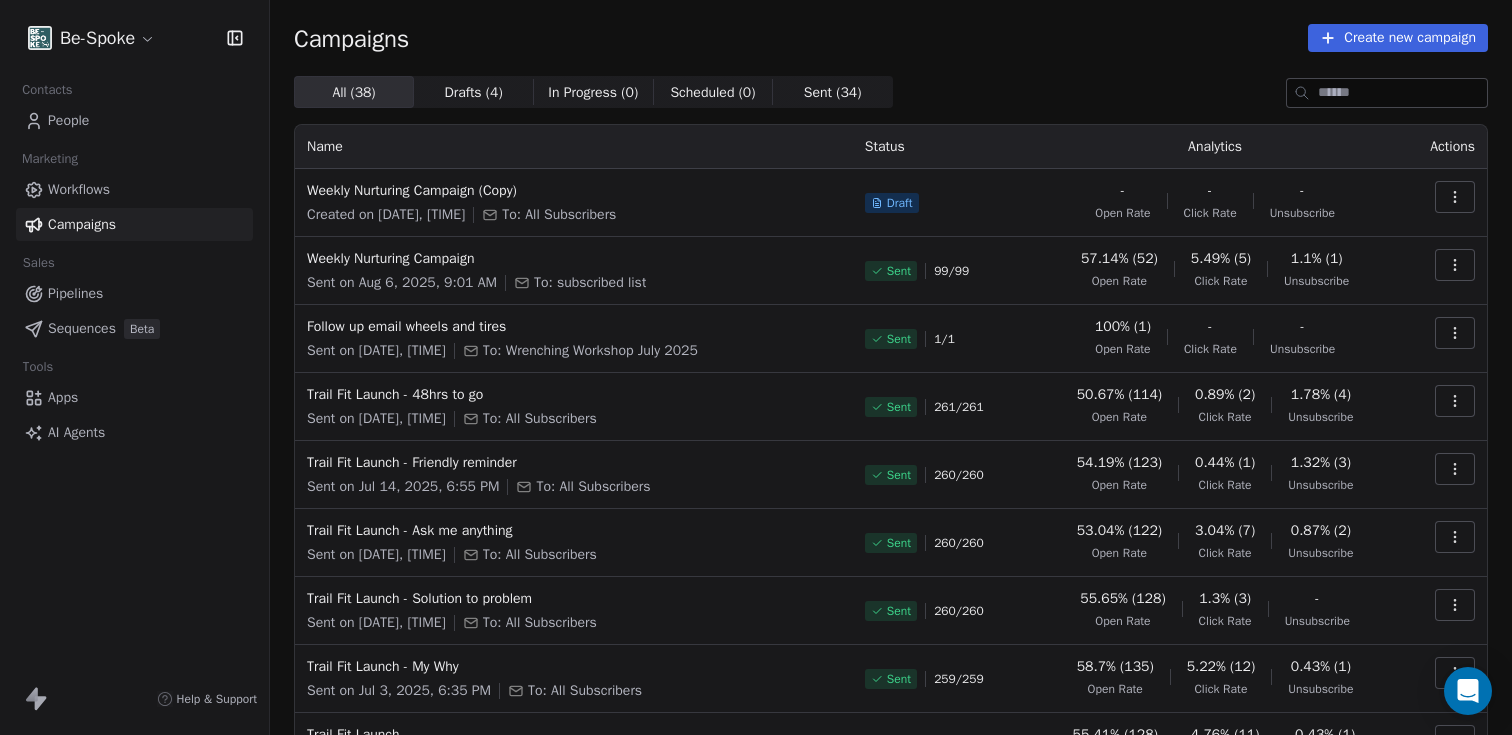 click on "Workflows" at bounding box center [79, 189] 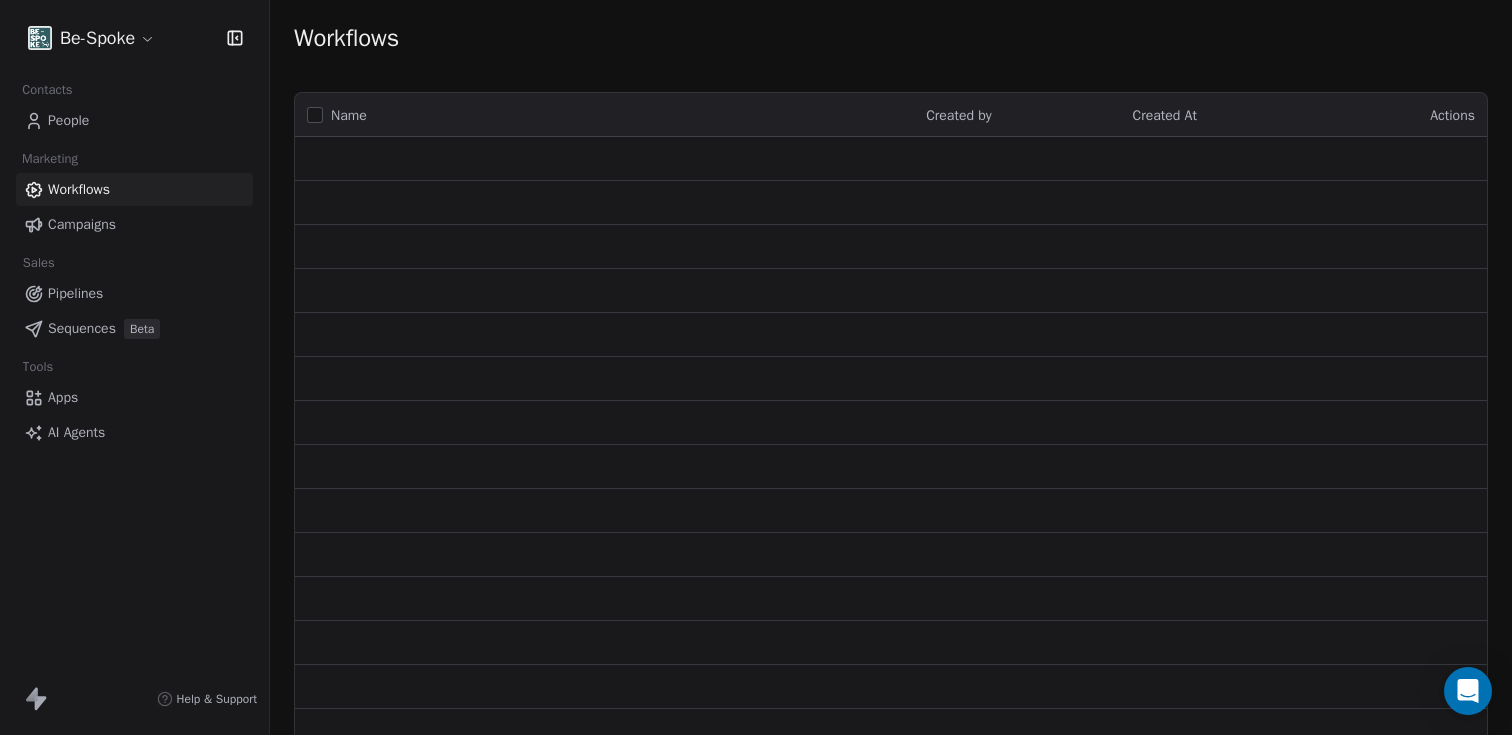 click on "People" at bounding box center (134, 120) 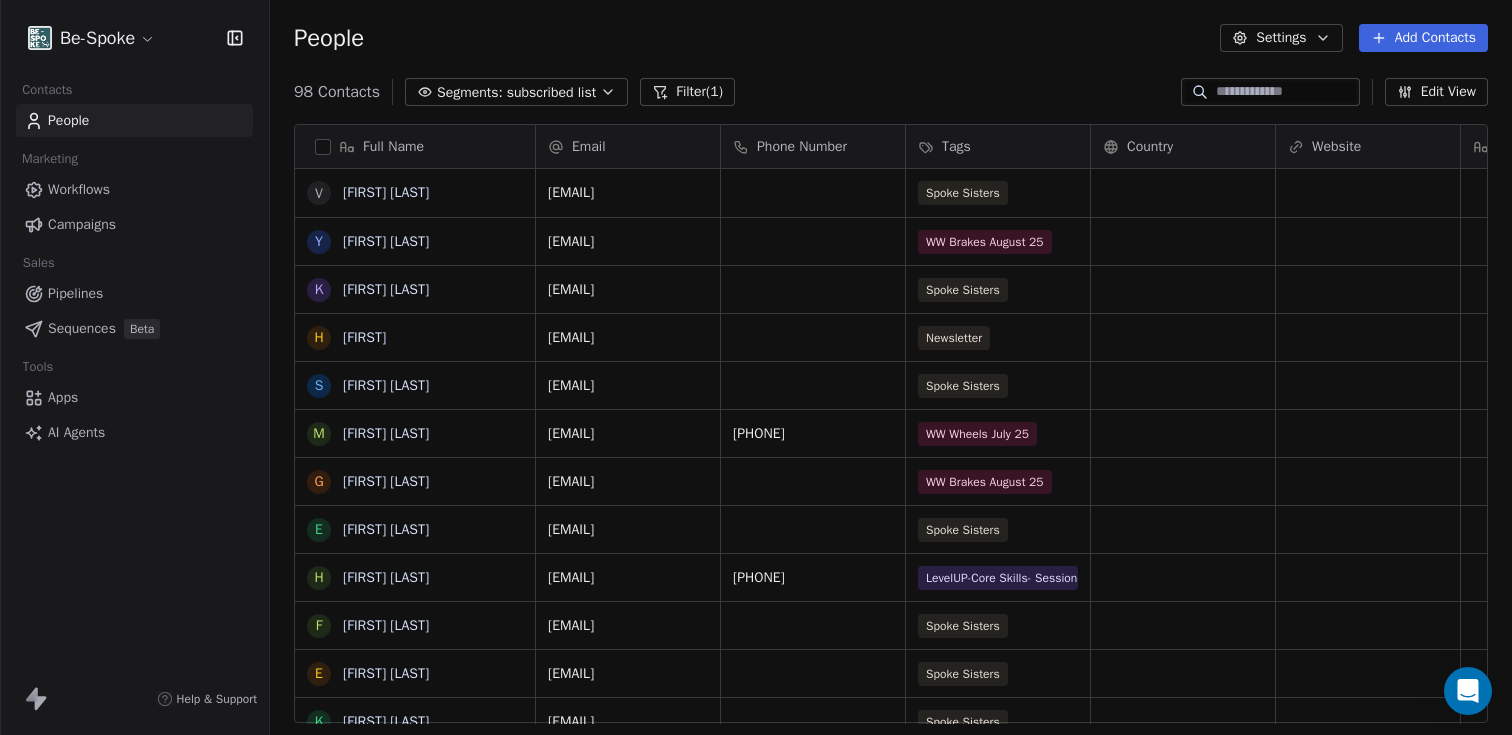 scroll, scrollTop: 16, scrollLeft: 16, axis: both 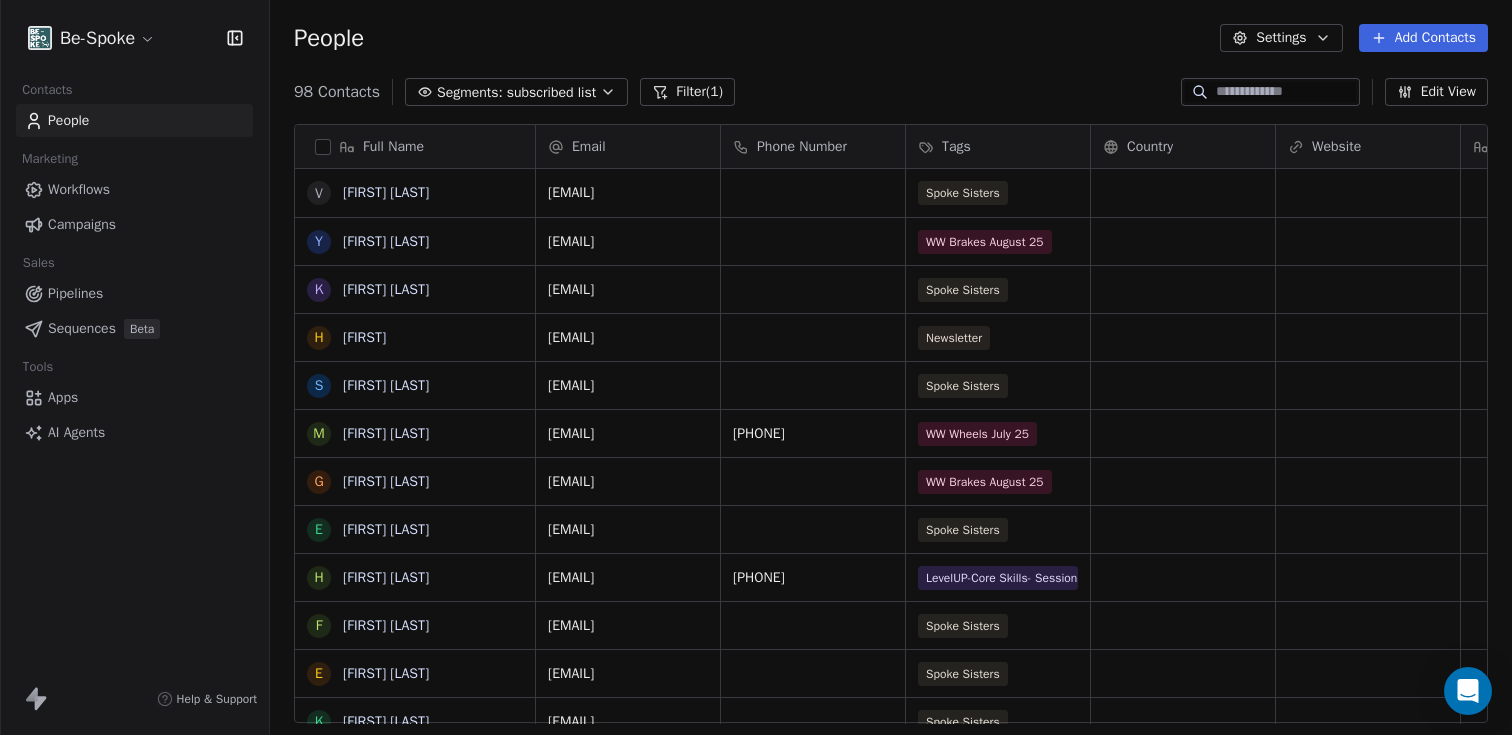click on "Filter  (1)" at bounding box center (687, 92) 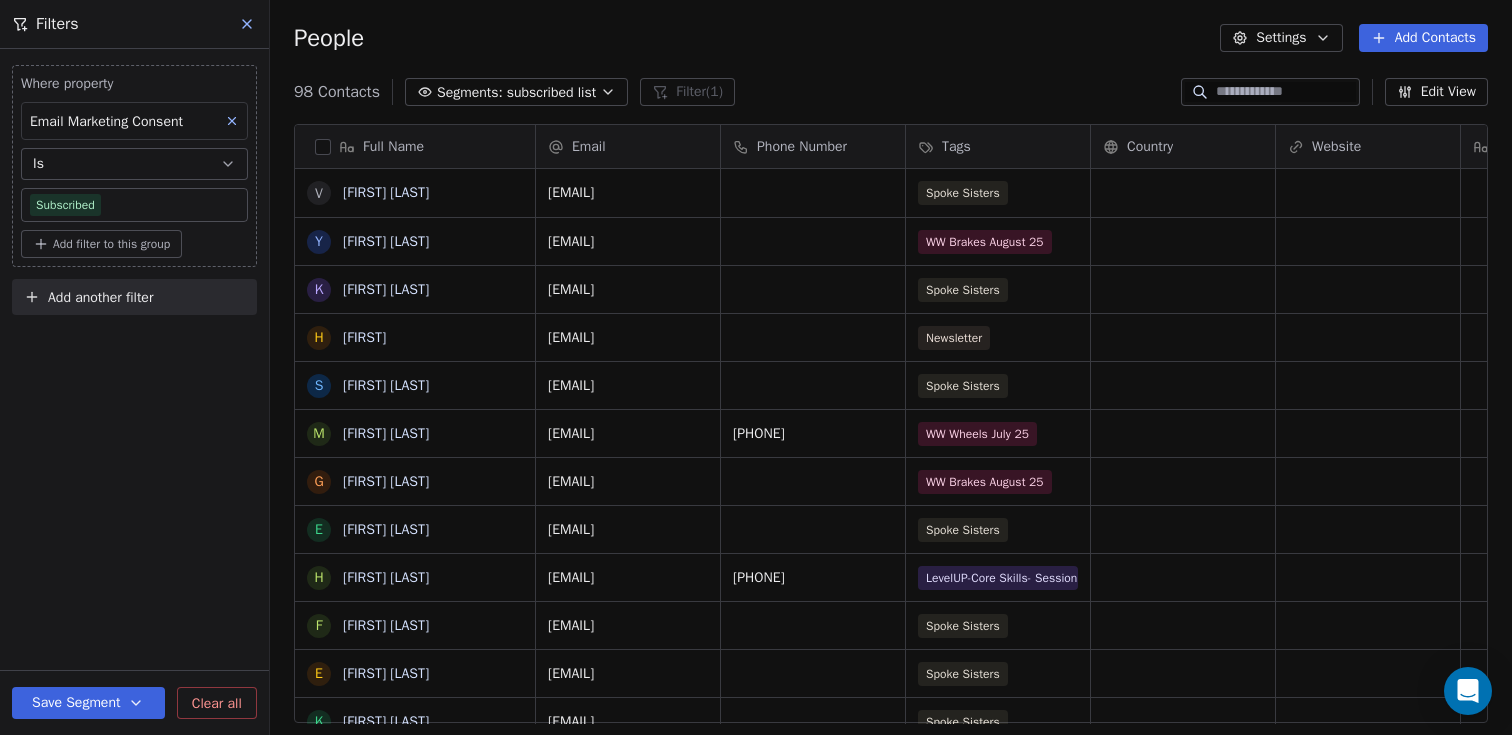 click on "Where property   Email Marketing Consent   Is Subscribed Add filter to this group Add another filter Save Segment Clear all" at bounding box center (134, 392) 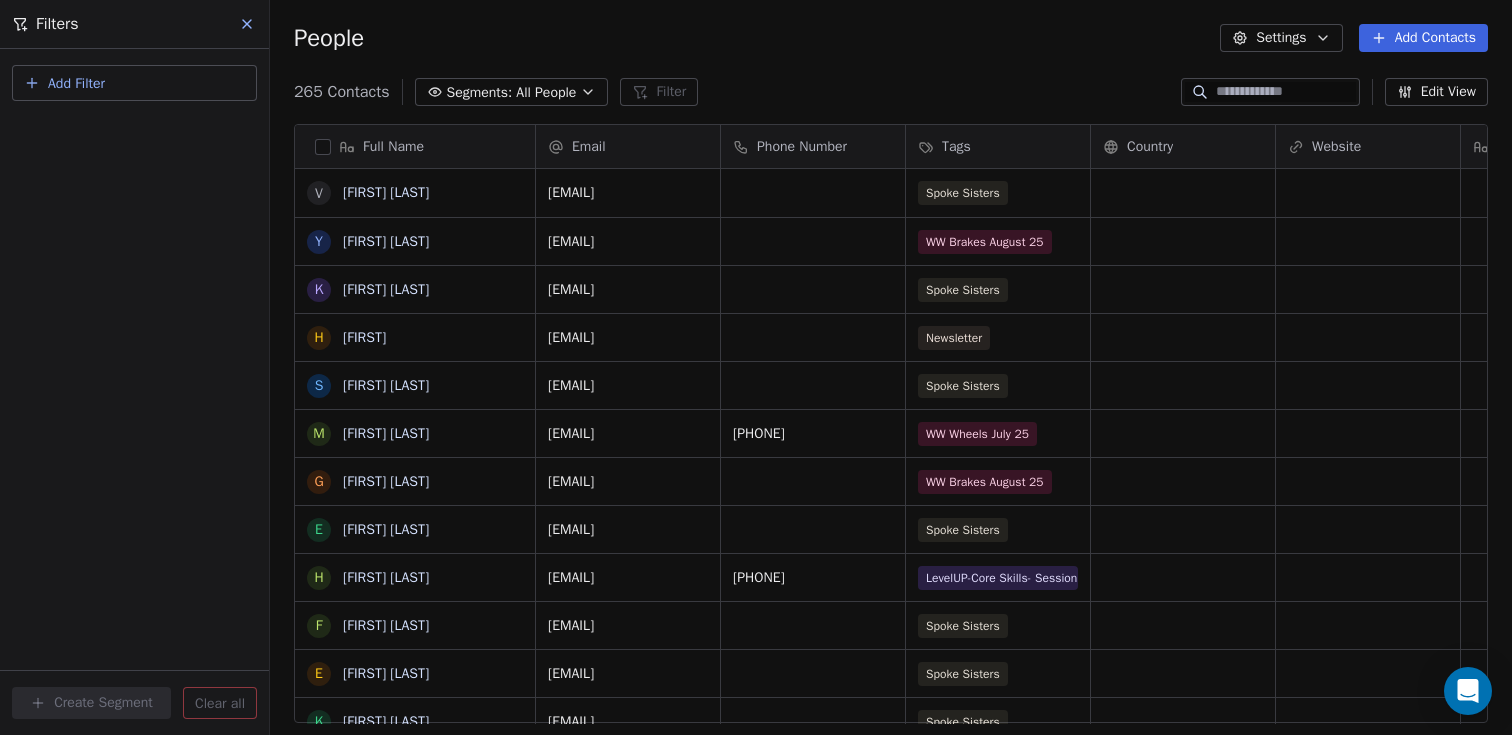 click on "Add Filter" at bounding box center [134, 83] 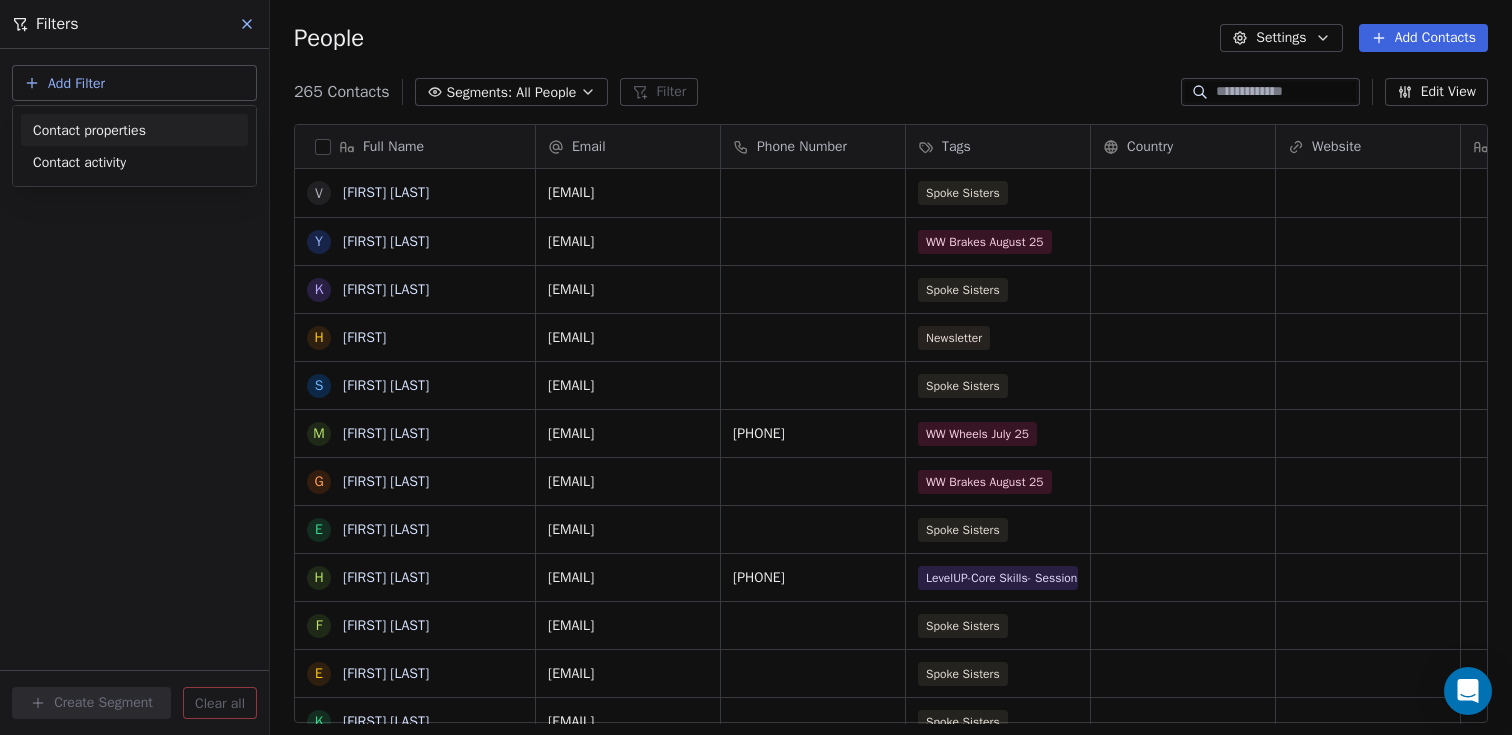 click on "Contact properties" at bounding box center [89, 130] 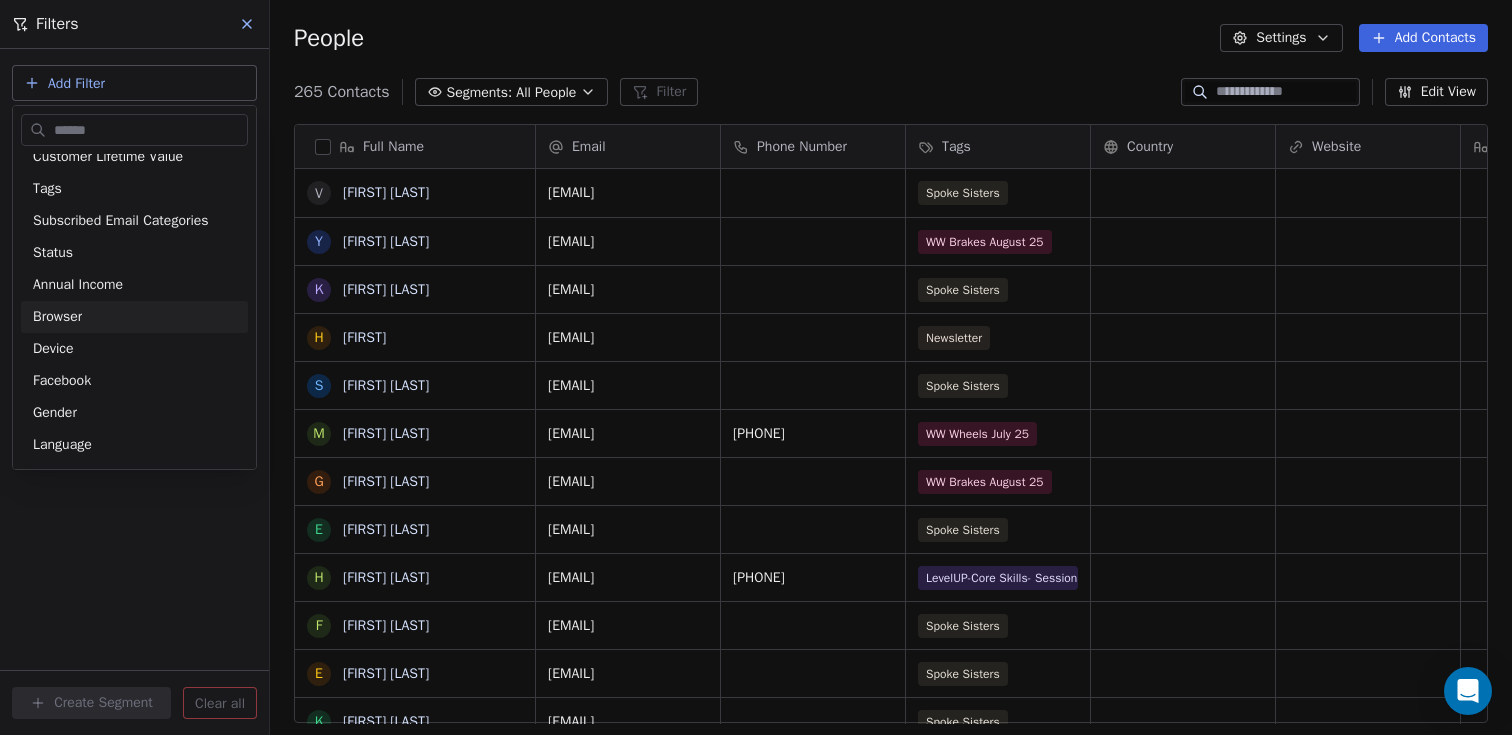 scroll, scrollTop: 455, scrollLeft: 0, axis: vertical 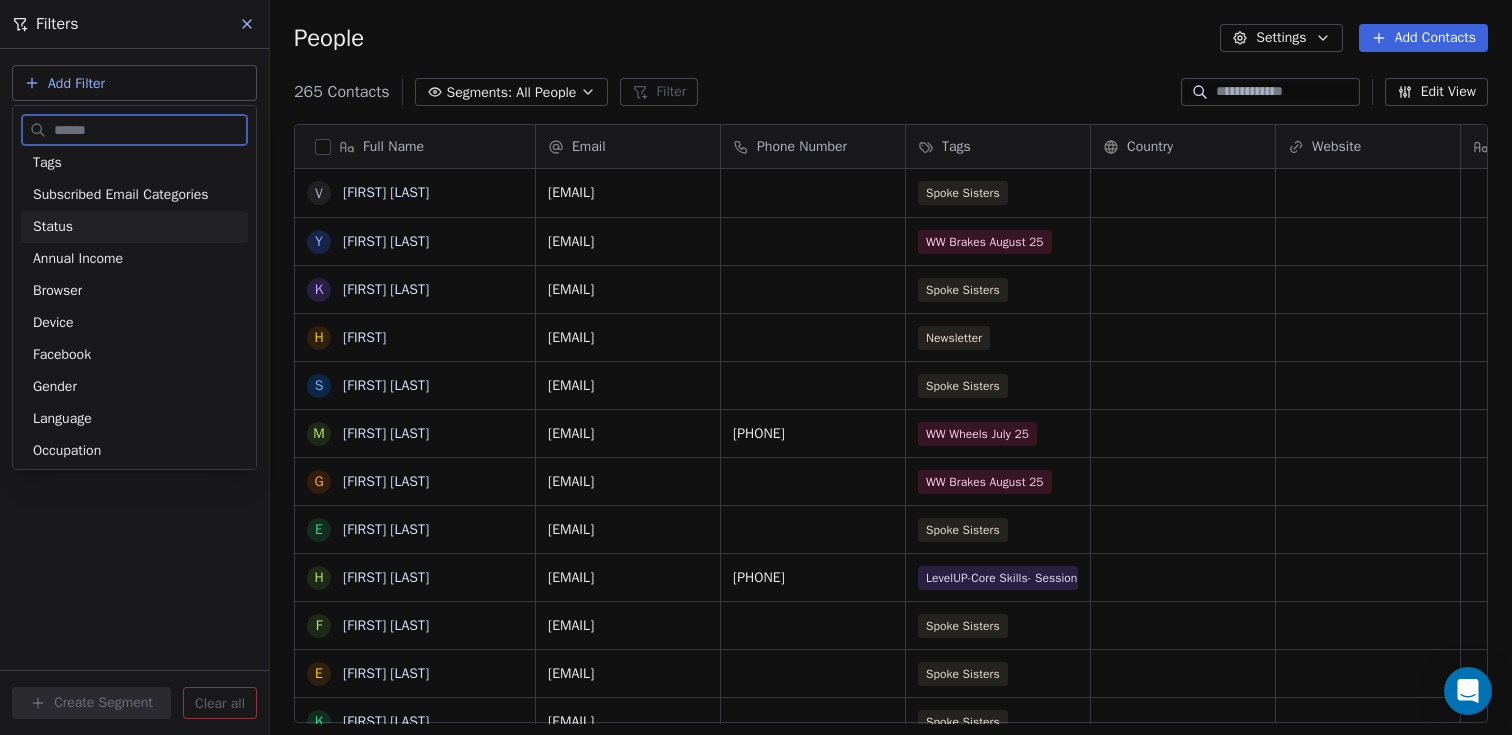 click on "Status" at bounding box center [134, 227] 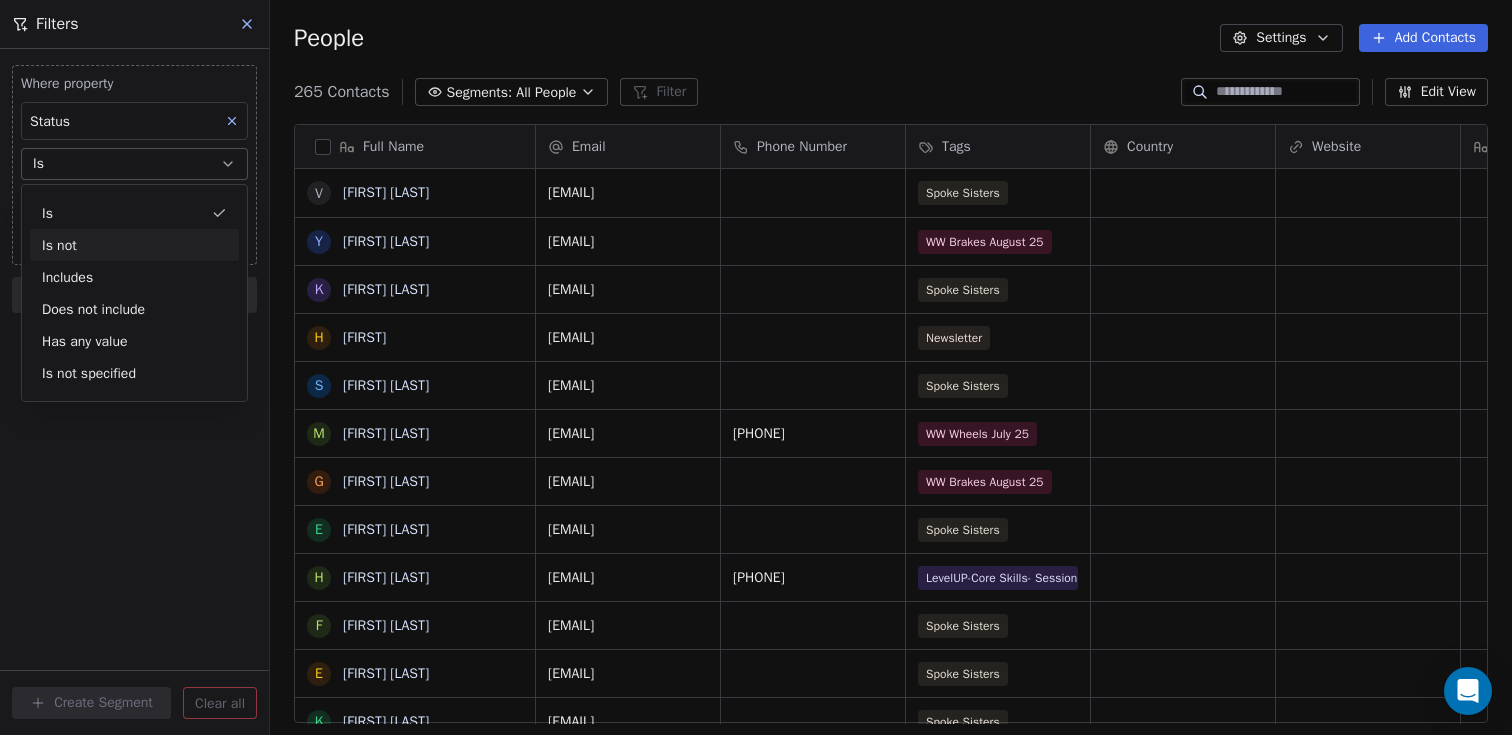 click on "Is not" at bounding box center (134, 245) 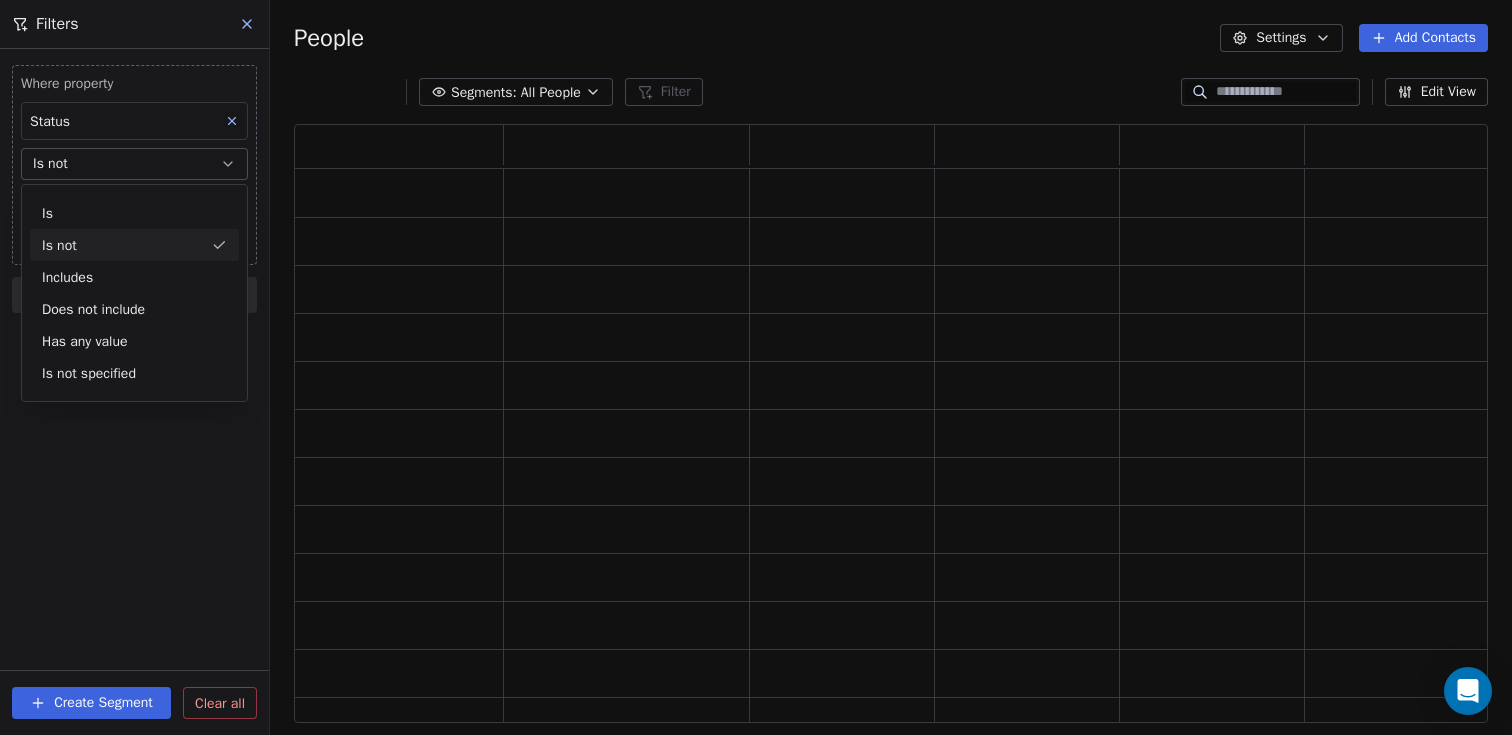 scroll, scrollTop: 16, scrollLeft: 16, axis: both 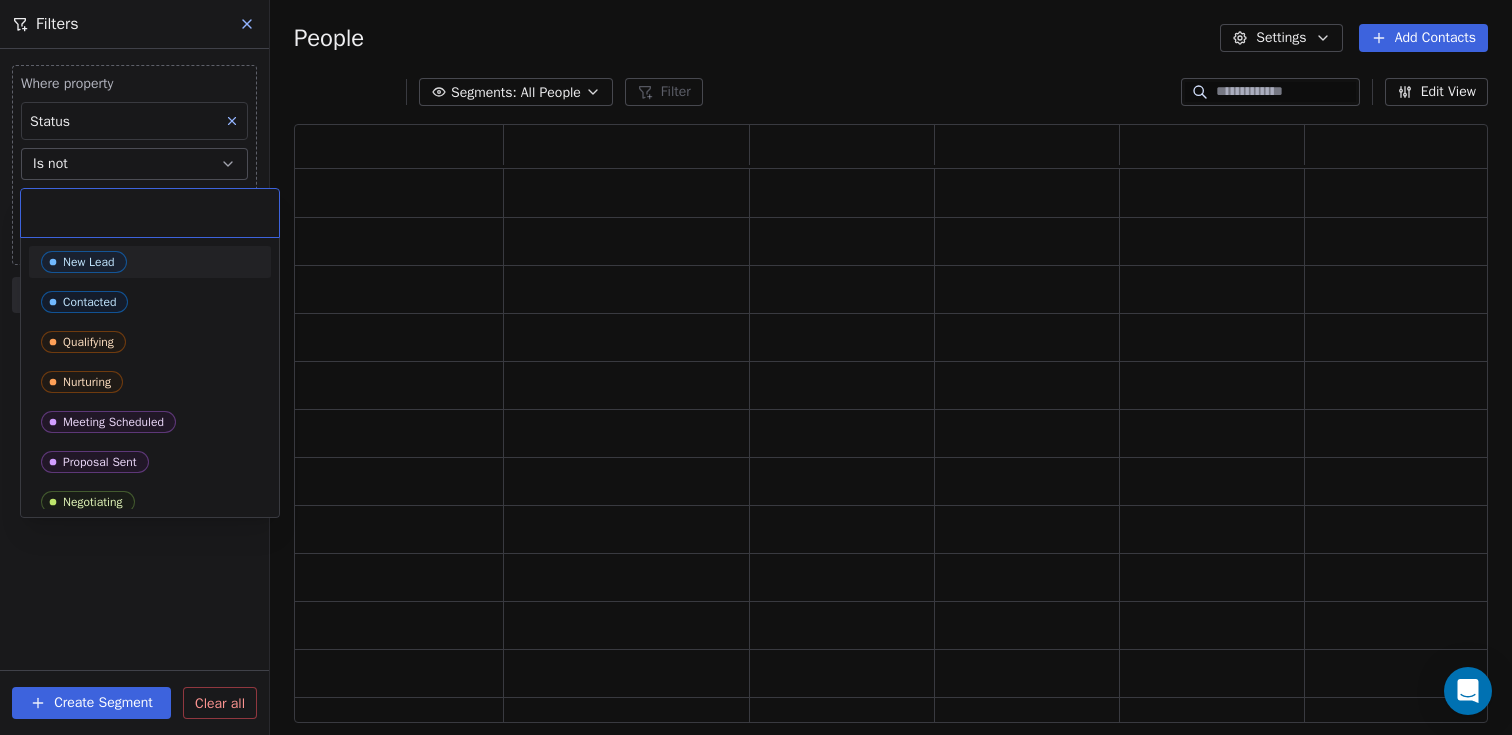 click on "Be-Spoke Contacts People Marketing Workflows Campaigns Sales Pipelines Sequences Beta Tools Apps AI Agents Help & Support Filters Where property Status Is Select Status Add filter to this group Add another filter Create Segment Clear all People Settings Add Contacts Segments: All People Filter Edit View Tag Add to Sequence Export 0.25 New Lead Contacted Qualifying Nurturing Meeting Scheduled Proposal Sent Negotiating Decision Pending Closed Won Closed Lost Unqualified" at bounding box center [756, 367] 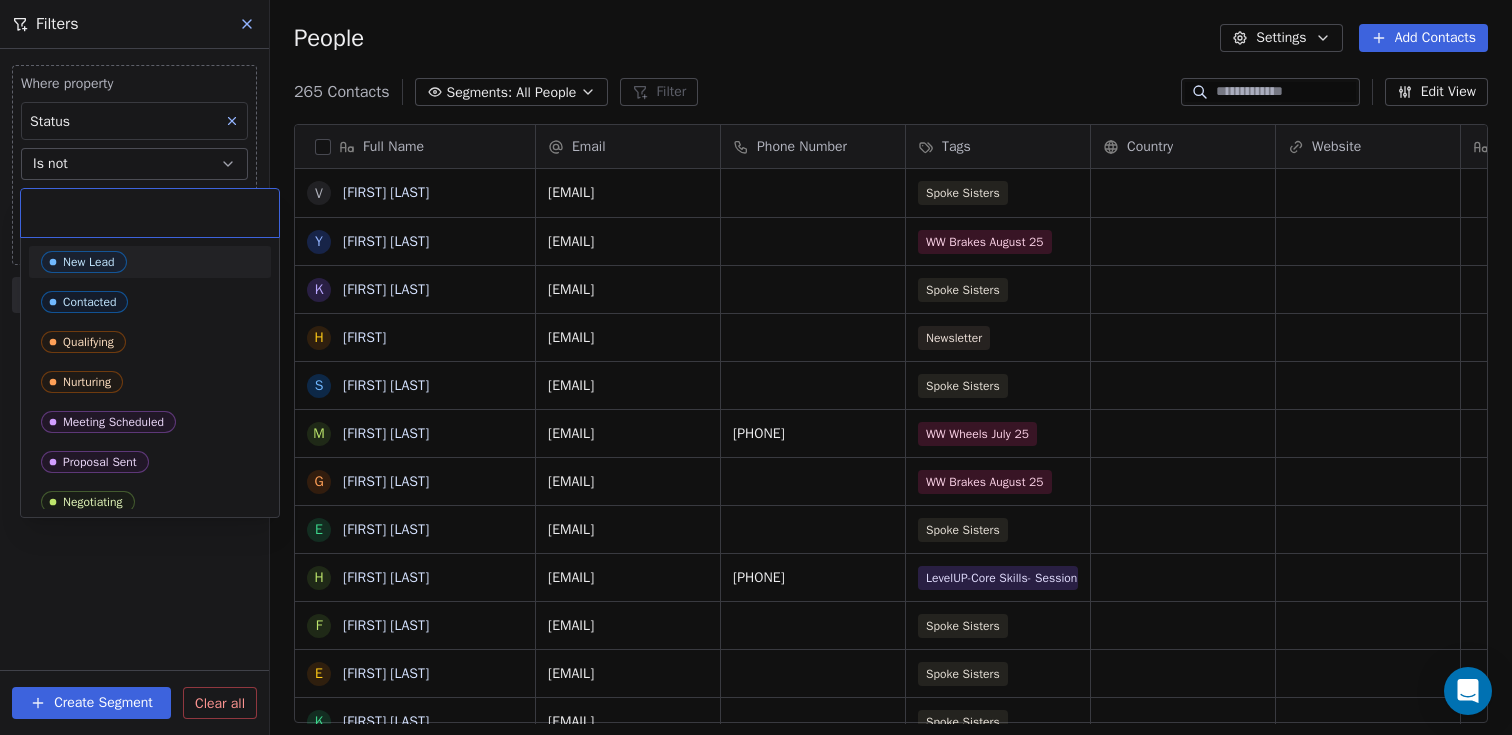 scroll, scrollTop: 16, scrollLeft: 16, axis: both 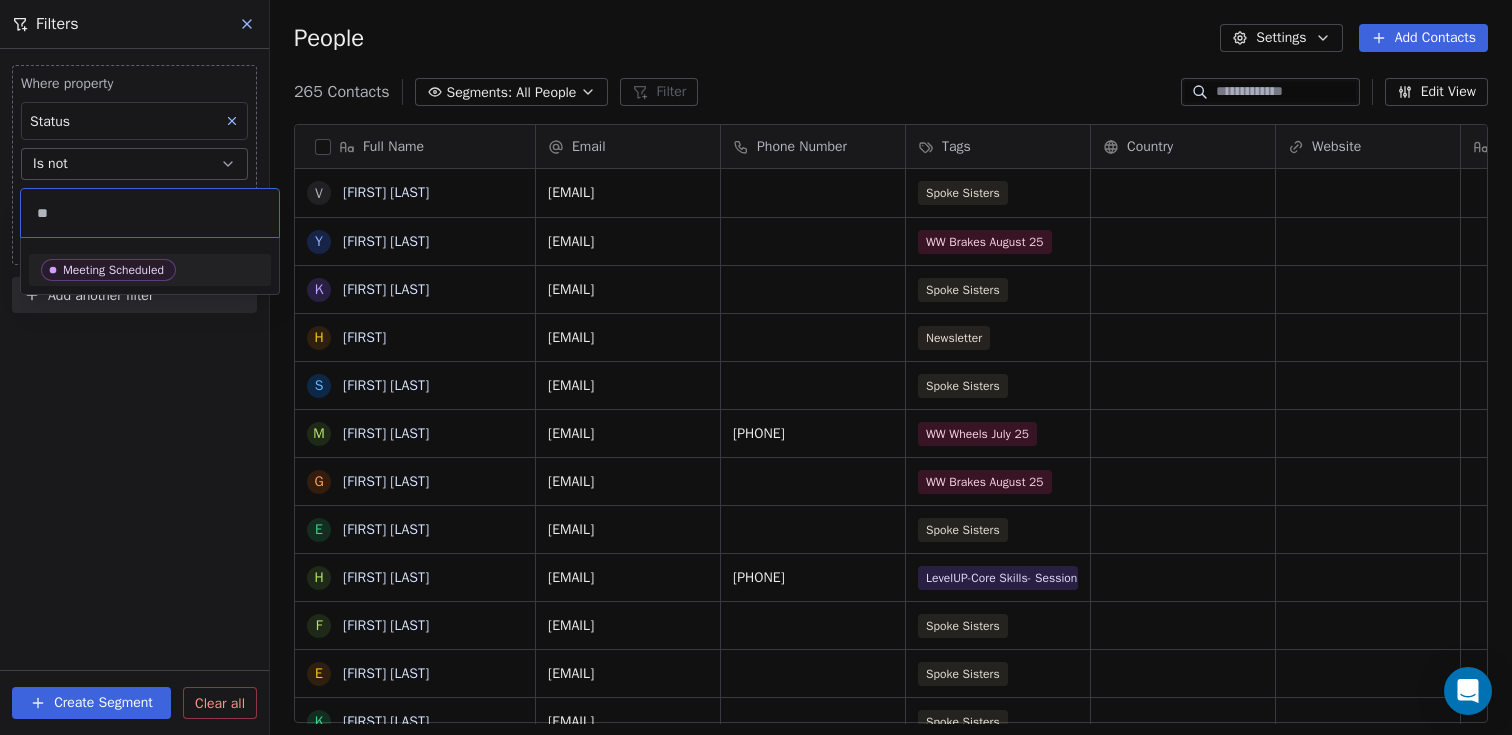 type on "*" 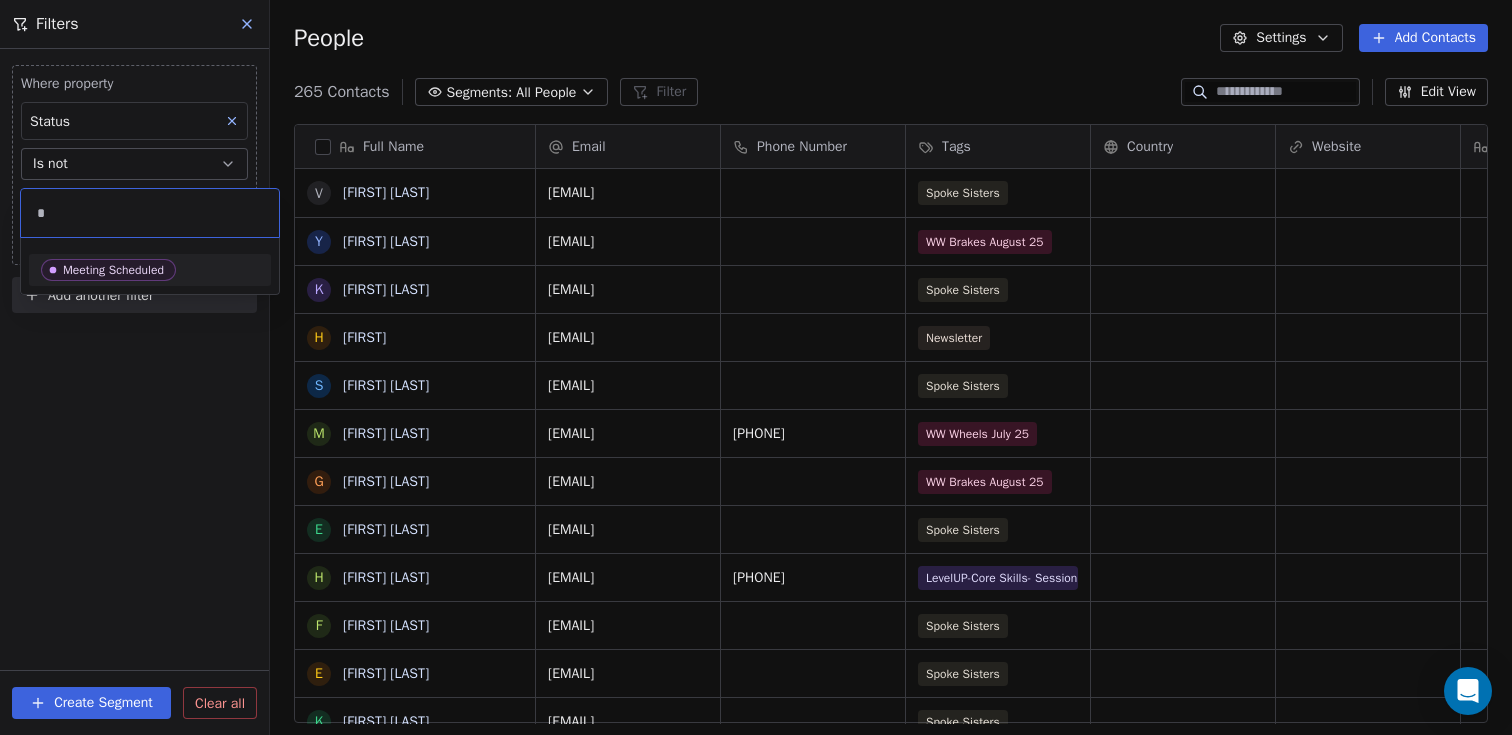 type 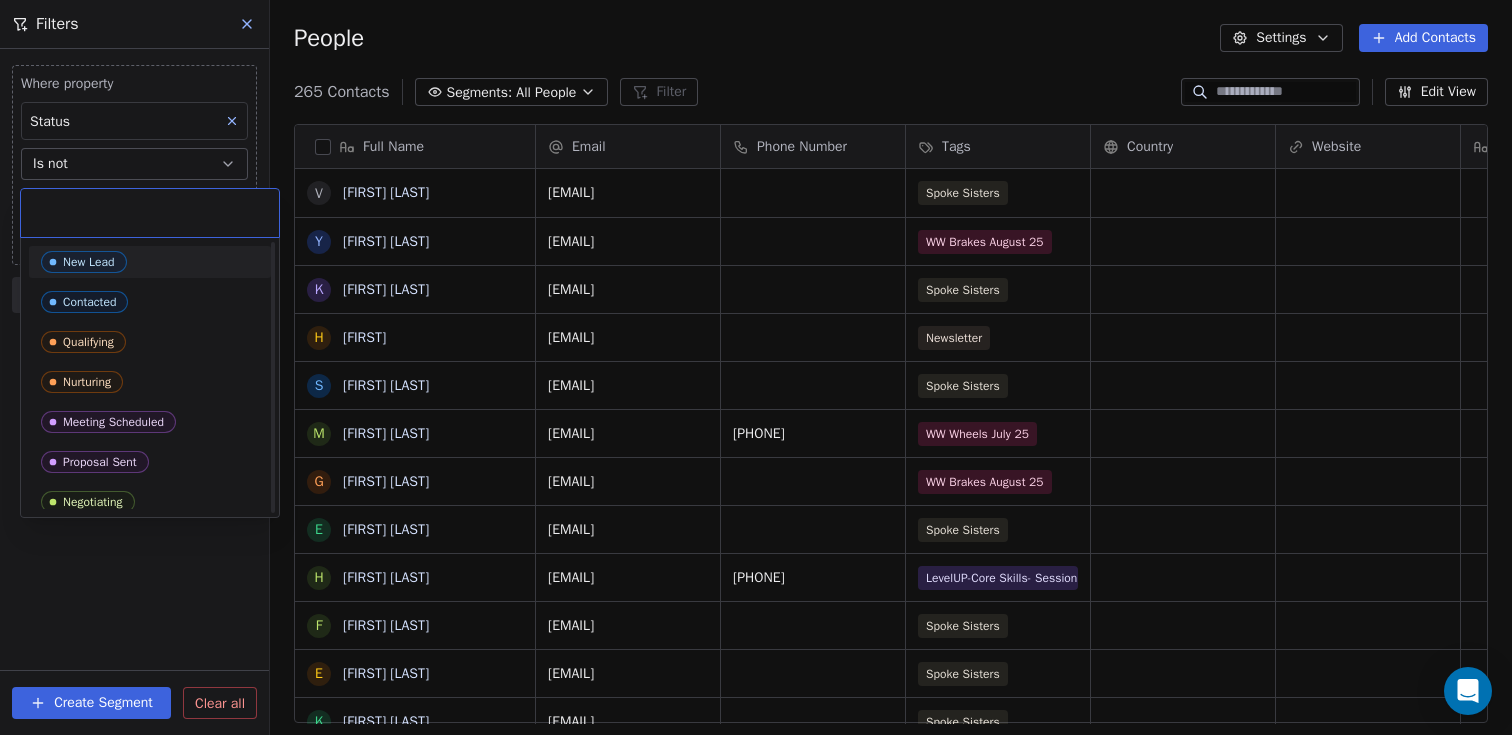 scroll, scrollTop: 88, scrollLeft: 0, axis: vertical 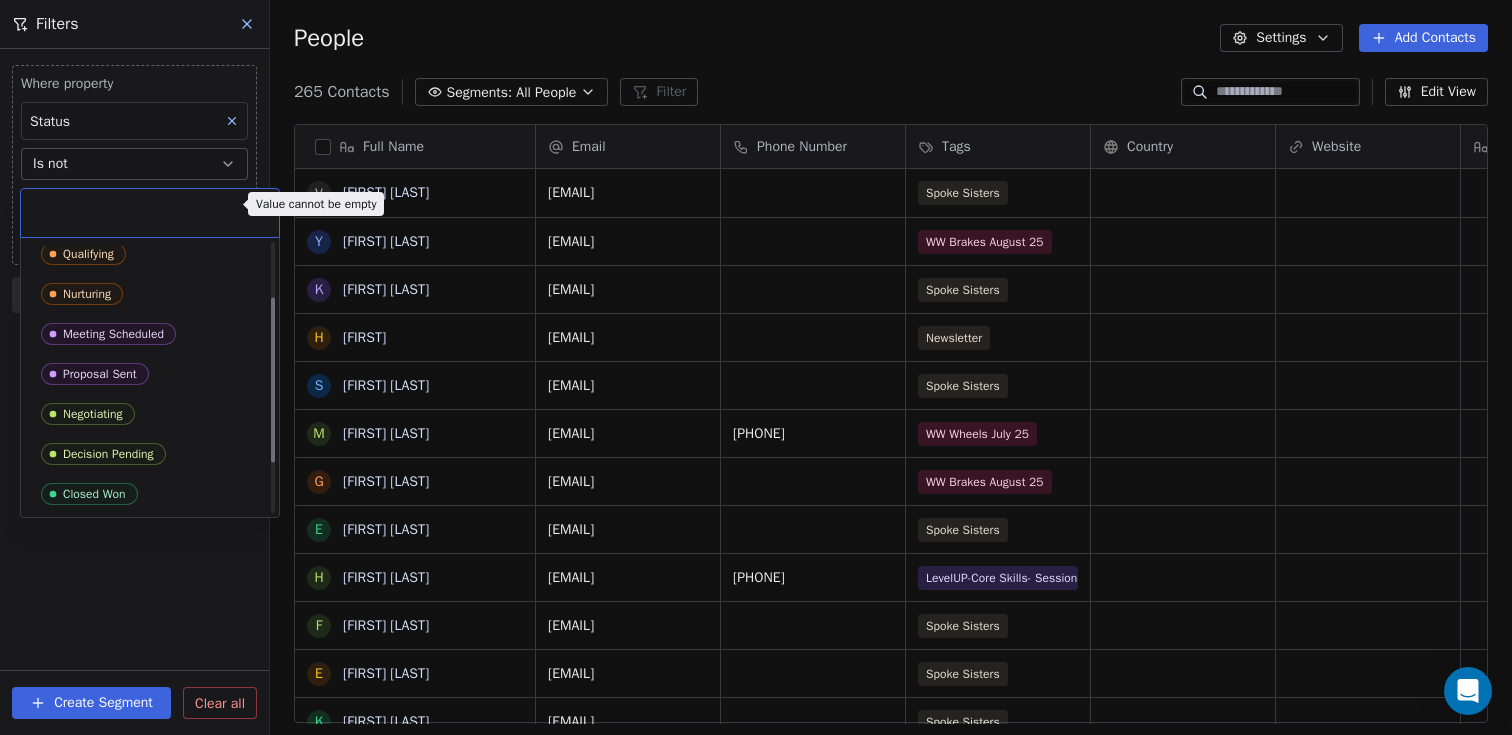 click on "Be-Spoke Contacts People Marketing Workflows Campaigns Sales Pipelines Sequences Beta Tools Apps AI Agents Help & Support Filters Where property   Status   Is not Select  Status Add filter to this group Add another filter  Create Segment Clear all People Settings  Add Contacts 265 Contacts Segments: All People Filter  Edit View Tag Add to Sequence Export Full Name V [FIRST] [LAST] Y [FIRST] [LAST] K [FIRST] [LAST] H [FIRST] [LAST] M [FIRST] [LAST] G [FIRST] [LAST] E [FIRST] [LAST] F [FIRST] [LAST] E [FIRST] [LAST] K [FIRST] [LAST] A [FIRST] [LAST] L [FIRST] [LAST] J [FIRST] [LAST] S [FIRST] [LAST] I [FIRST] K [FIRST] J [FIRST] [LAST] L [FIRST] N [FIRST] [LAST] J [FIRST] [LAST] B [FIRST] [LAST] C [FIRST] [LAST] A [FIRST] [LAST] A [FIRST] [LAST] E [FIRST] [LAST] A [FIRST] [LAST] R [FIRST] [LAST] S [FIRST] [LAST] H [FIRST] [LAST] Email Phone Number Tags Country Website Job Title Status Contact Source NPS Score [EMAIL] Spoke Sisters [EMAIL] WW Brakes August 25 Newsletter" at bounding box center [756, 367] 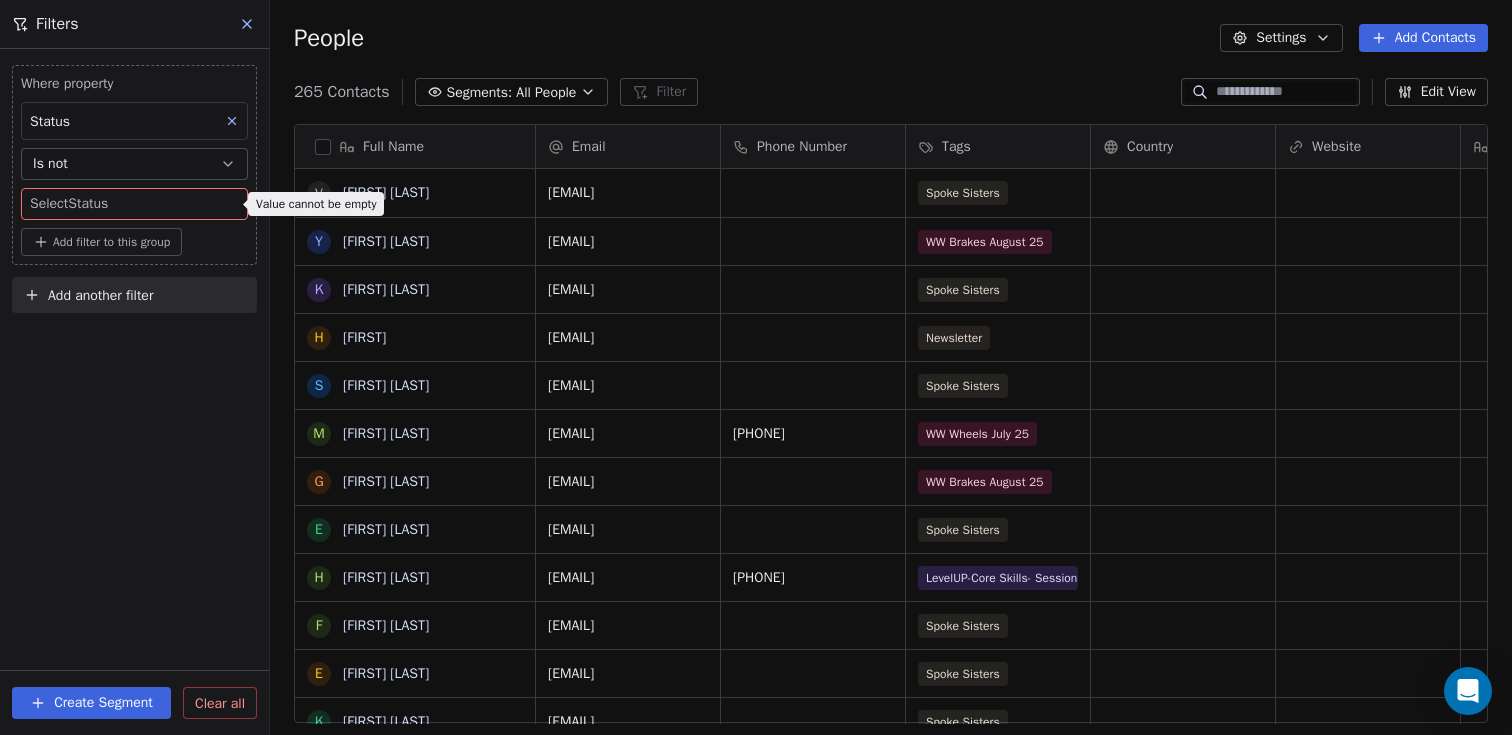 click on "Be-Spoke Contacts People Marketing Workflows Campaigns Sales Pipelines Sequences Beta Tools Apps AI Agents Help & Support Filters Where property   Status   Is not Select  Status Add filter to this group Add another filter  Create Segment Clear all People Settings  Add Contacts 265 Contacts Segments: All People Filter  Edit View Tag Add to Sequence Export Full Name V [FIRST] [LAST] Y [FIRST] [LAST] K [FIRST] [LAST] H [FIRST] [LAST] M [FIRST] [LAST] G [FIRST] [LAST] E [FIRST] [LAST] F [FIRST] [LAST] E [FIRST] [LAST] K [FIRST] [LAST] A [FIRST] [LAST] L [FIRST] [LAST] J [FIRST] [LAST] S [FIRST] [LAST] I [FIRST] K [FIRST] J [FIRST] [LAST] L [FIRST] N [FIRST] [LAST] J [FIRST] [LAST] B [FIRST] [LAST] C [FIRST] [LAST] A [FIRST] [LAST] A [FIRST] [LAST] E [FIRST] [LAST] A [FIRST] [LAST] R [FIRST] [LAST] S [FIRST] [LAST] H [FIRST] [LAST] Email Phone Number Tags Country Website Job Title Status Contact Source NPS Score [EMAIL] Spoke Sisters [EMAIL] WW Brakes August 25 Newsletter" at bounding box center [756, 367] 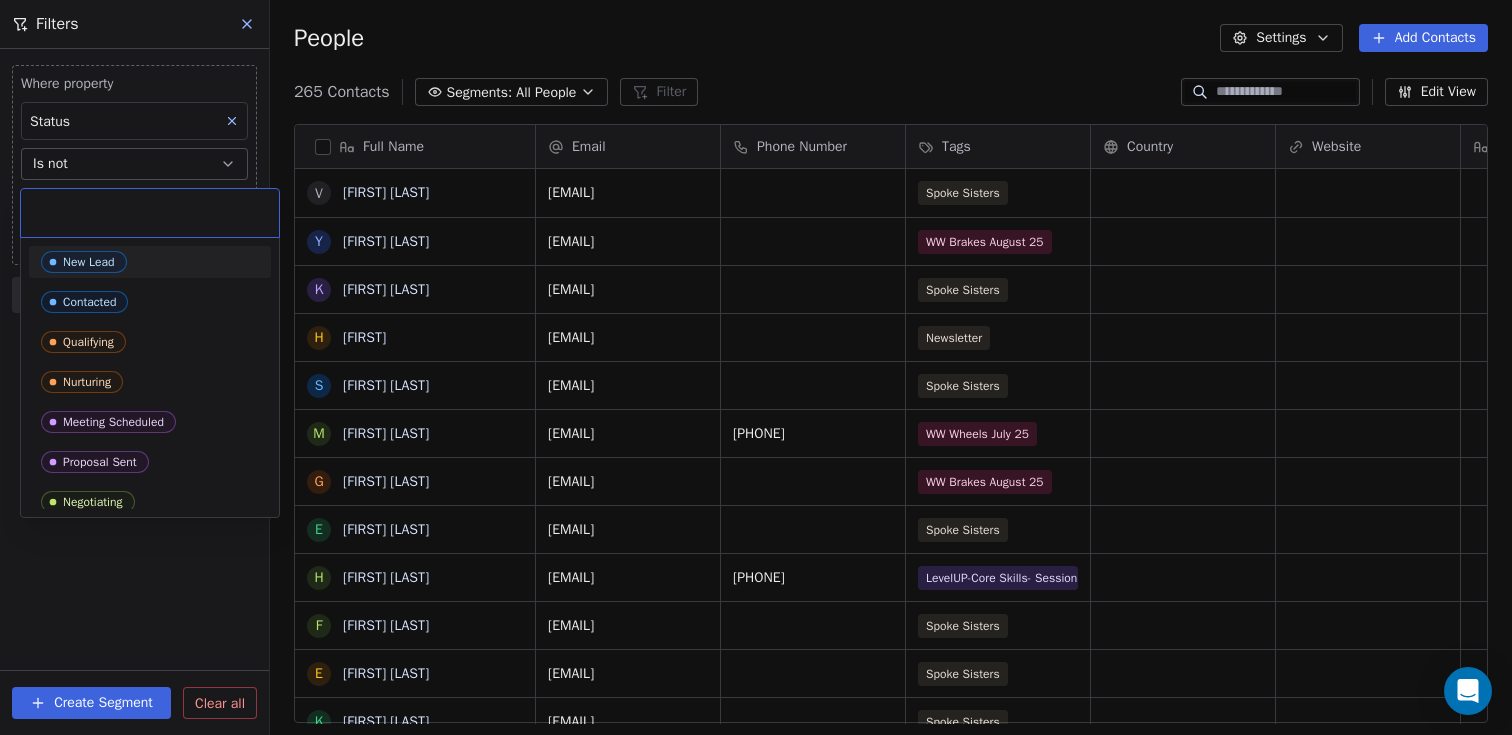 click at bounding box center [150, 213] 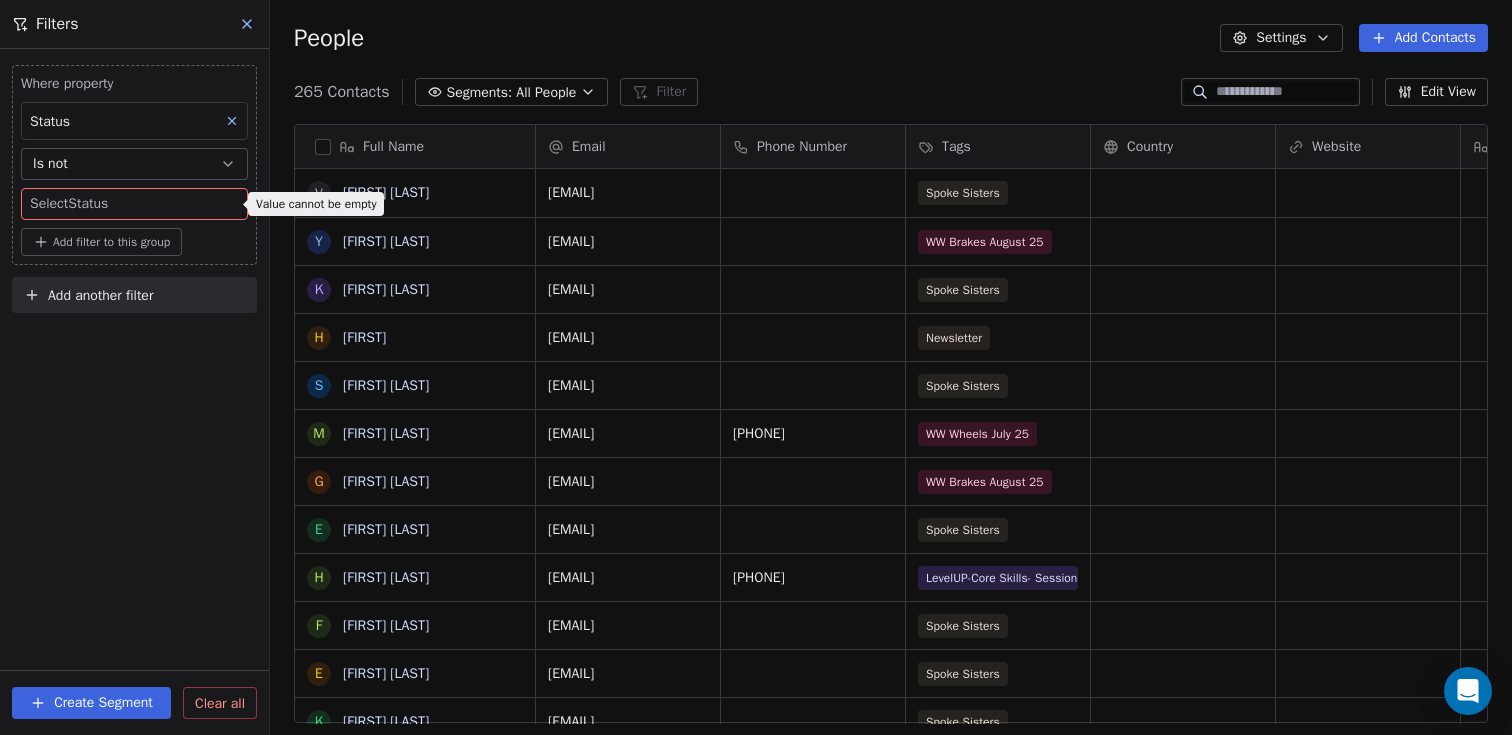 click on "Is not" at bounding box center [50, 164] 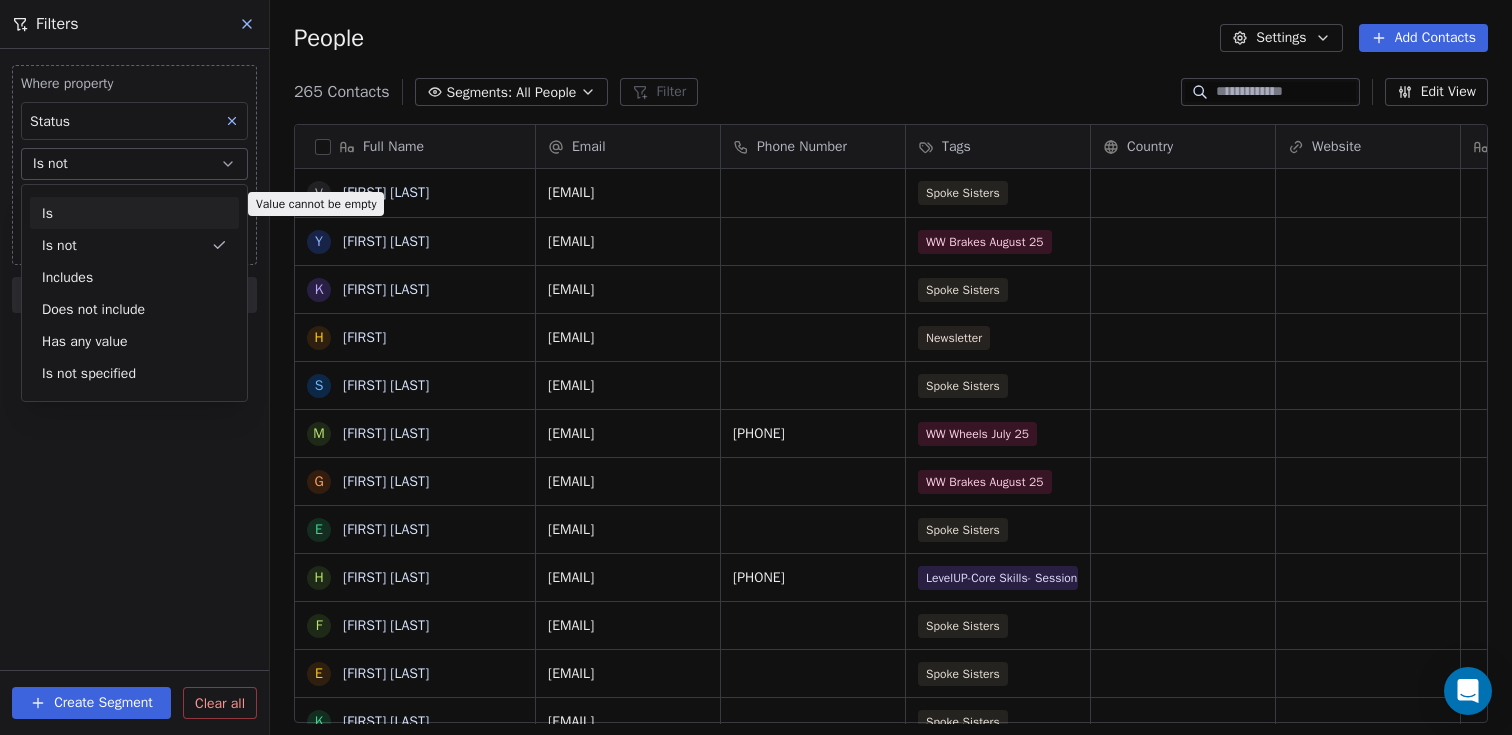 click on "Is" at bounding box center (134, 213) 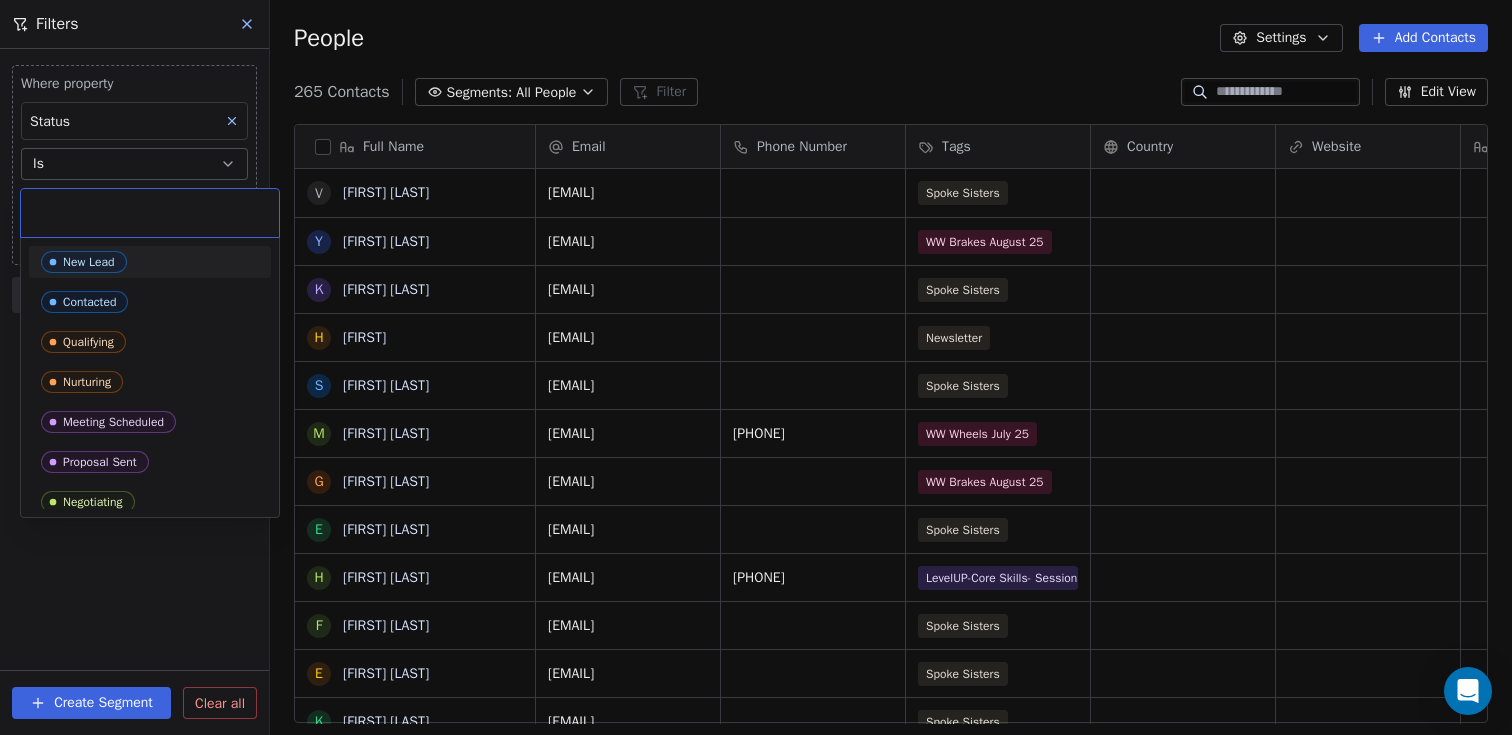 click on "Be-Spoke Contacts People Marketing Workflows Campaigns Sales Pipelines Sequences Beta Tools Apps AI Agents Help & Support Filters Where property Status Is Select Status Add filter to this group Add another filter Create Segment Clear all People Settings Add Contacts 265 Contacts Segments: All People Filter Edit View Tag Add to Sequence Export Full Name V [FIRST] [LAST] Y [FIRST] [LAST] K [FIRST] [LAST] H [FIRST] [LAST] S [FIRST] [LAST] M [FIRST] [LAST] G [FIRST] [LAST] E [FIRST] [LAST] H [FIRST] [LAST] F [FIRST] [LAST] E [FIRST] [LAST] K [FIRST] [LAST] A [FIRST] [LAST] L [FIRST] [LAST] J [FIRST] [LAST] S [FIRST] [LAST] I [FIRST] [LAST] K [FIRST] [LAST] J [FIRST] [LAST] L [FIRST] [LAST] L [FIRST] [LAST] N [FIRST] [LAST] J [FIRST] [LAST] J [FIRST] [LAST] B [FIRST] [LAST] C [FIRST] [LAST] A [FIRST] [LAST] A [FIRST] [LAST] E [FIRST] [LAST] A [FIRST] [LAST] R [FIRST] [LAST] S [FIRST] [LAST] H [FIRST] [LAST] L [FIRST] [LAST] Email Phone Number Tags Country Website Job Title Status Contact Source NPS Score [EMAIL] Spoke Sisters [EMAIL] WW Brakes August 25 Spoke Sisters" at bounding box center [756, 367] 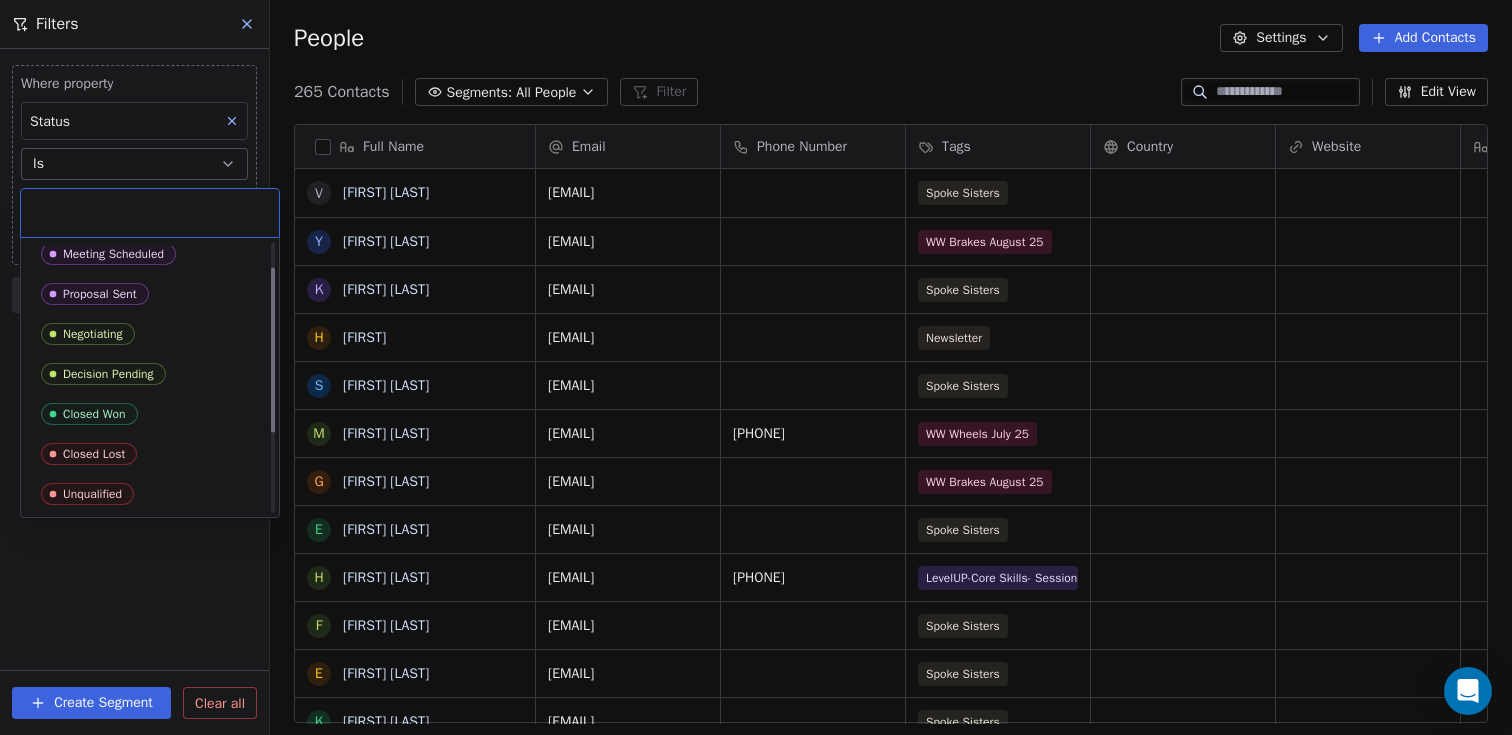 scroll, scrollTop: 0, scrollLeft: 0, axis: both 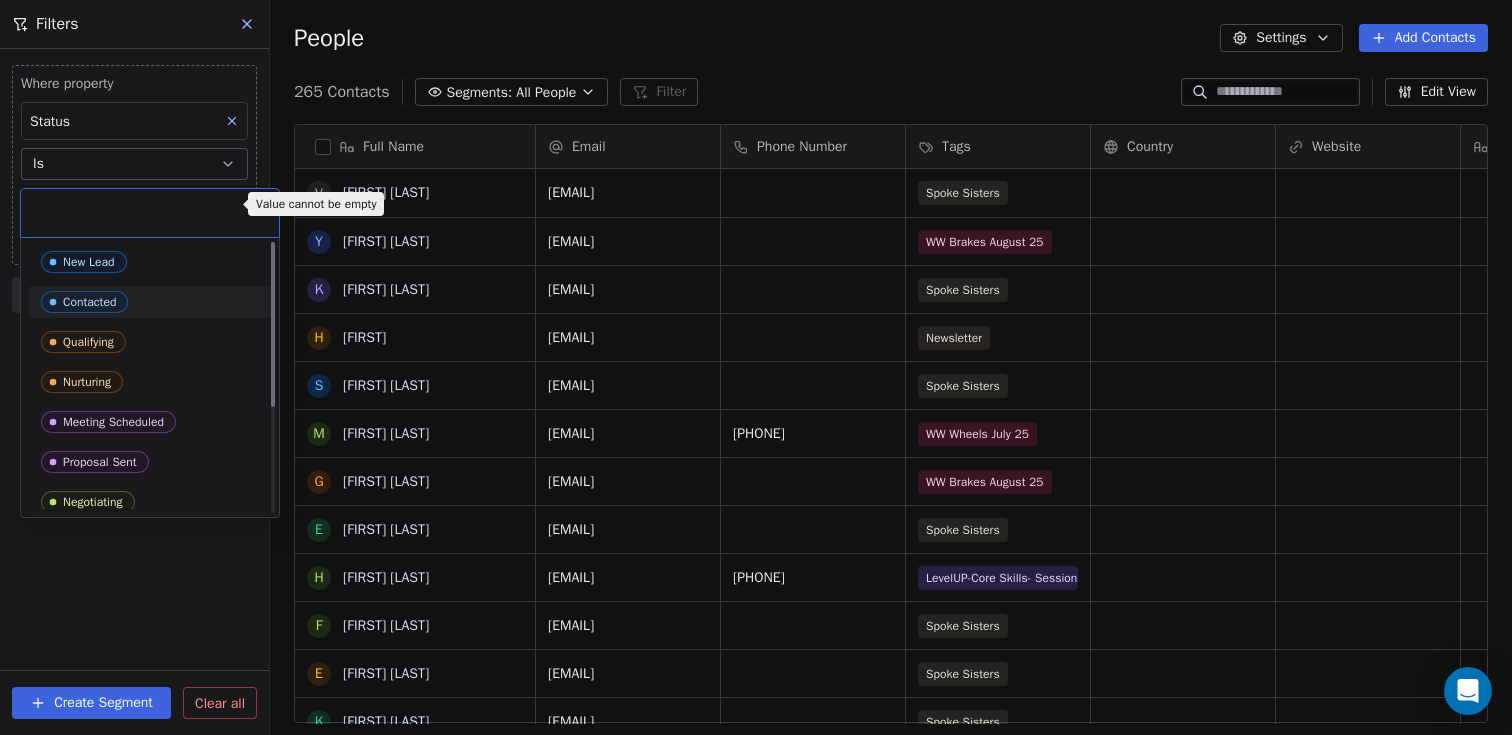 click on "Be-Spoke Contacts People Marketing Workflows Campaigns Sales Pipelines Sequences Beta Tools Apps AI Agents Help & Support Filters Where property Status Is Select Status Add filter to this group Add another filter Create Segment Clear all People Settings Add Contacts 265 Contacts Segments: All People Filter Edit View Tag Add to Sequence Export Full Name V [FIRST] [LAST] Y [FIRST] [LAST] K [FIRST] [LAST] H [FIRST] [LAST] S [FIRST] [LAST] M [FIRST] [LAST] G [FIRST] [LAST] E [FIRST] [LAST] H [FIRST] [LAST] F [FIRST] [LAST] E [FIRST] [LAST] K [FIRST] [LAST] A [FIRST] [LAST] L [FIRST] [LAST] J [FIRST] [LAST] S [FIRST] [LAST] I [FIRST] [LAST] K [FIRST] [LAST] J [FIRST] [LAST] L [FIRST] [LAST] L [FIRST] [LAST] N [FIRST] [LAST] J [FIRST] [LAST] J [FIRST] [LAST] B [FIRST] [LAST] C [FIRST] [LAST] A [FIRST] [LAST] A [FIRST] [LAST] E [FIRST] [LAST] A [FIRST] [LAST] R [FIRST] [LAST] S [FIRST] [LAST] H [FIRST] [LAST] L [FIRST] [LAST] Email Phone Number Tags Country Website Job Title Status Contact Source NPS Score [EMAIL] Spoke Sisters [EMAIL] WW Brakes August 25 Spoke Sisters" at bounding box center [756, 367] 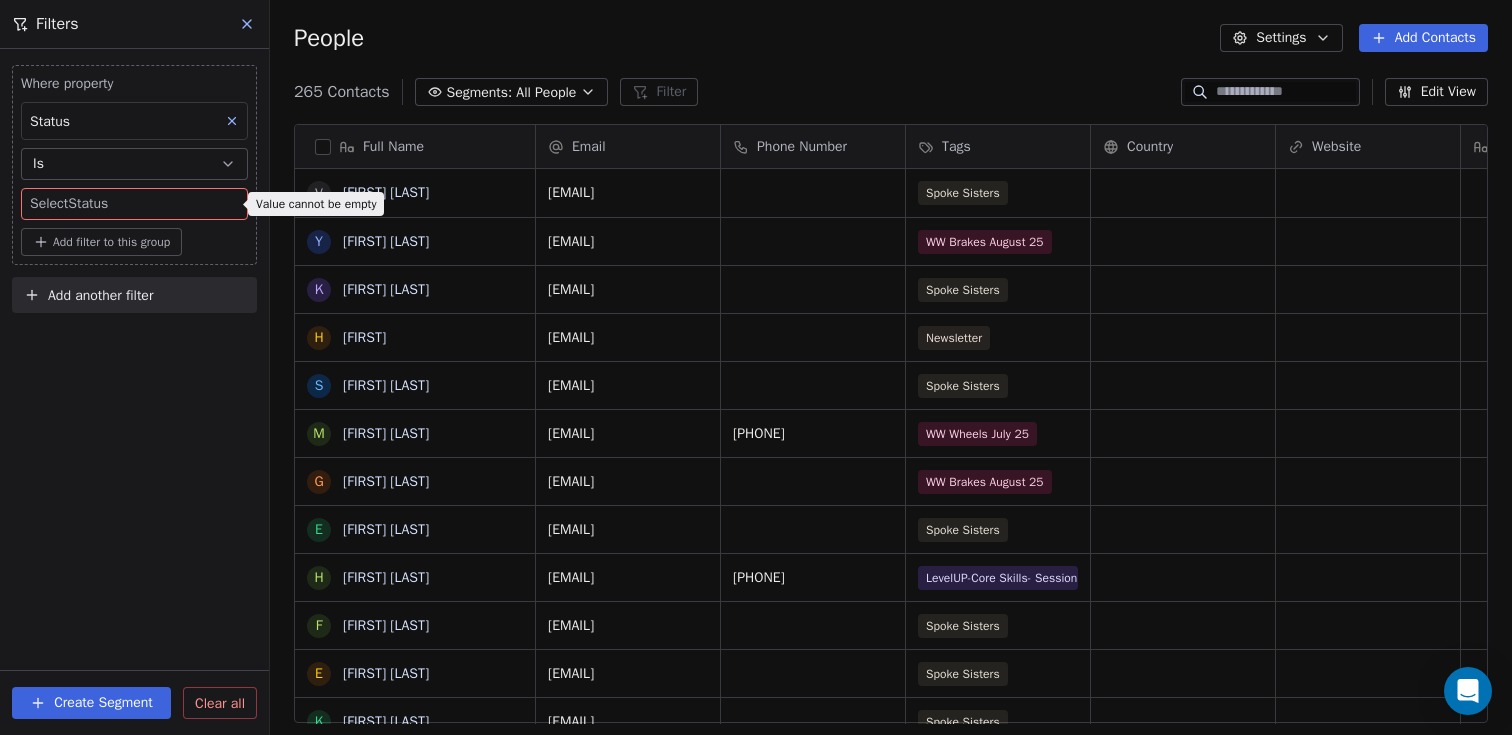 click on "Status" at bounding box center (50, 121) 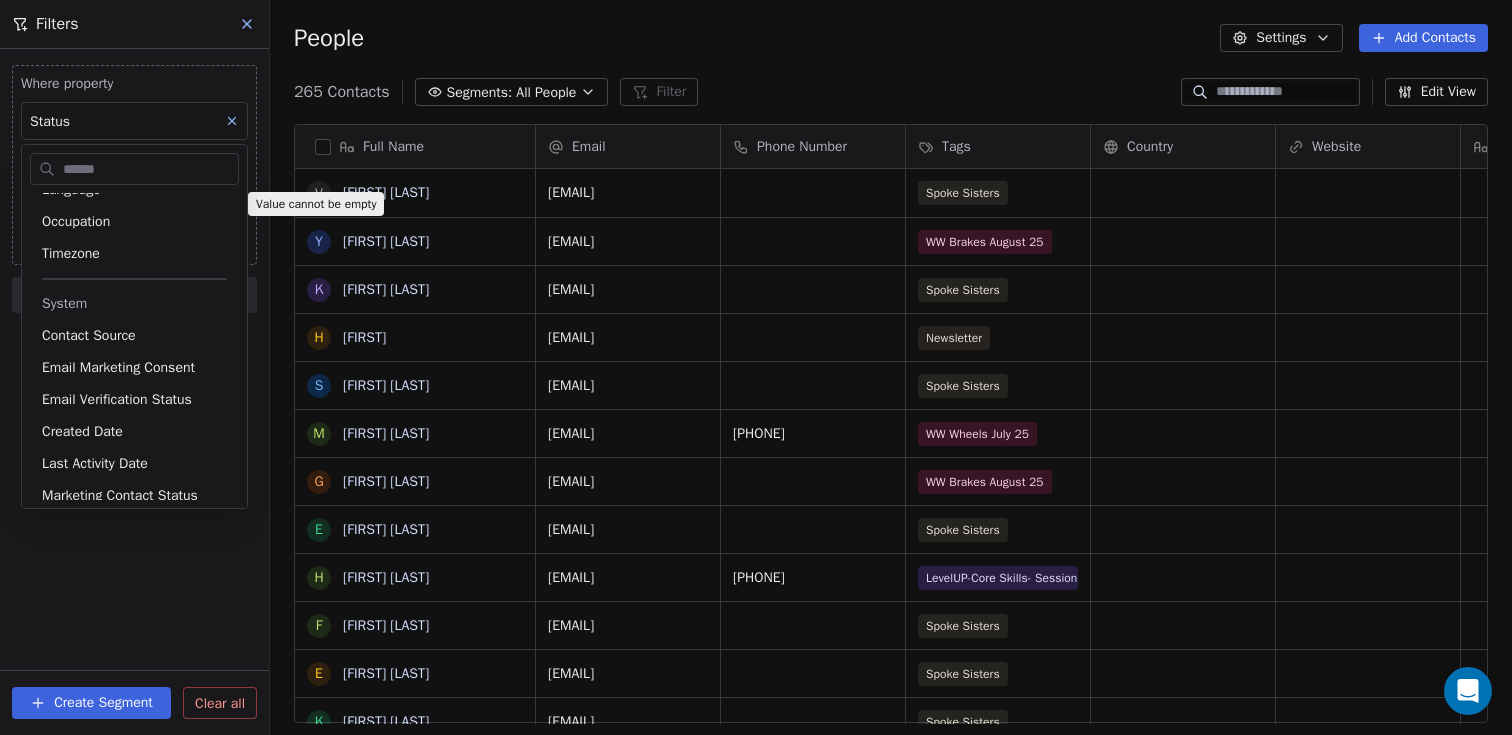 scroll, scrollTop: 736, scrollLeft: 0, axis: vertical 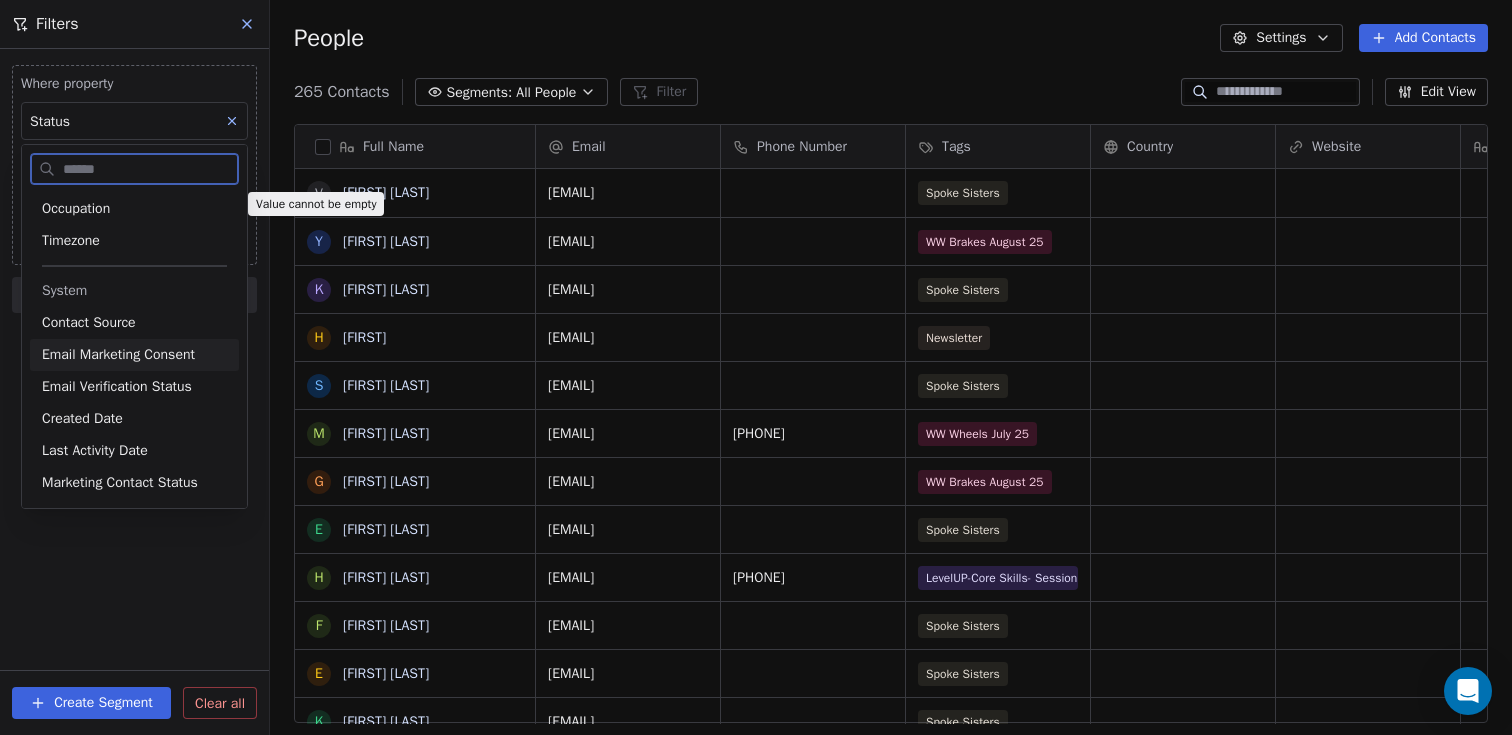 click on "Email Marketing Consent" at bounding box center (118, 355) 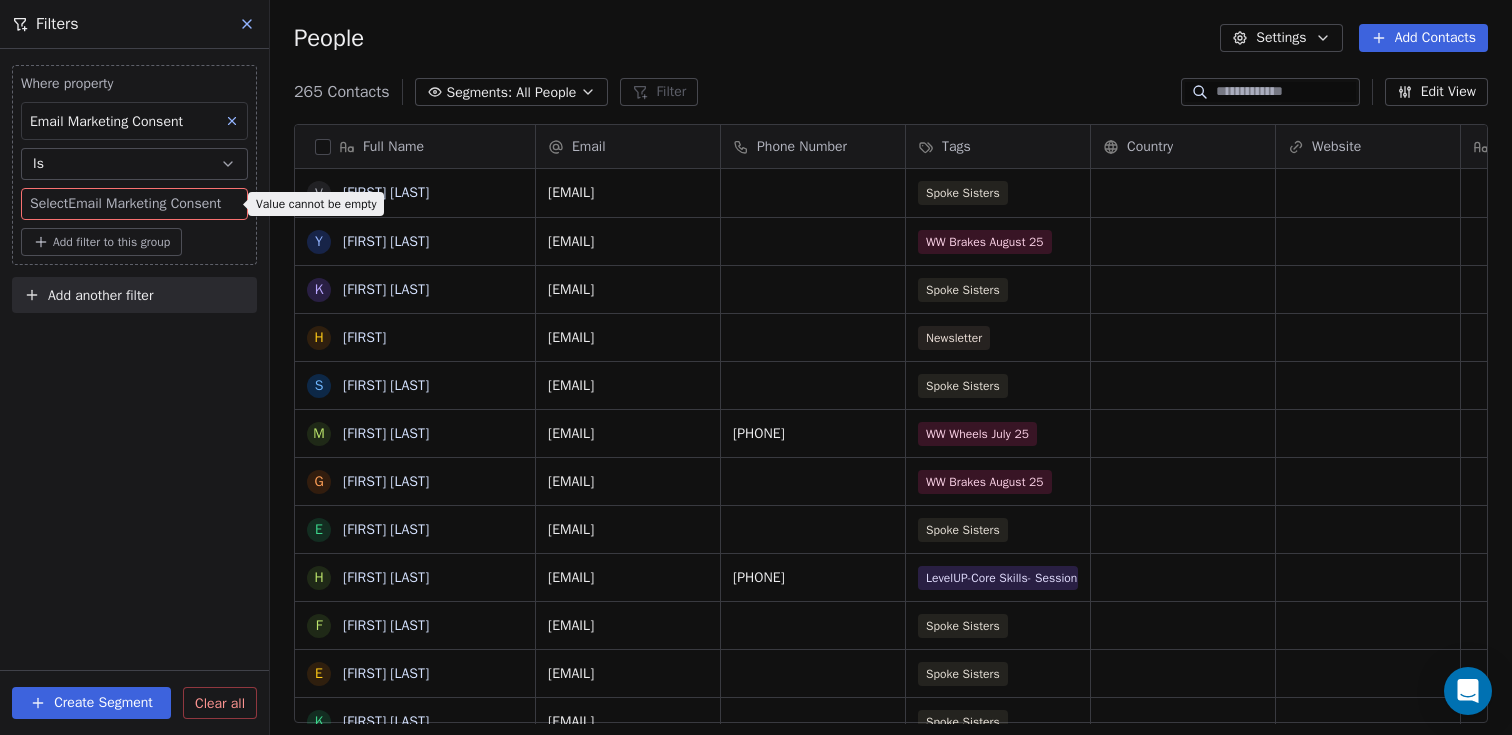 click on "Add filter to this group" at bounding box center (111, 242) 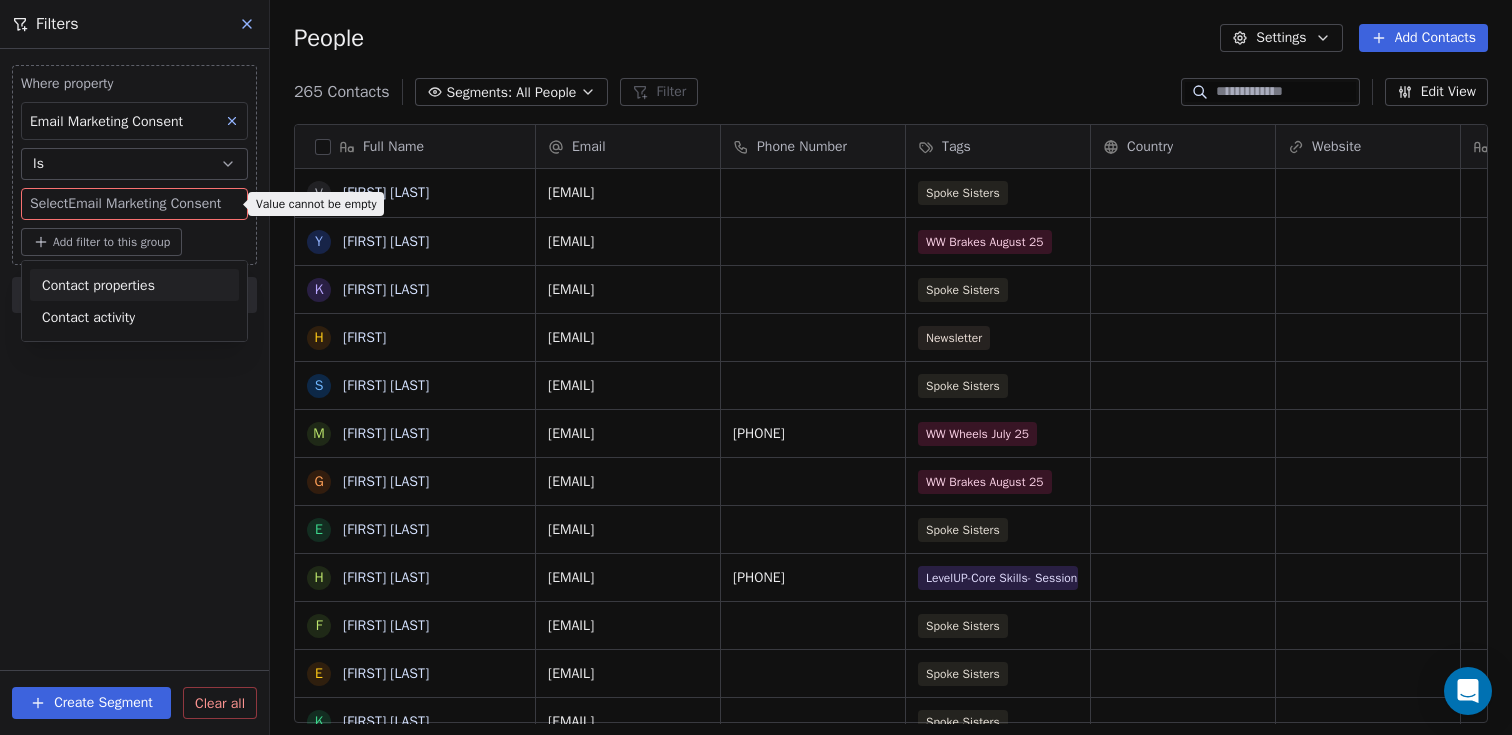 click on "[FIRST] [LAST] [EMAIL]" at bounding box center (756, 367) 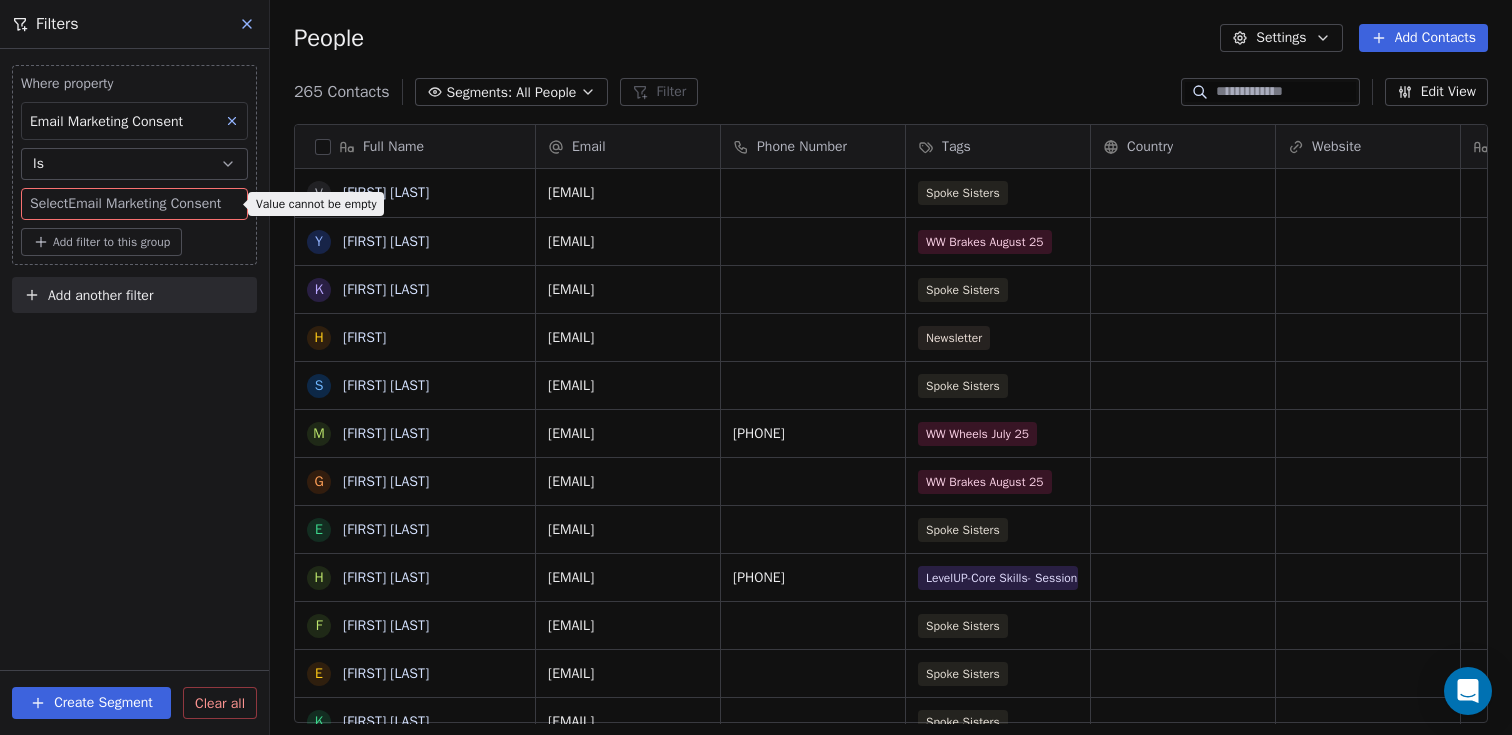 click on "[FIRST] [LAST] [EMAIL]" at bounding box center [756, 367] 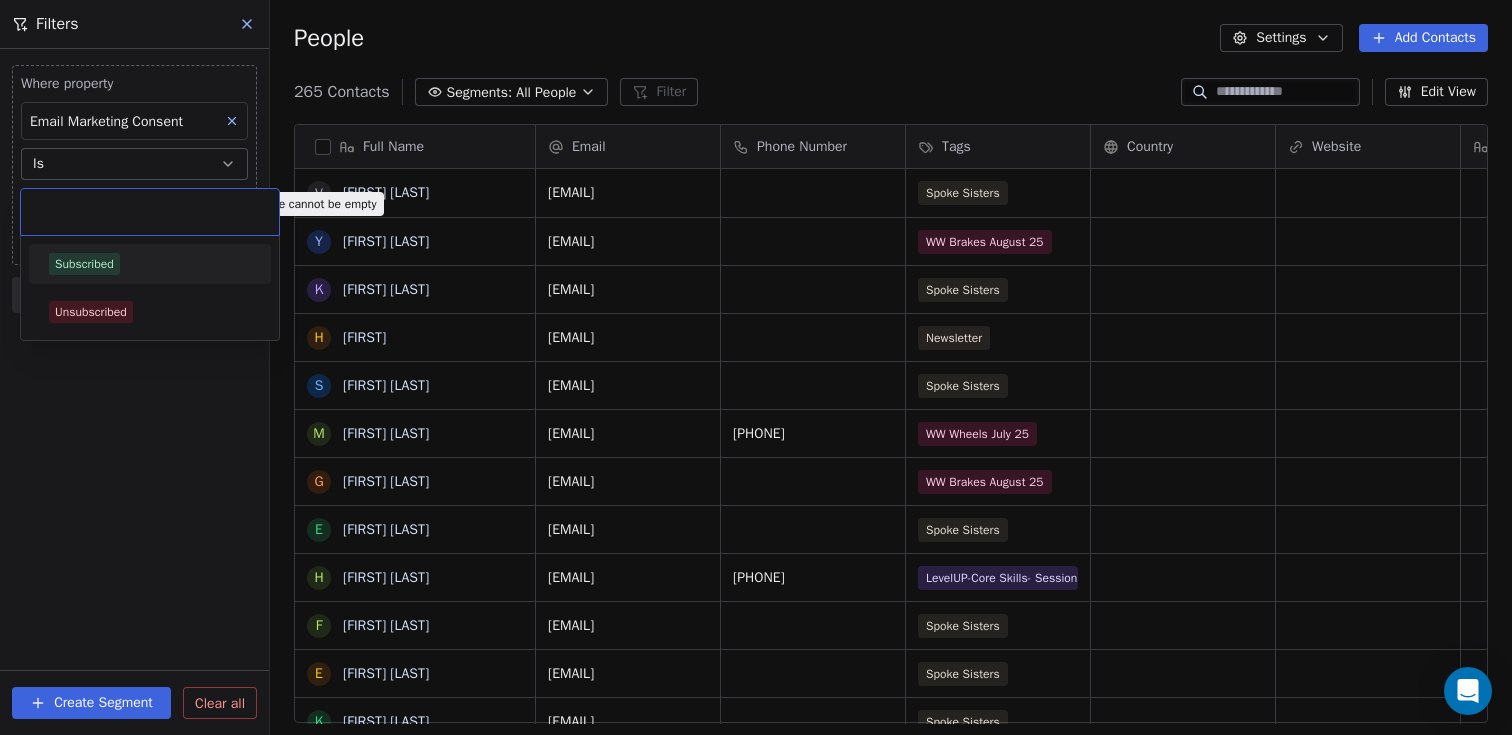click on "Subscribed" at bounding box center [84, 264] 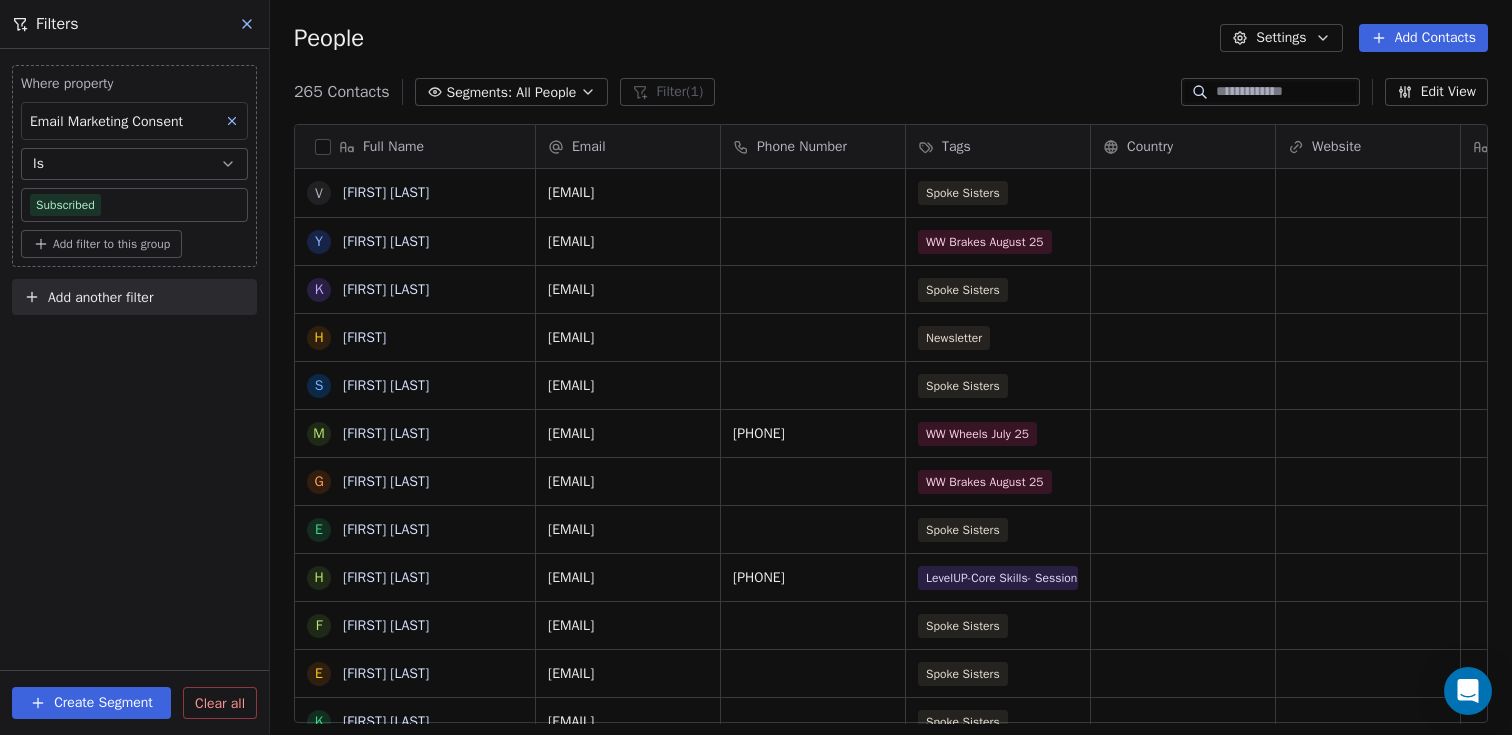 click on "Is" at bounding box center [134, 164] 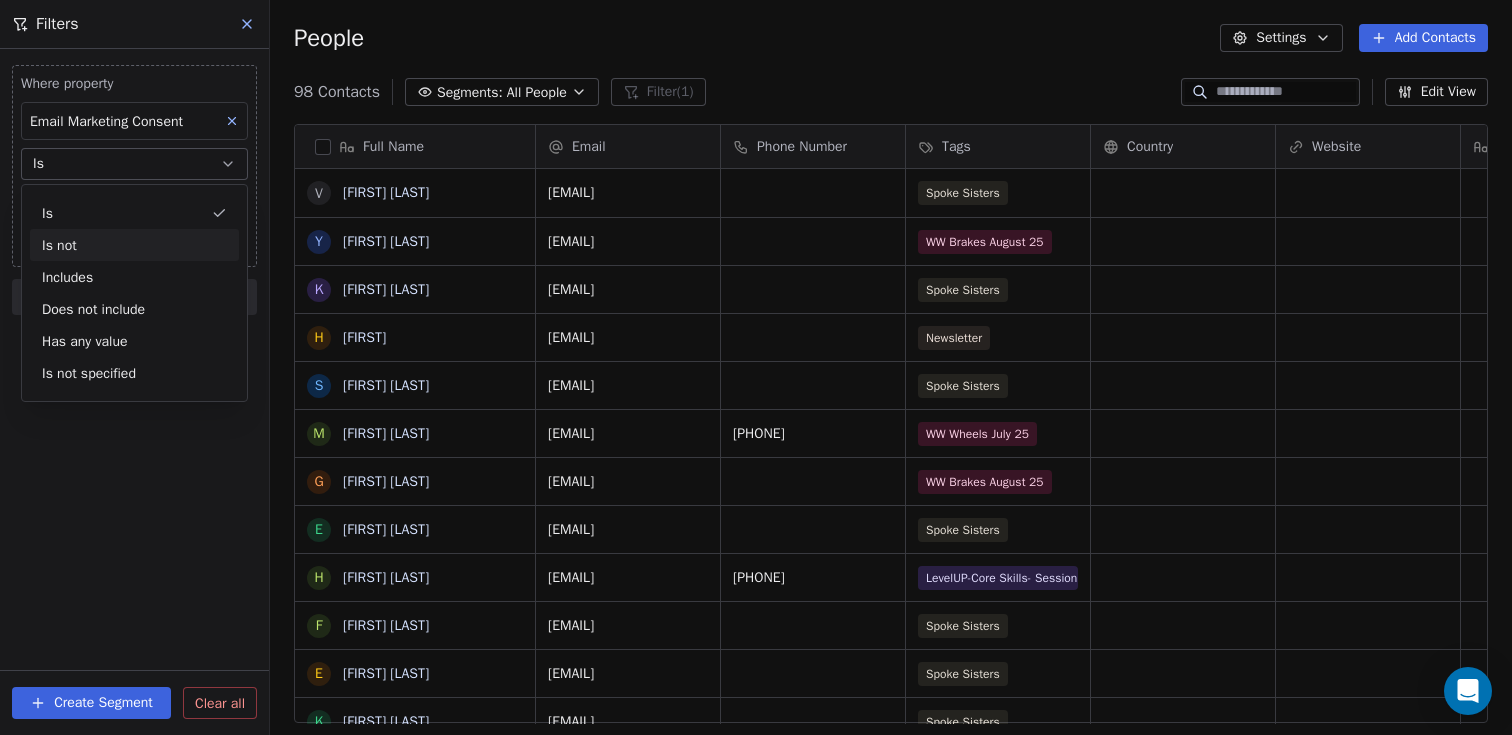 click on "Is not" at bounding box center [134, 245] 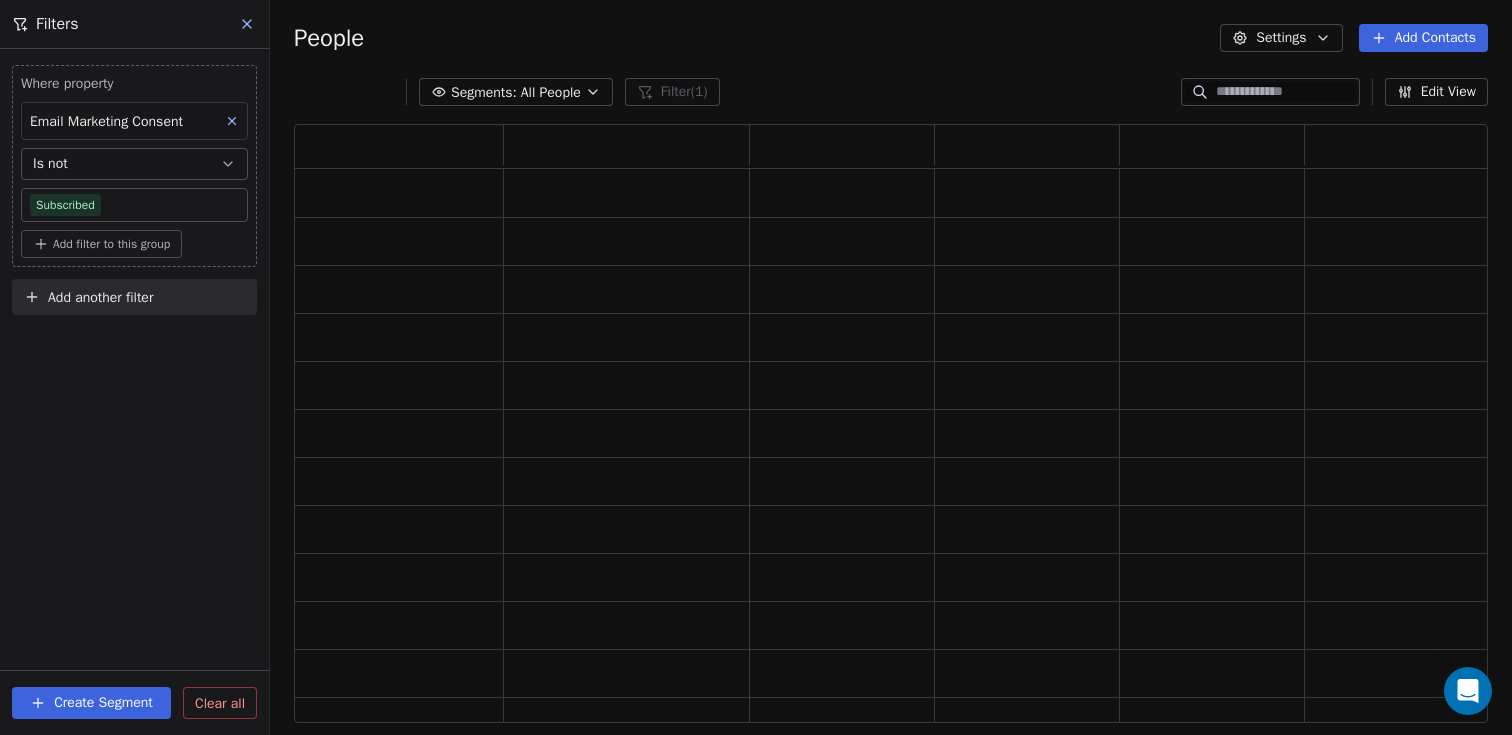 scroll, scrollTop: 16, scrollLeft: 16, axis: both 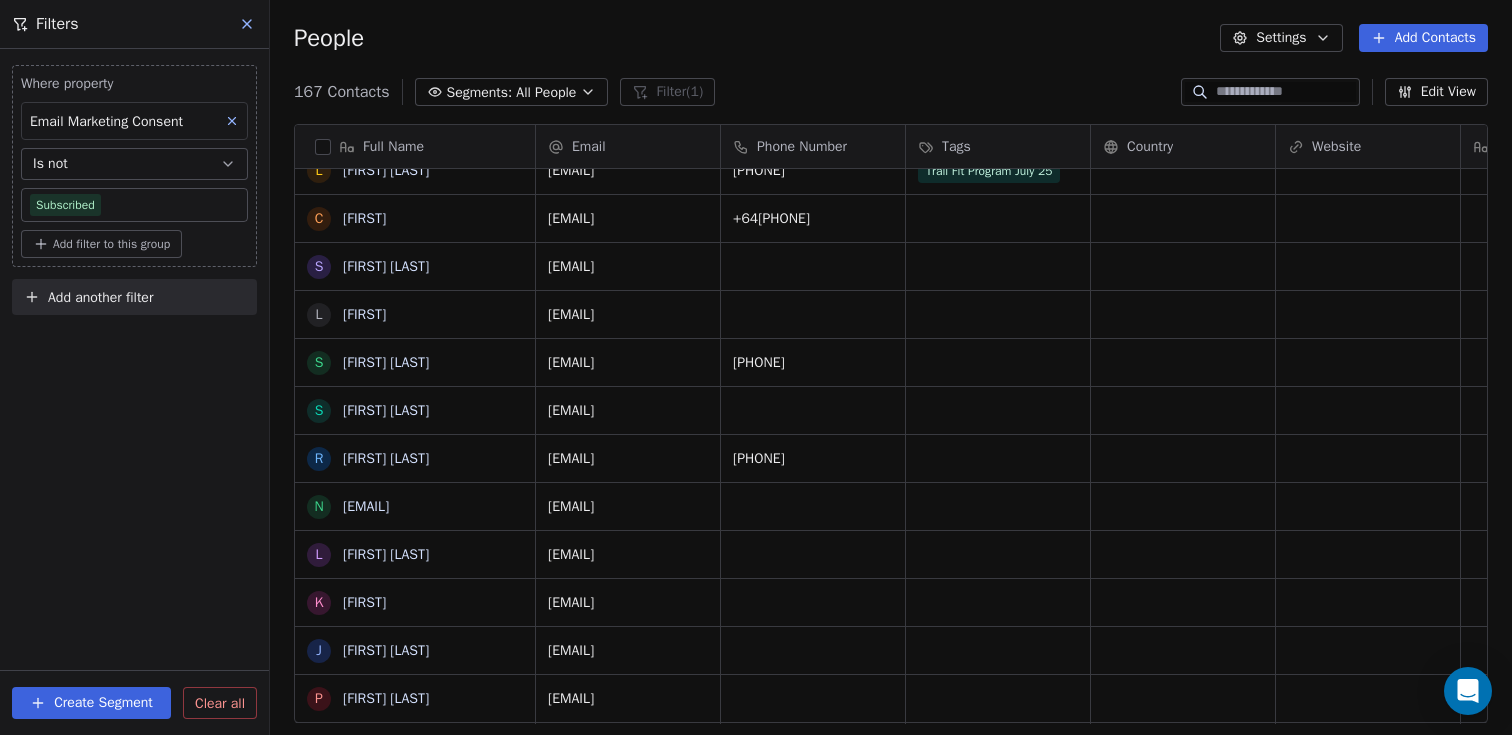 click on "Create Segment" at bounding box center [91, 703] 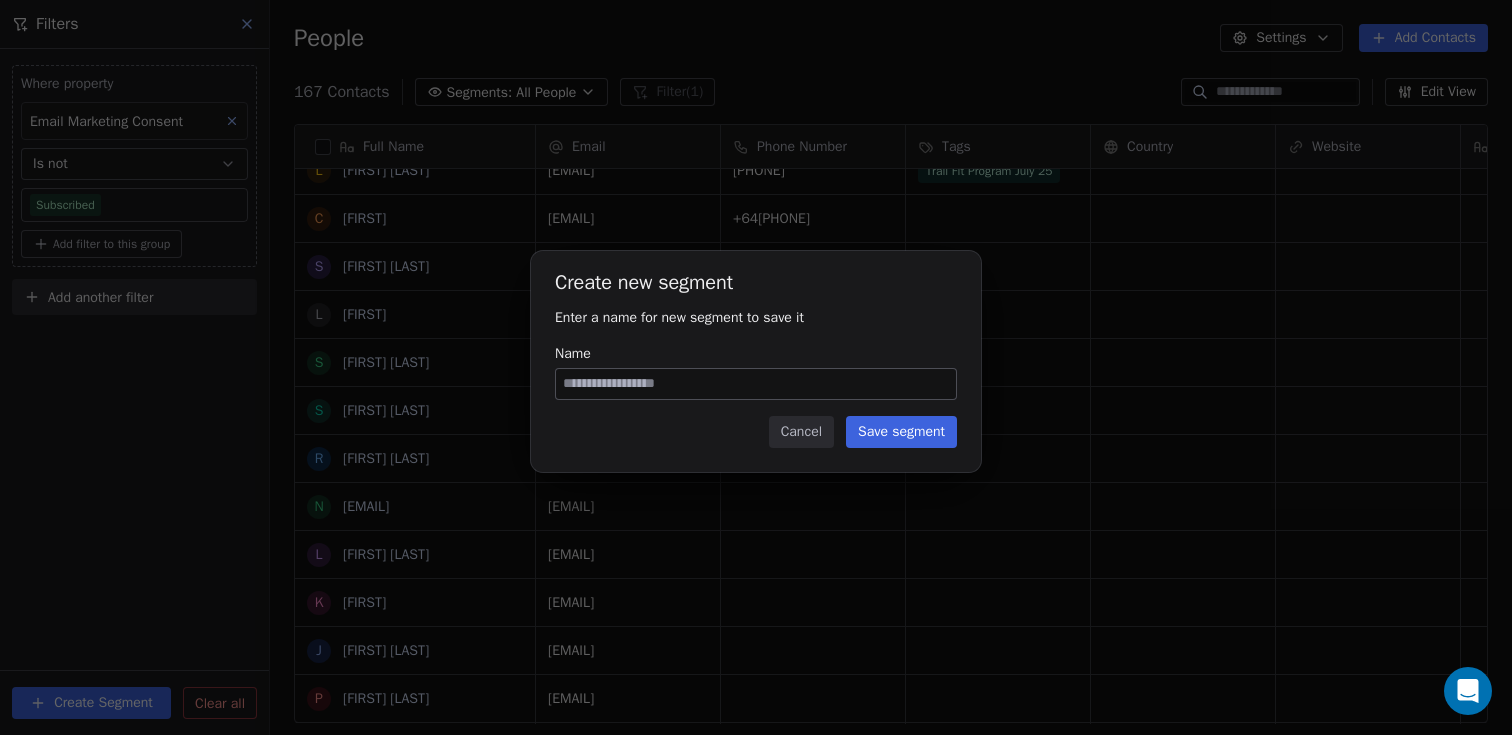 click on "Name" at bounding box center (756, 384) 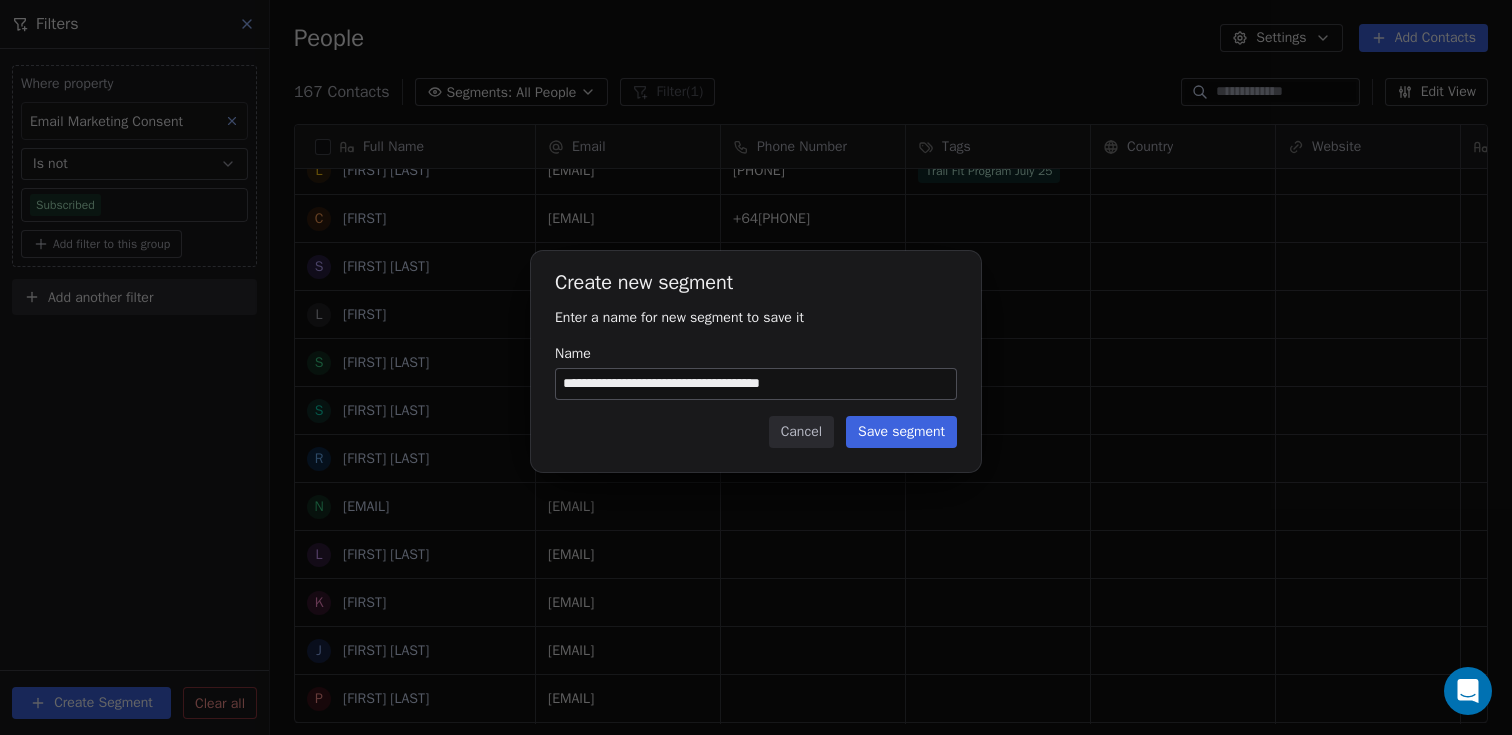 type on "**********" 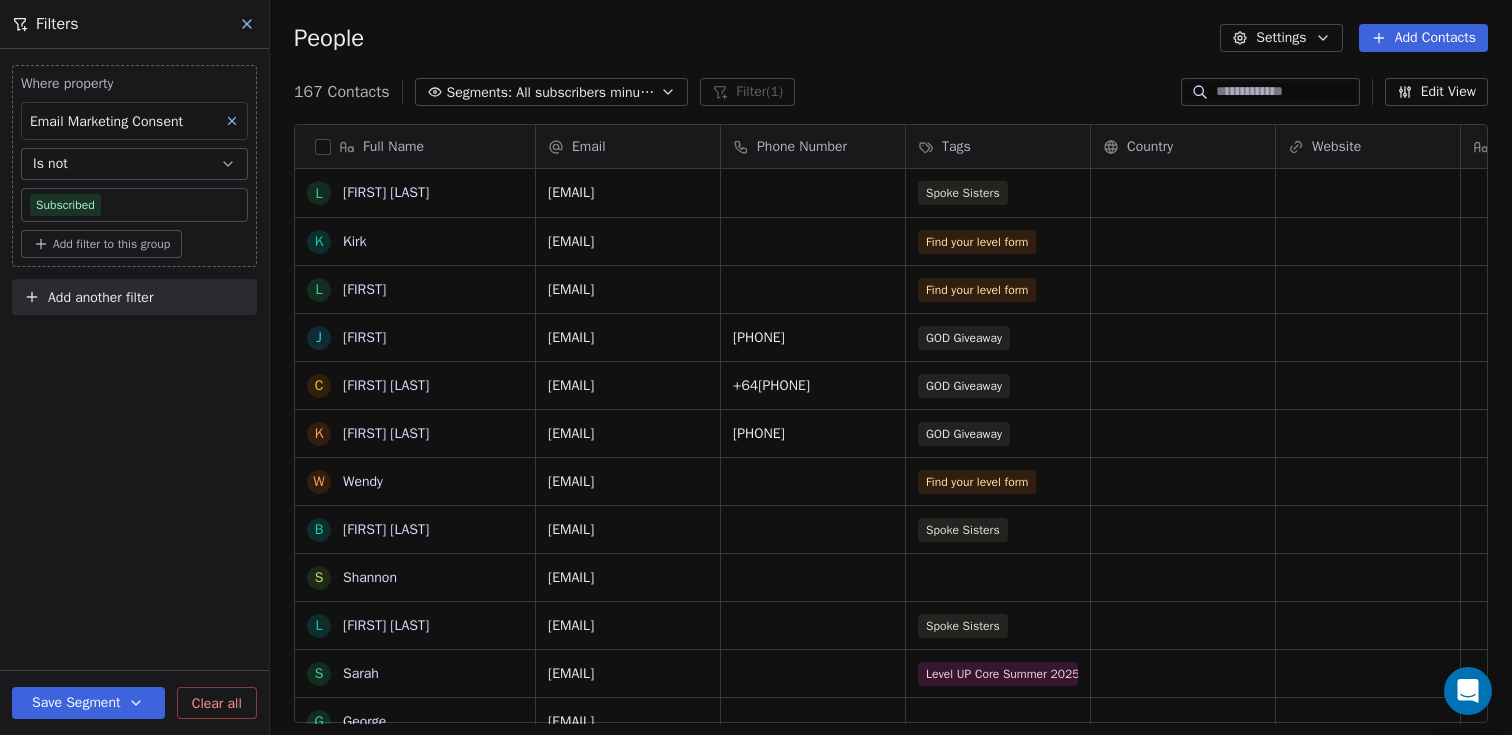 click on "People Settings  Add Contacts" at bounding box center [891, 38] 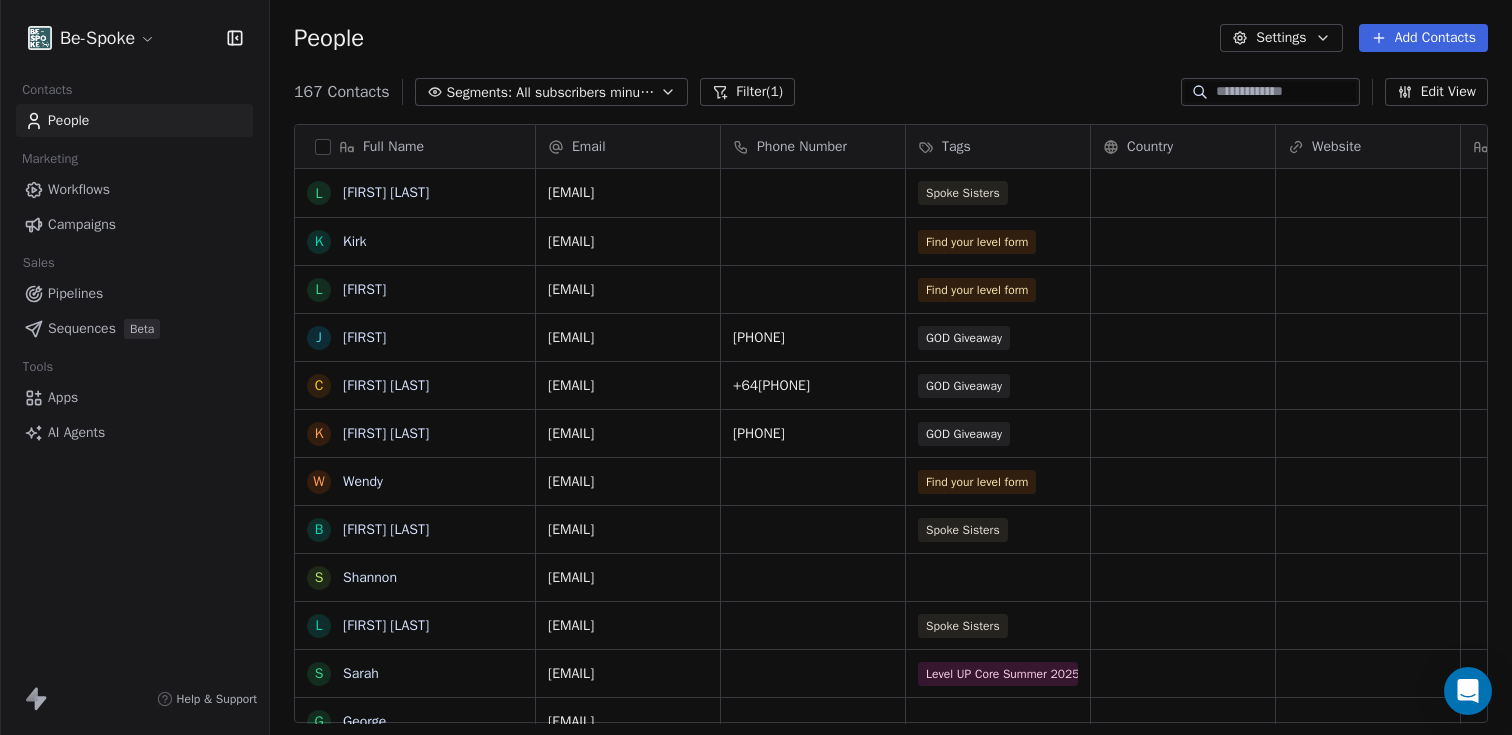 click on "Campaigns" at bounding box center (82, 224) 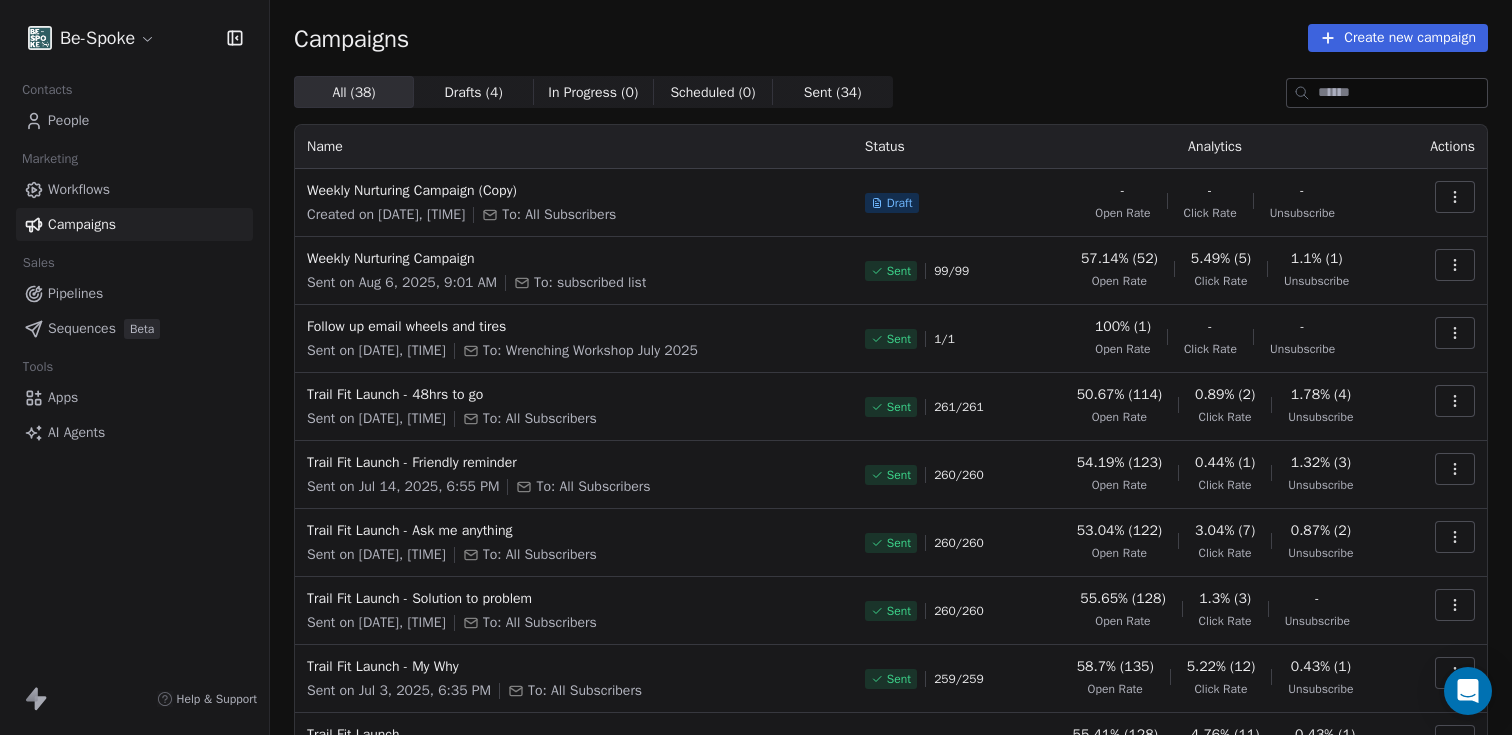 click at bounding box center (1455, 265) 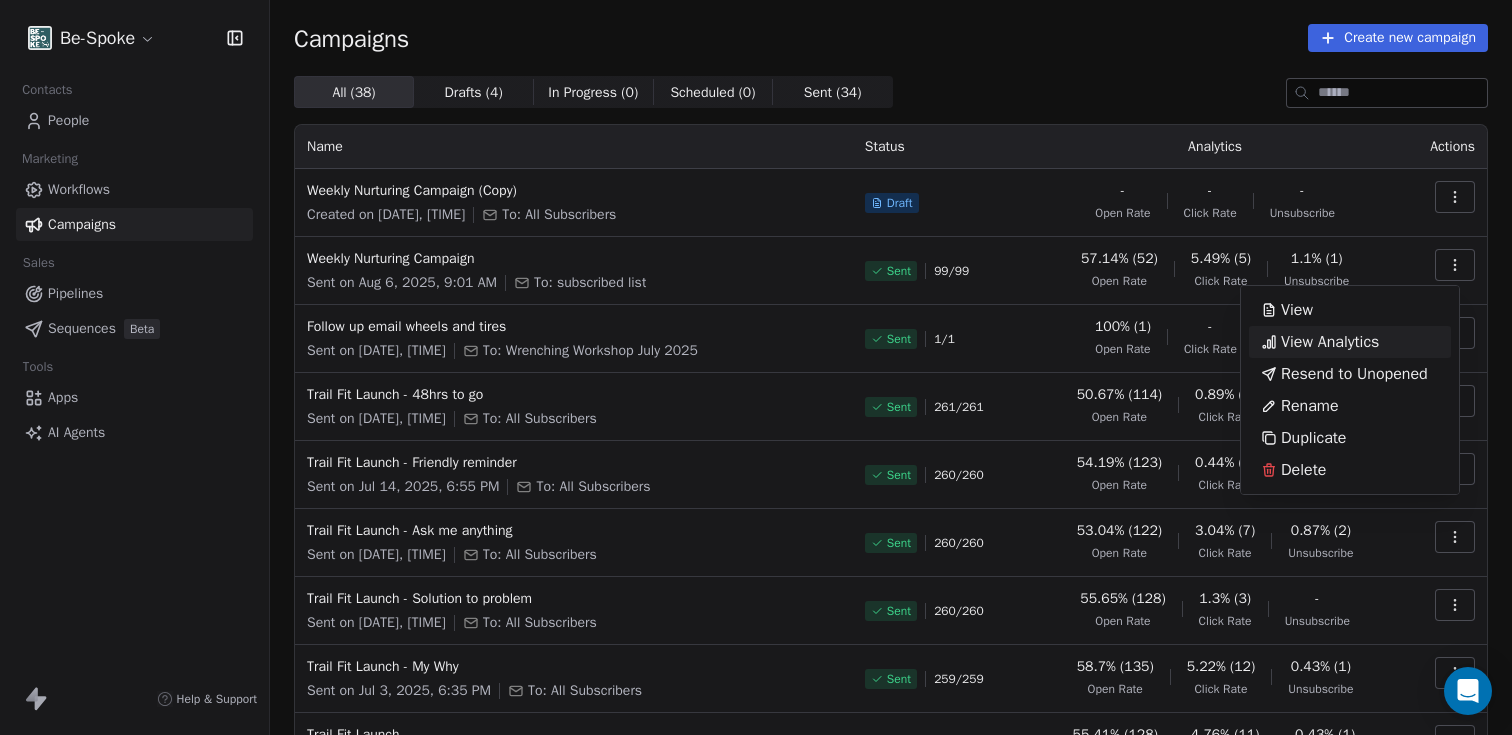 click on "View Analytics" at bounding box center (1330, 342) 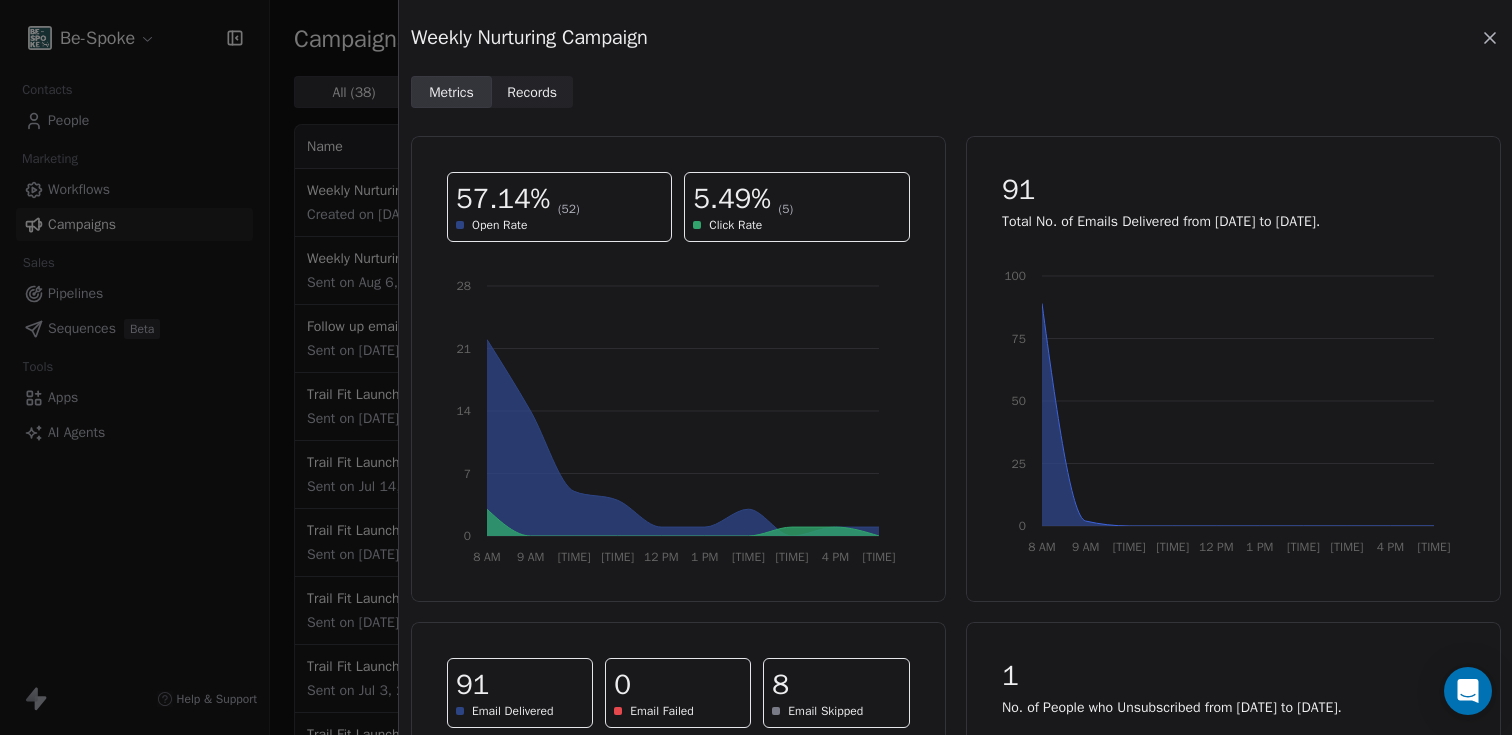 click on "Records" at bounding box center (532, 92) 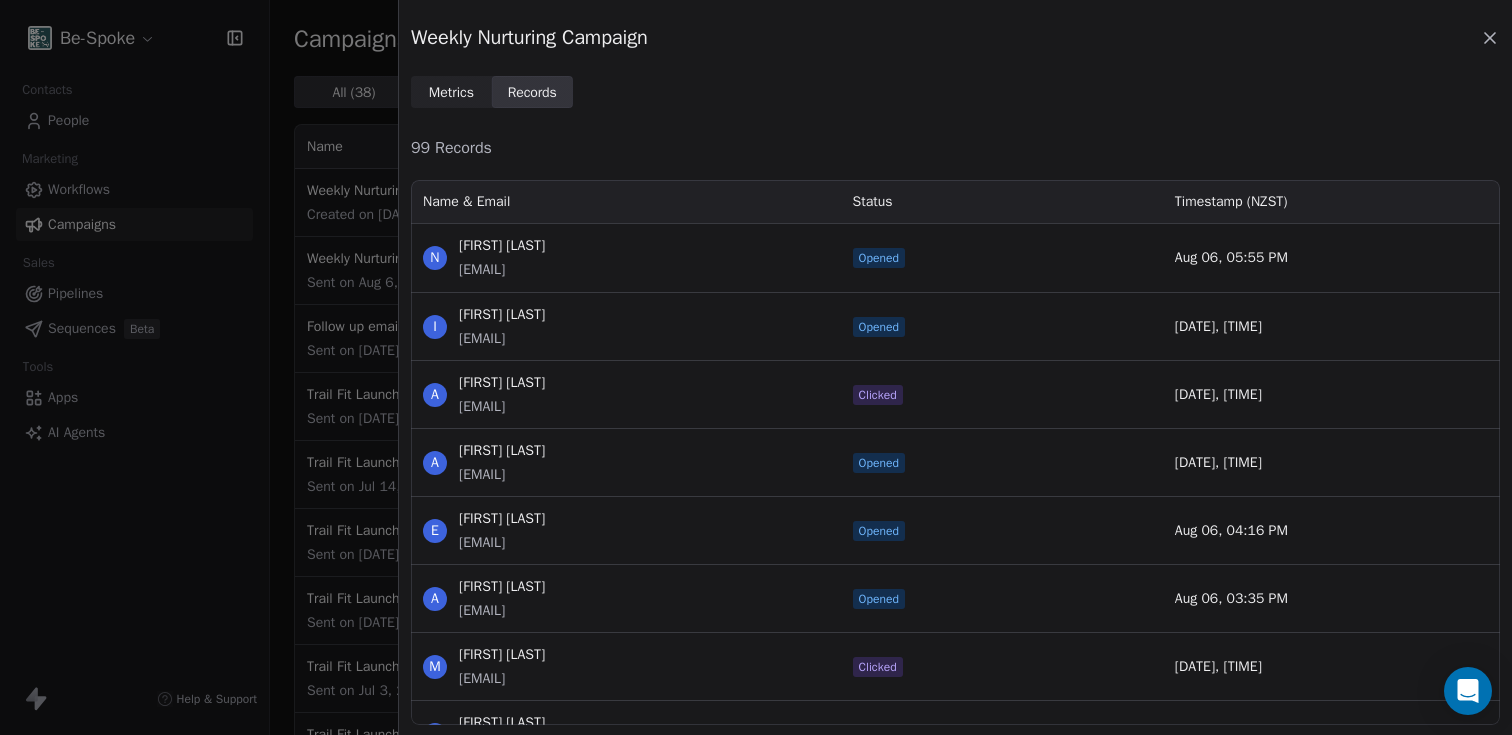 scroll, scrollTop: 16, scrollLeft: 16, axis: both 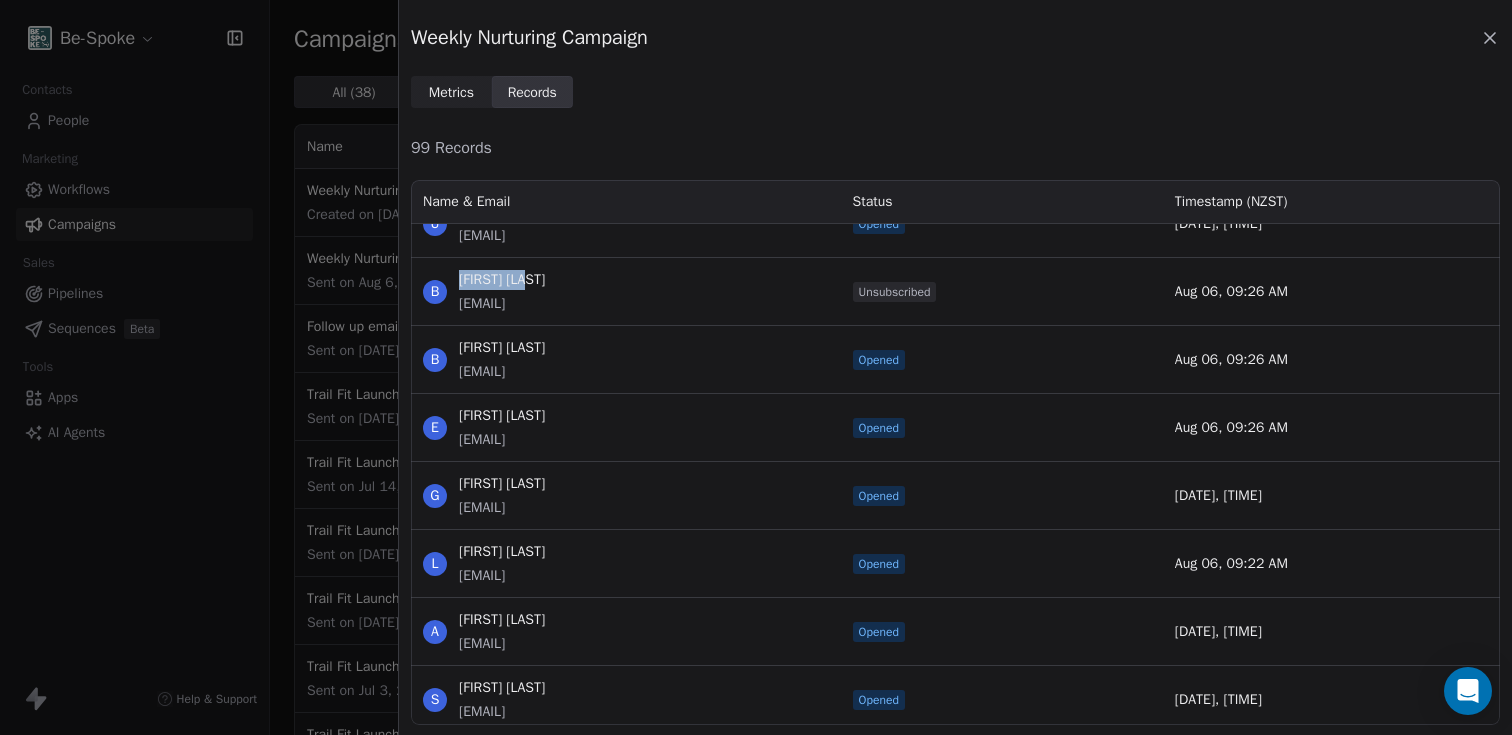 drag, startPoint x: 543, startPoint y: 274, endPoint x: 461, endPoint y: 260, distance: 83.18654 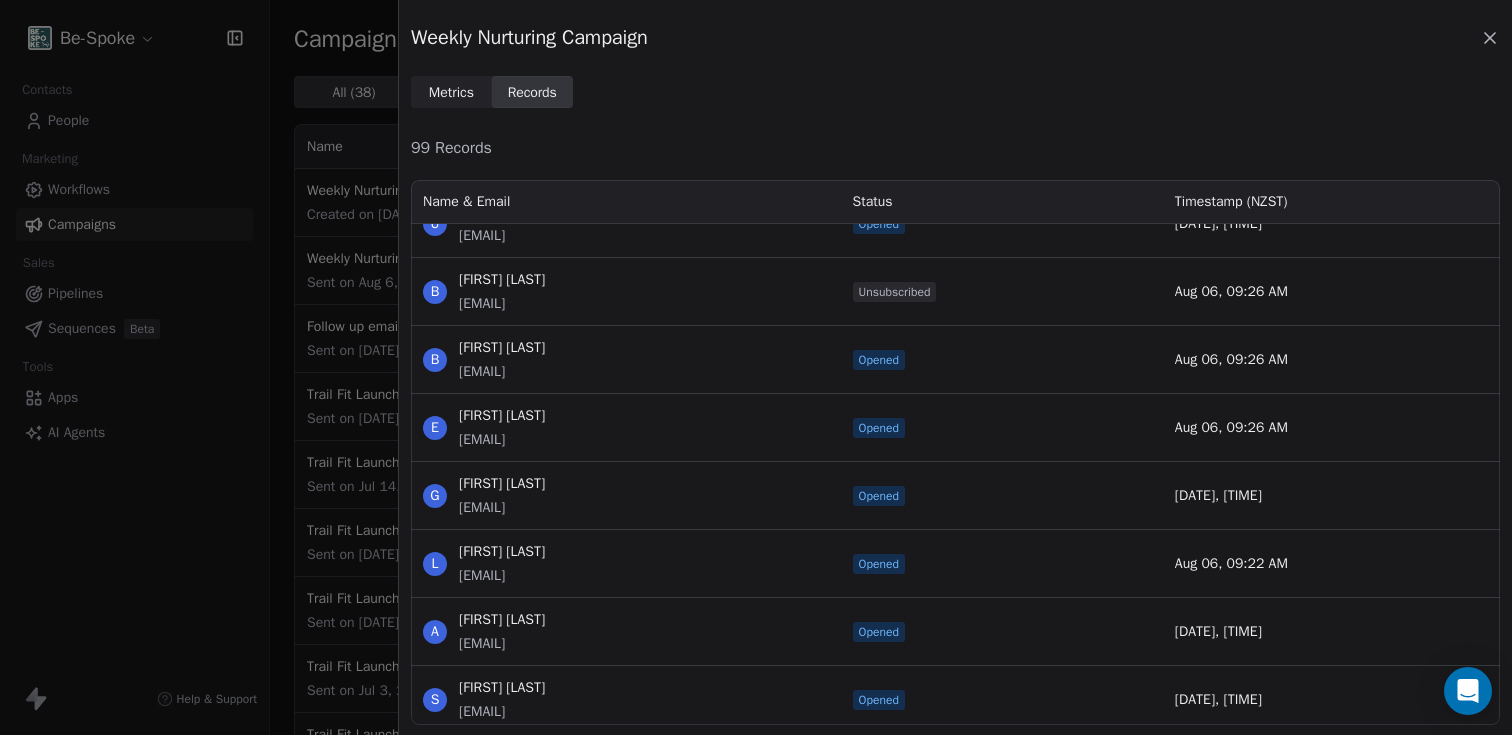 click 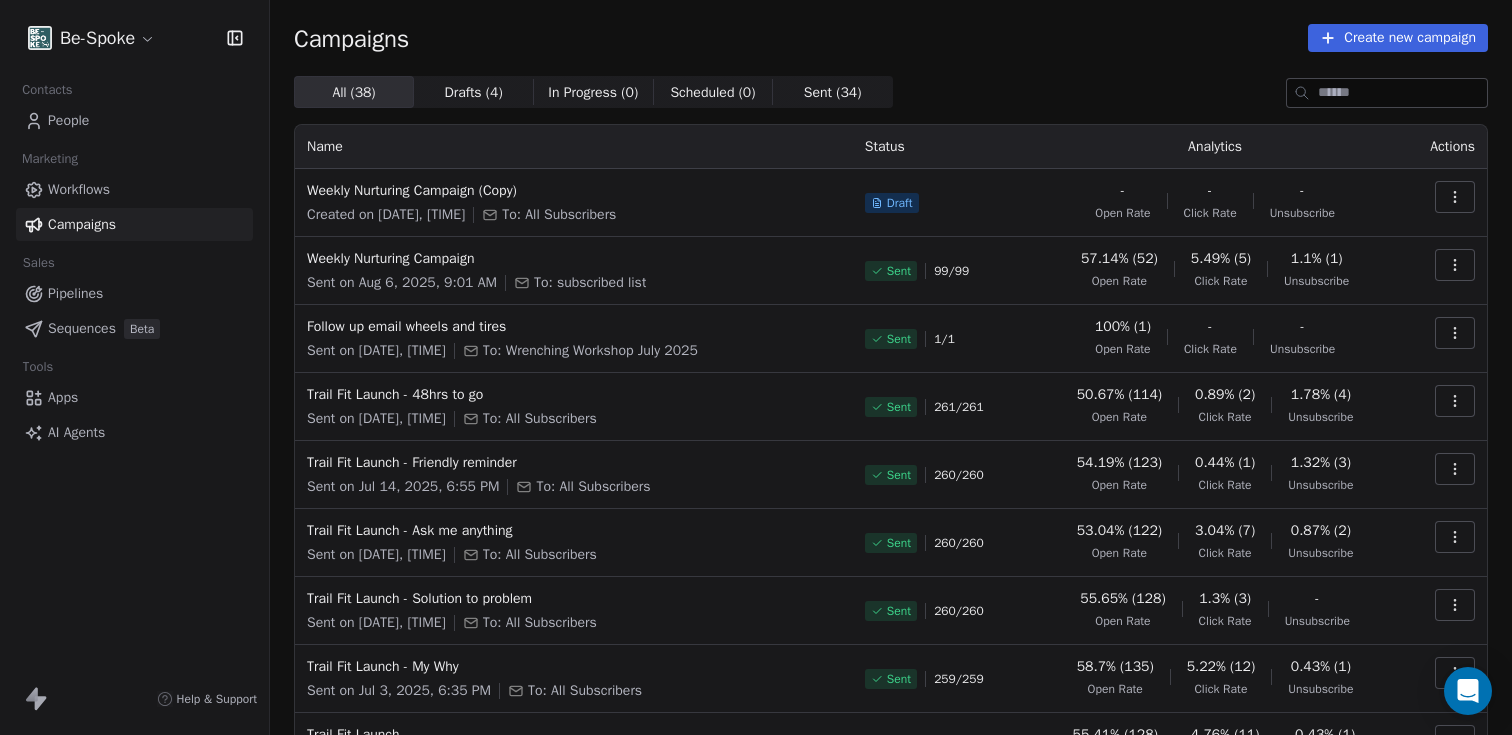 click on "People" at bounding box center [134, 120] 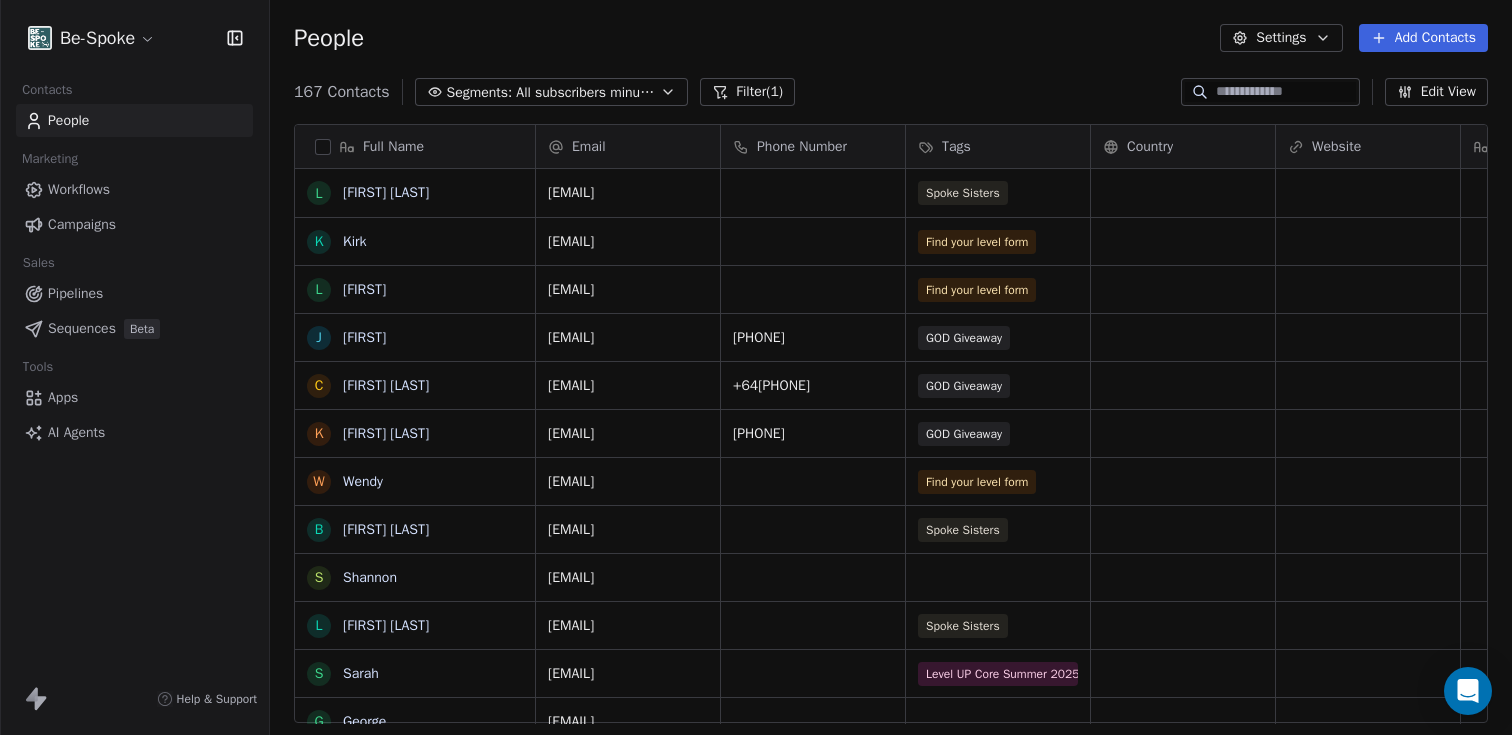 scroll, scrollTop: 16, scrollLeft: 16, axis: both 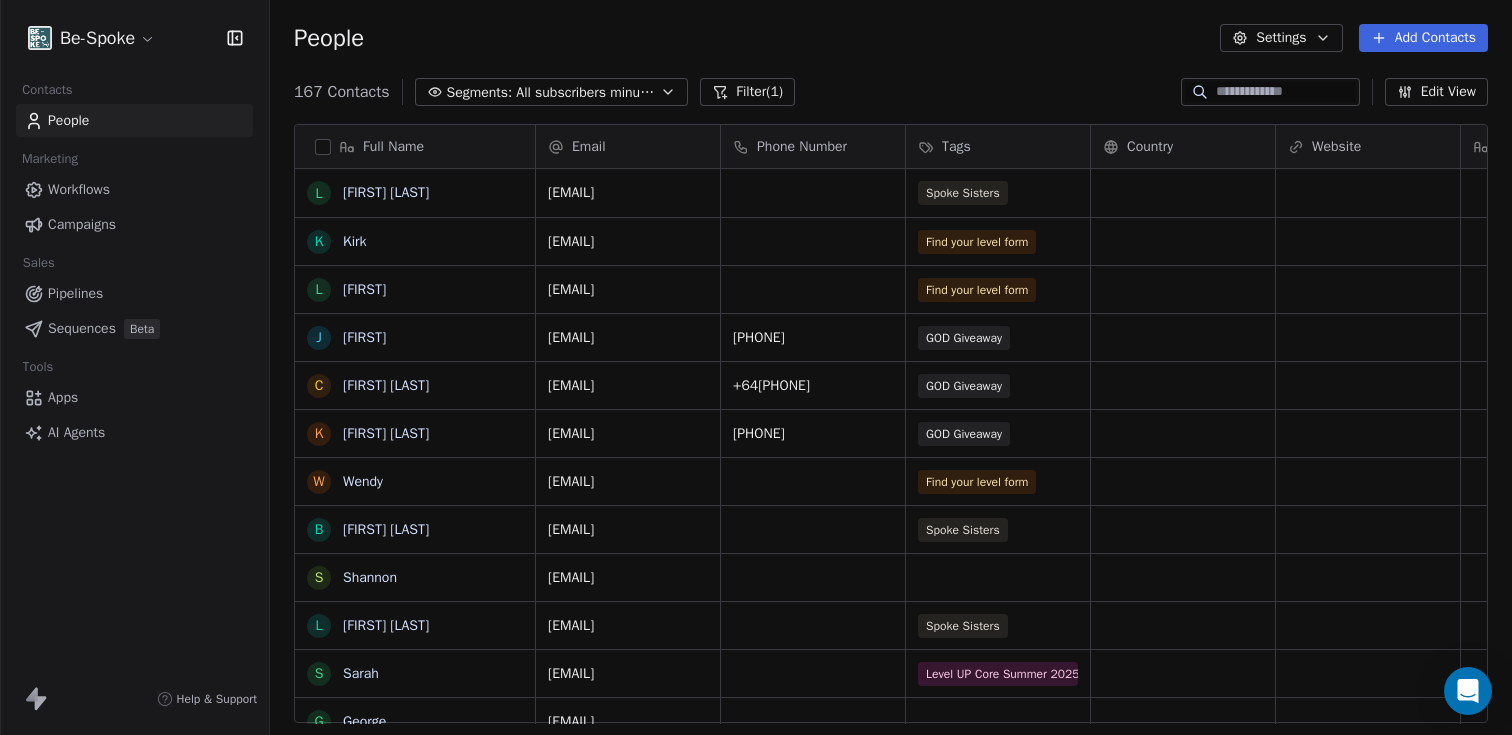 click at bounding box center [1286, 92] 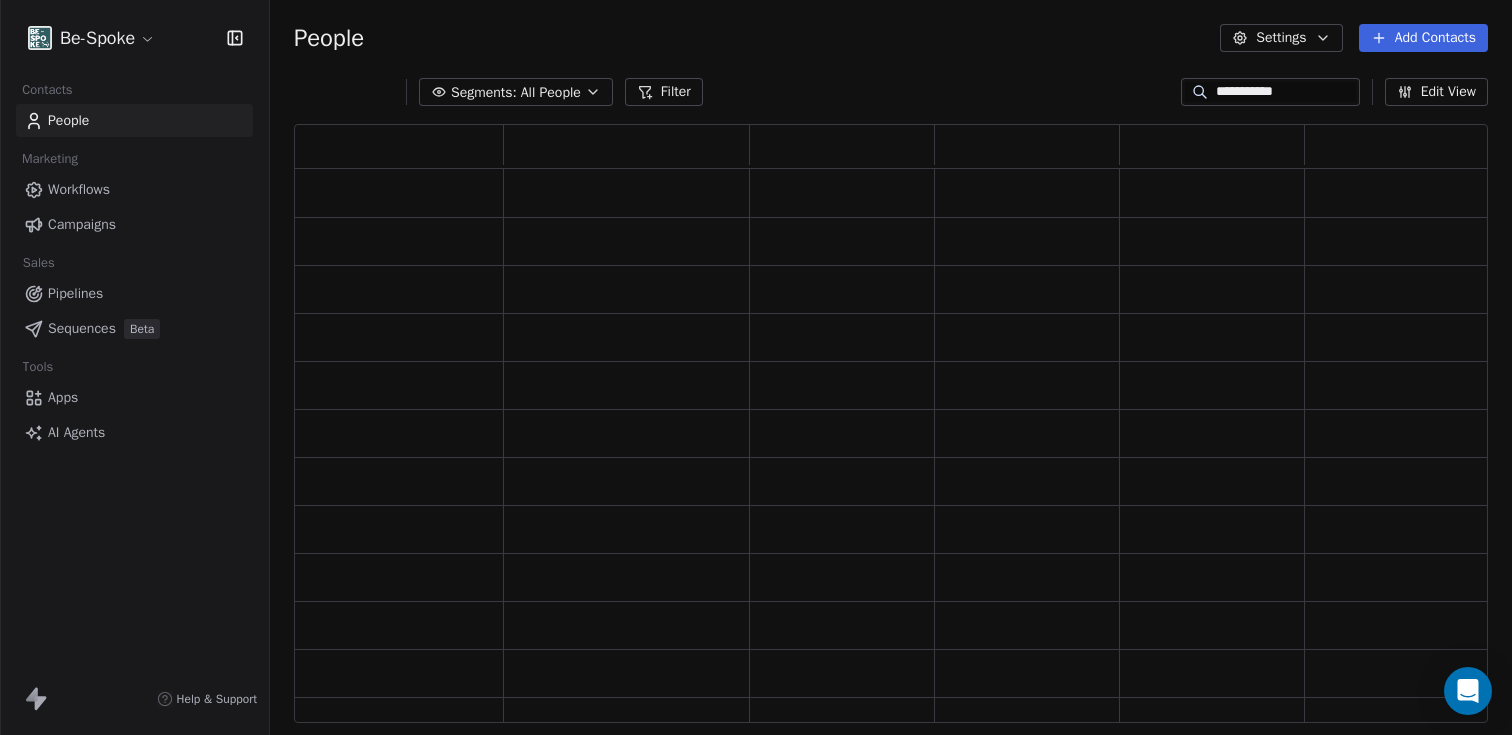 scroll, scrollTop: 16, scrollLeft: 16, axis: both 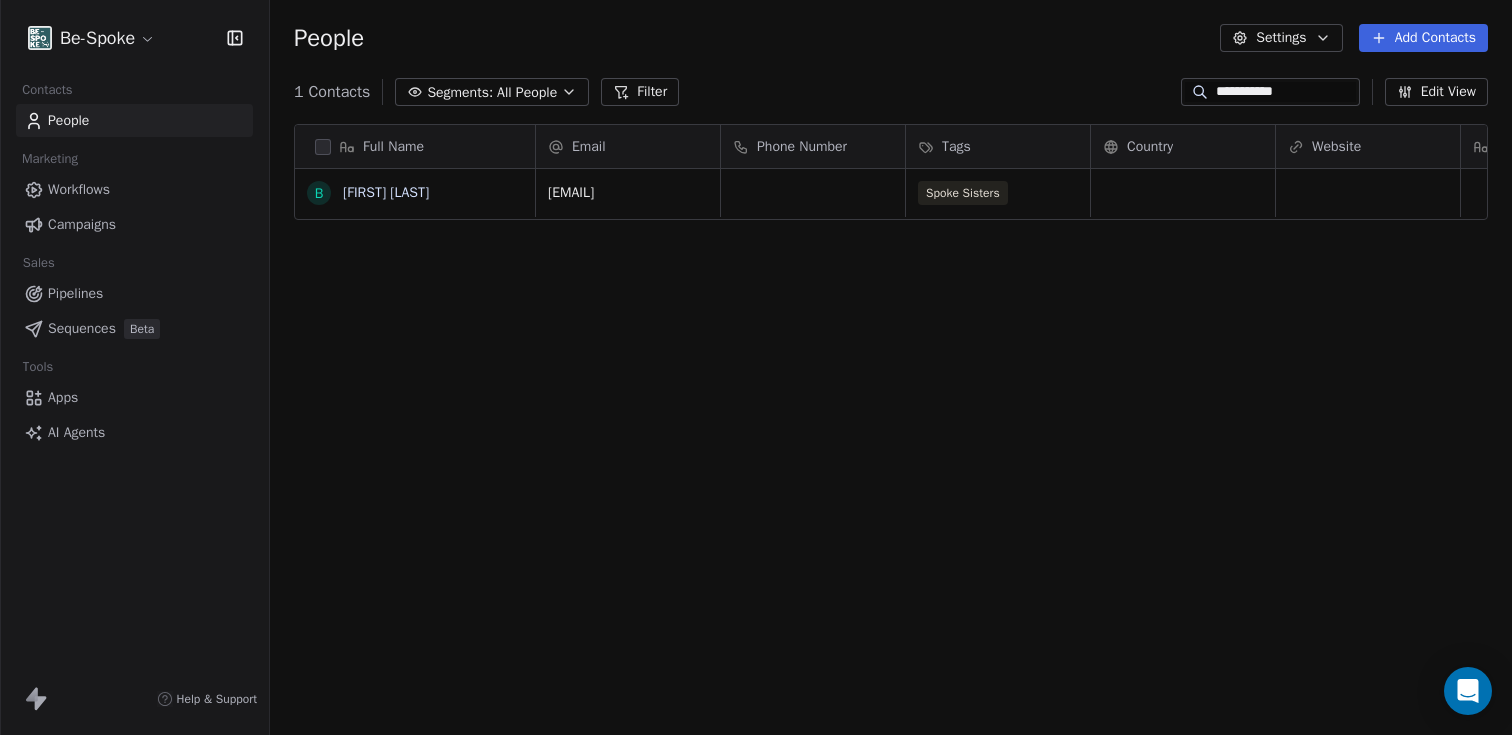 type on "**********" 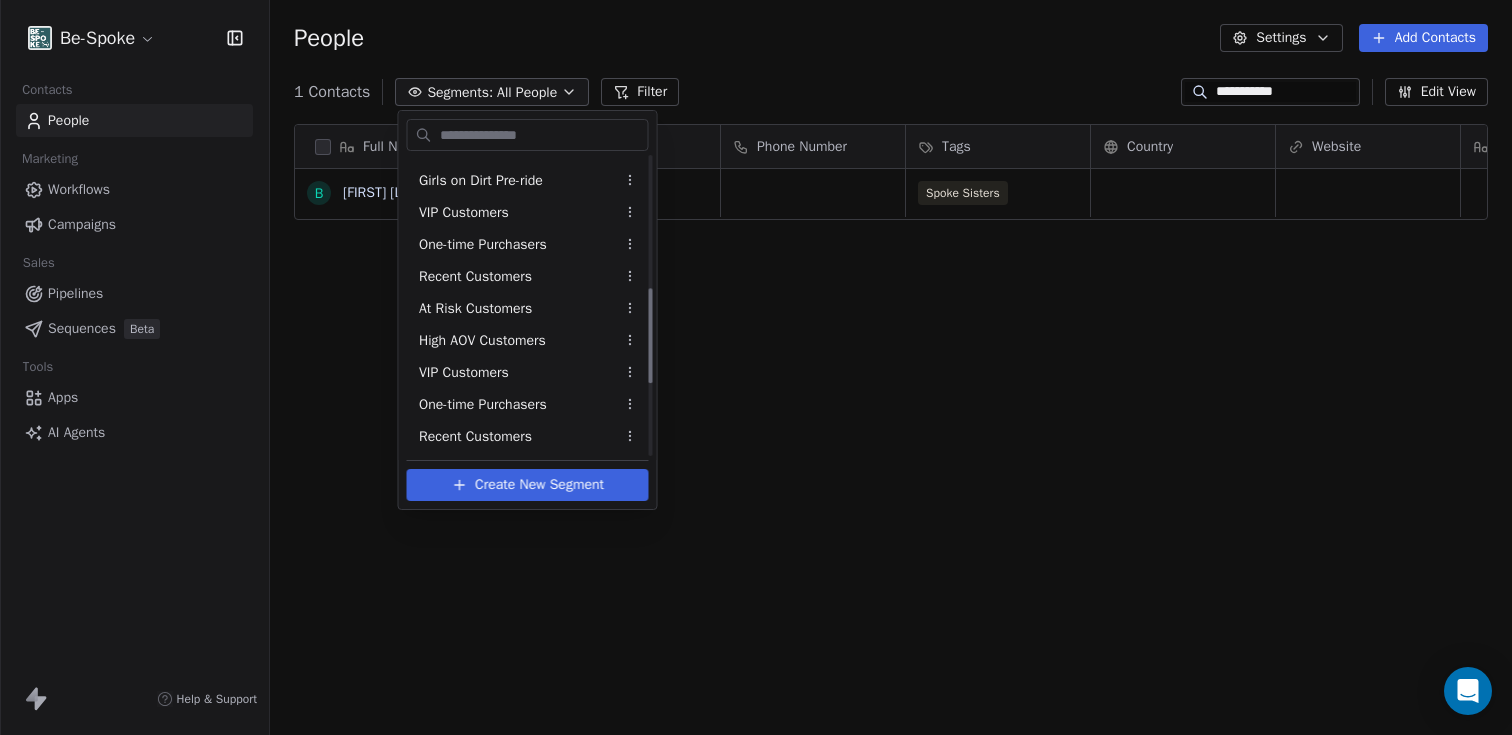 scroll, scrollTop: 635, scrollLeft: 0, axis: vertical 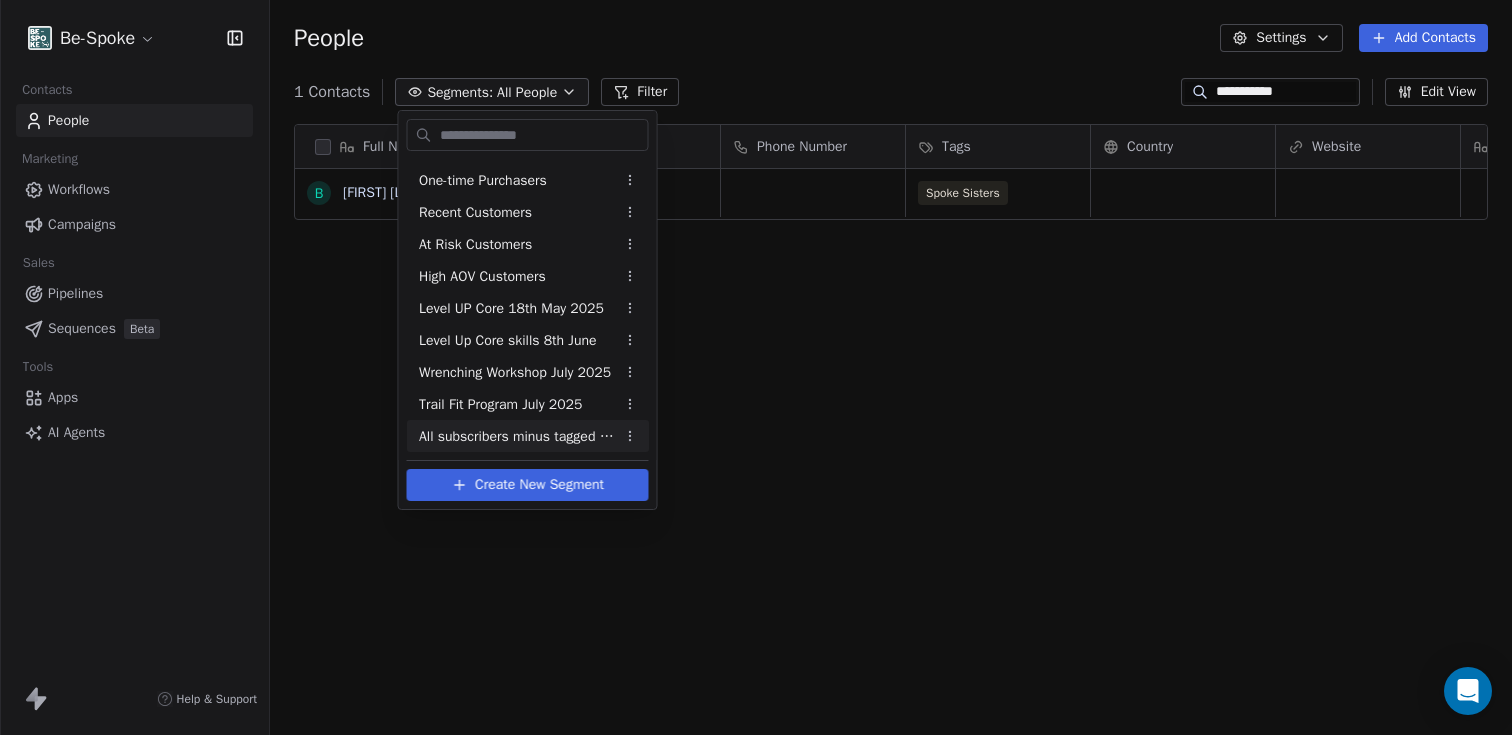 click on "All subscribers minus tagged subscribed" at bounding box center (517, 436) 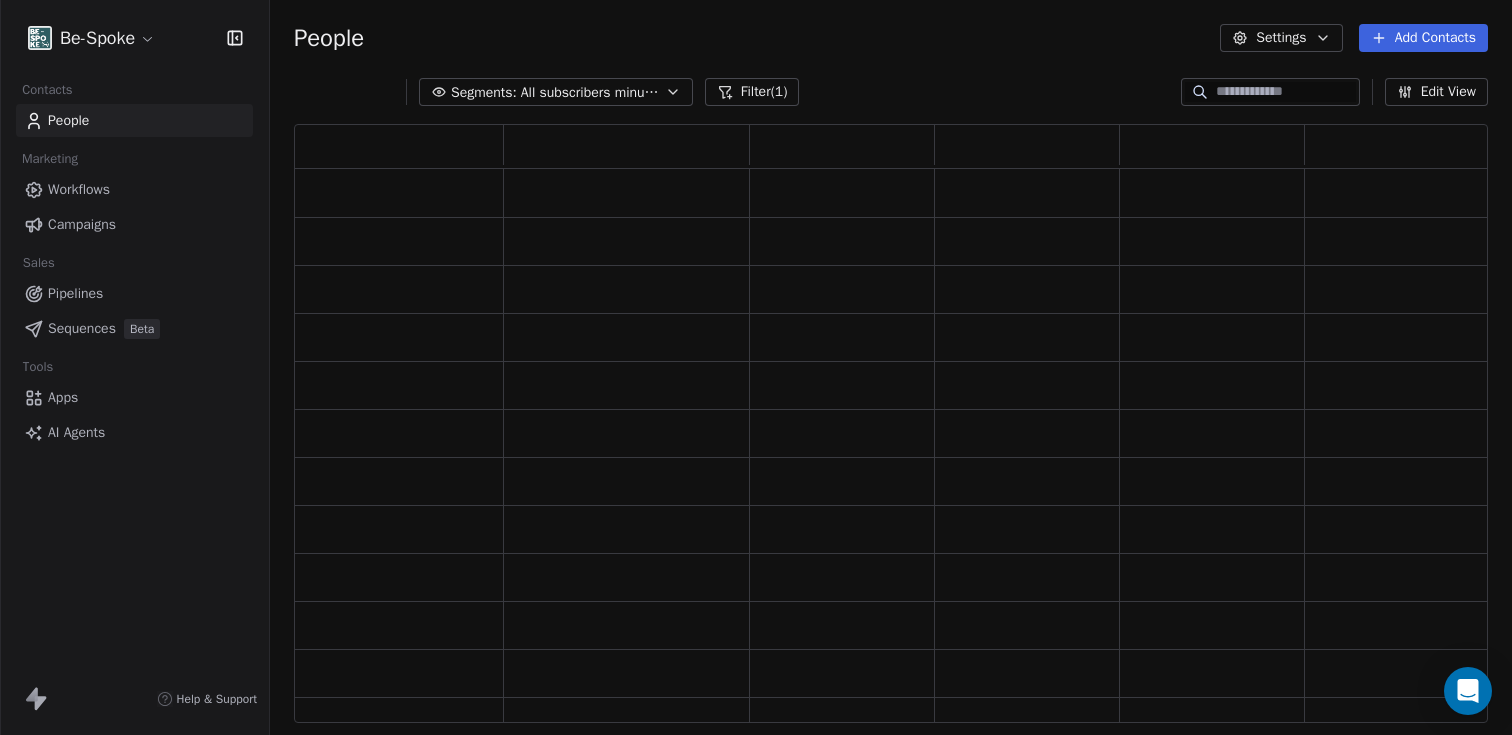 scroll, scrollTop: 16, scrollLeft: 16, axis: both 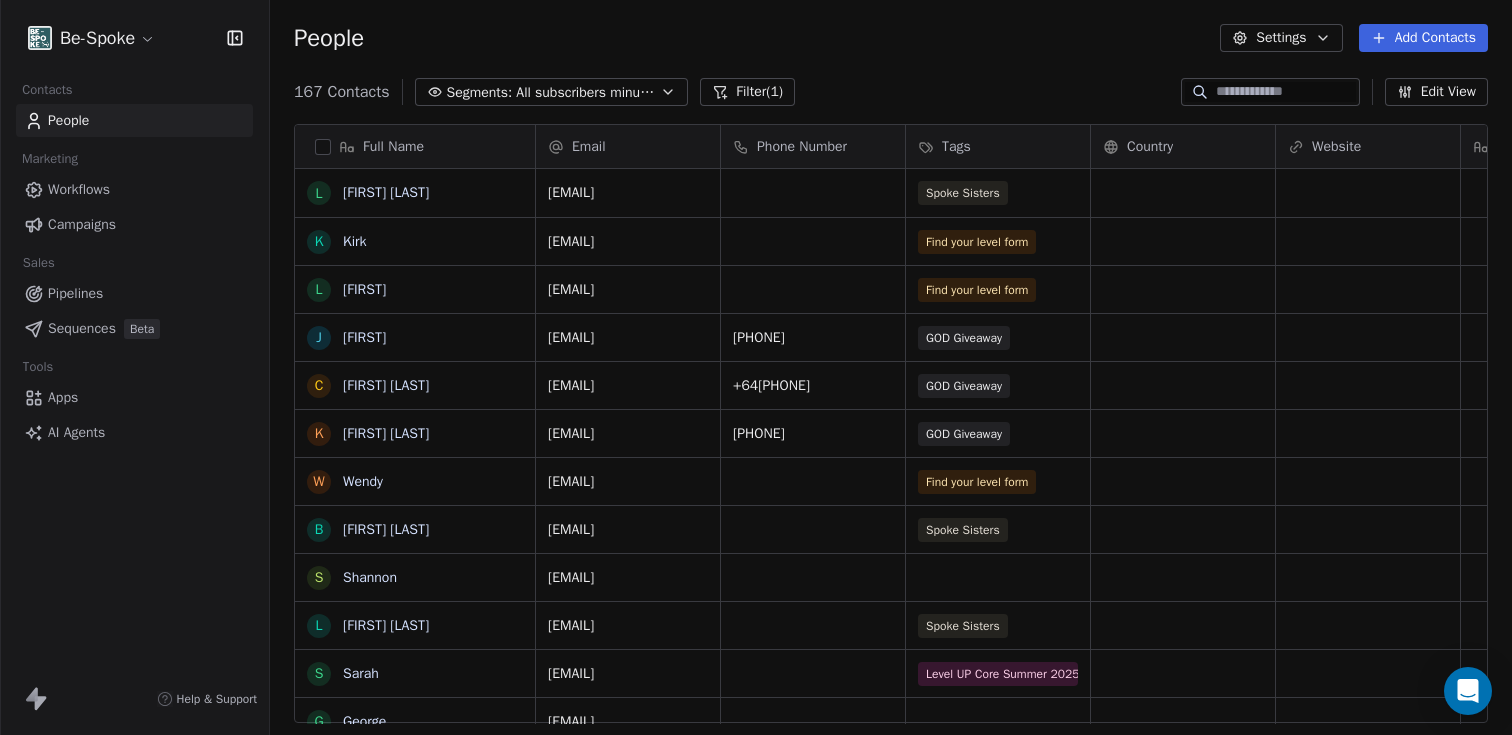 click at bounding box center (1286, 92) 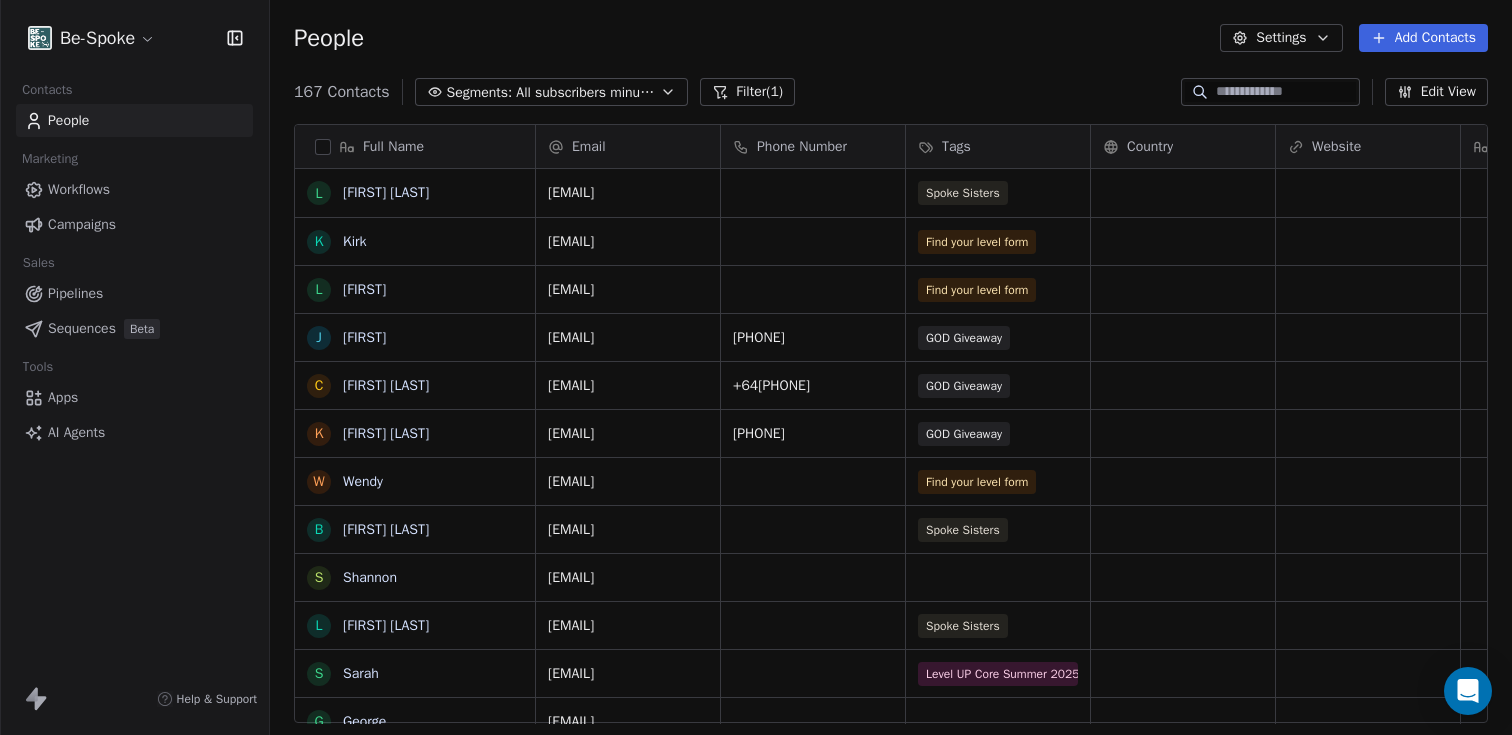 paste on "**********" 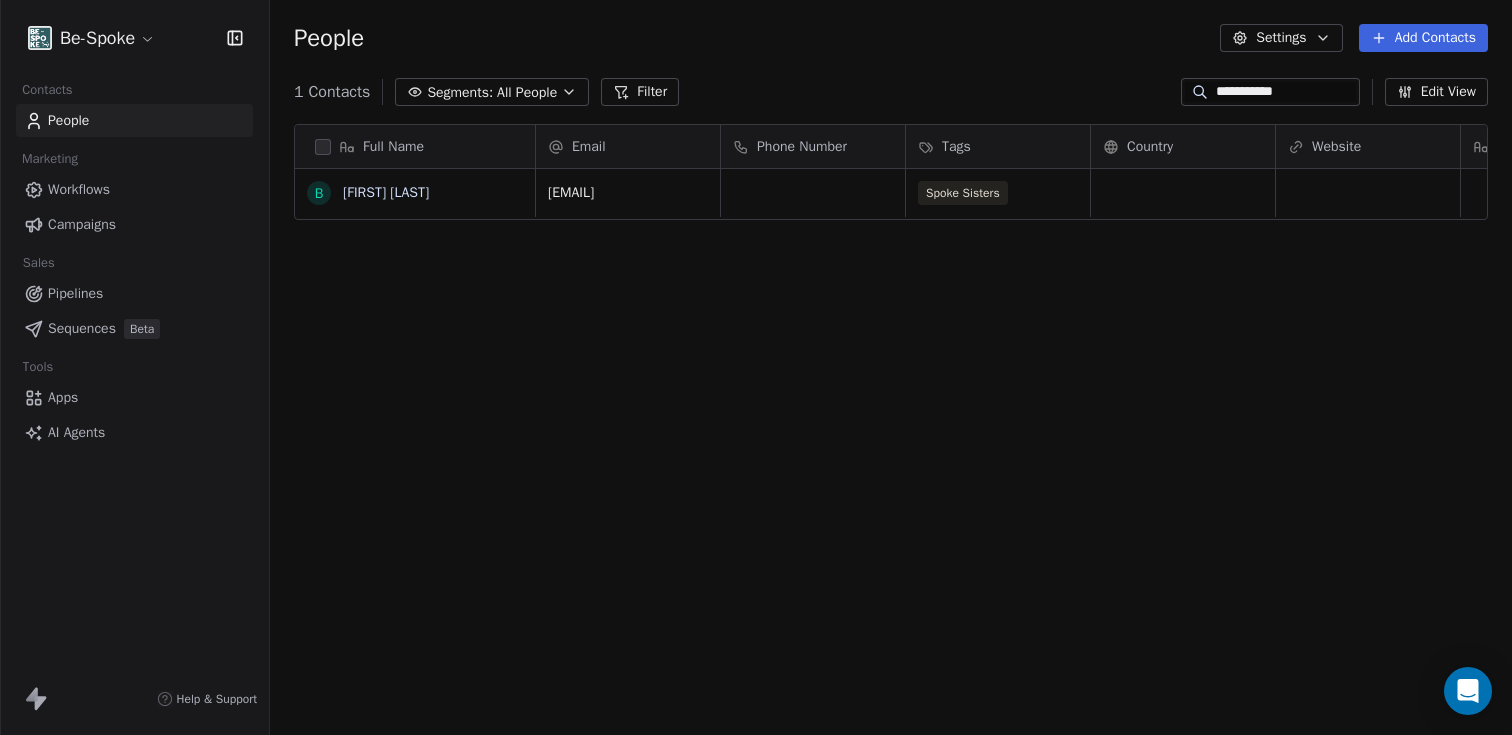 drag, startPoint x: 1283, startPoint y: 90, endPoint x: 1150, endPoint y: 92, distance: 133.01503 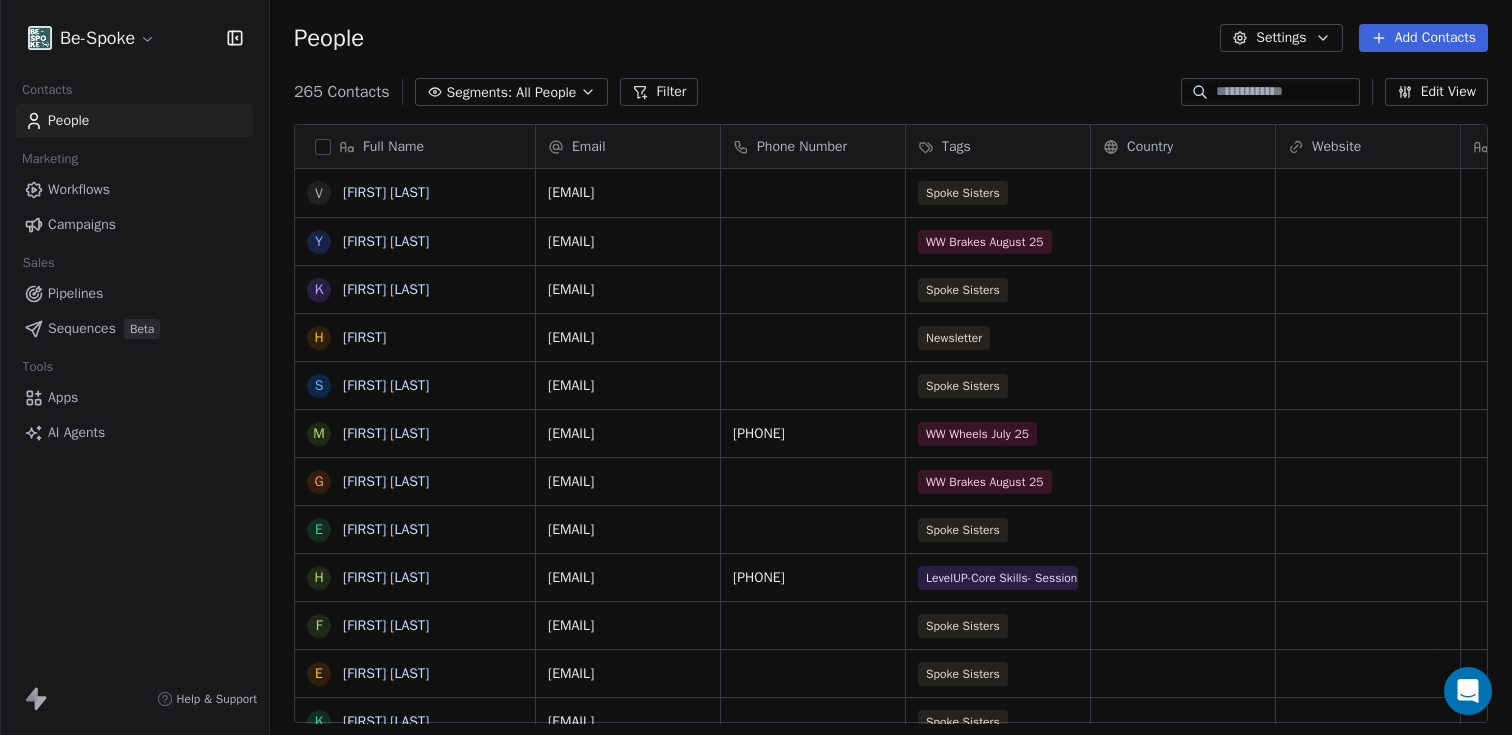 click on "All People" at bounding box center [546, 92] 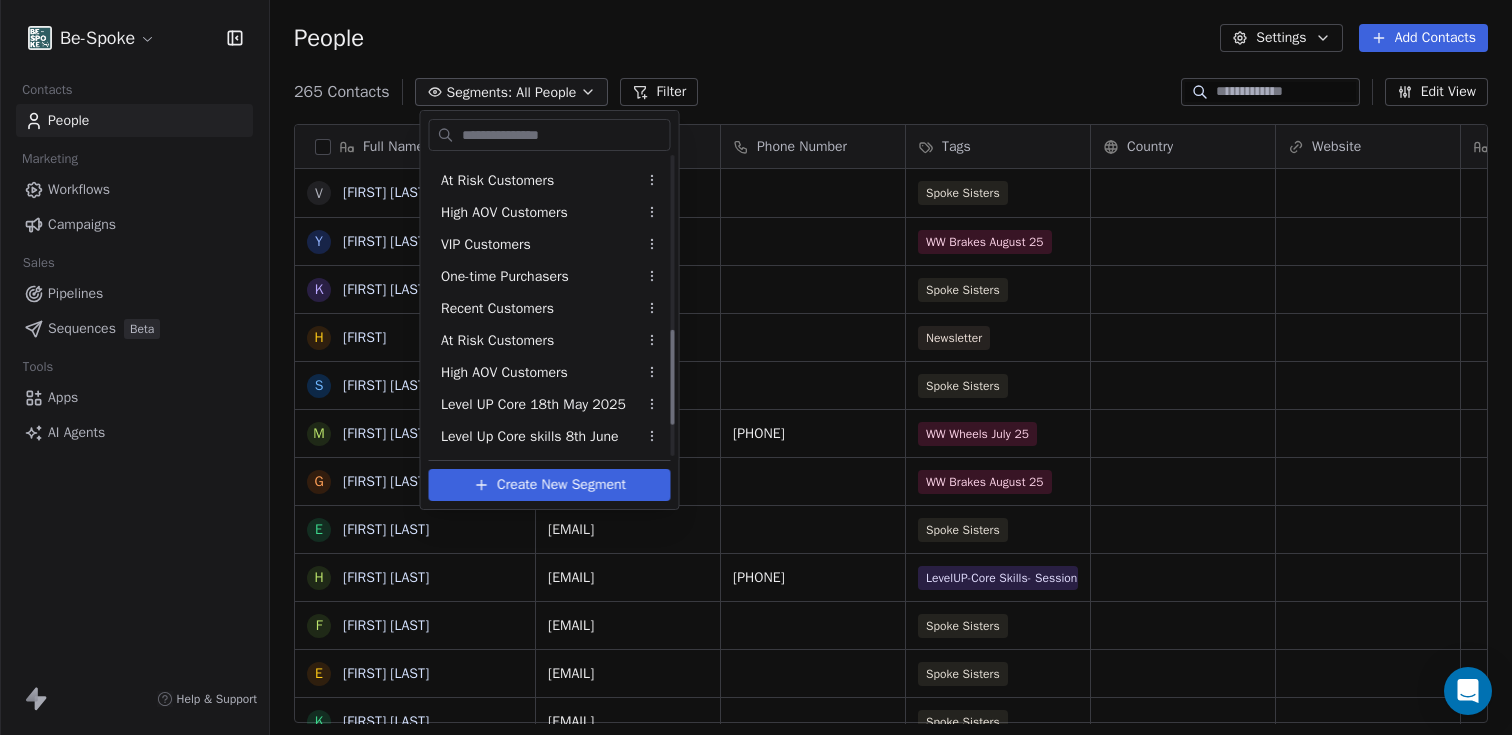 scroll, scrollTop: 635, scrollLeft: 0, axis: vertical 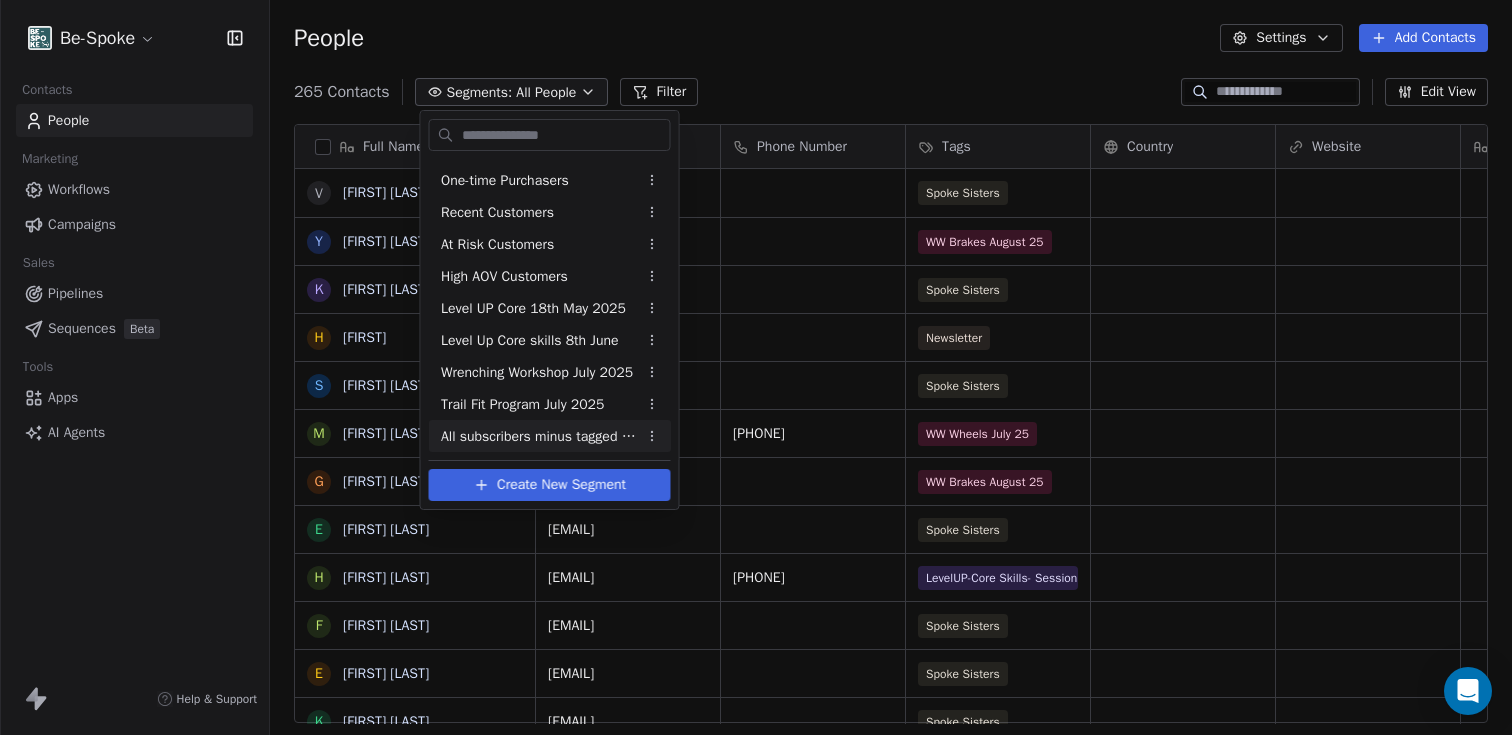 click on "All subscribers minus tagged subscribed" at bounding box center (550, 436) 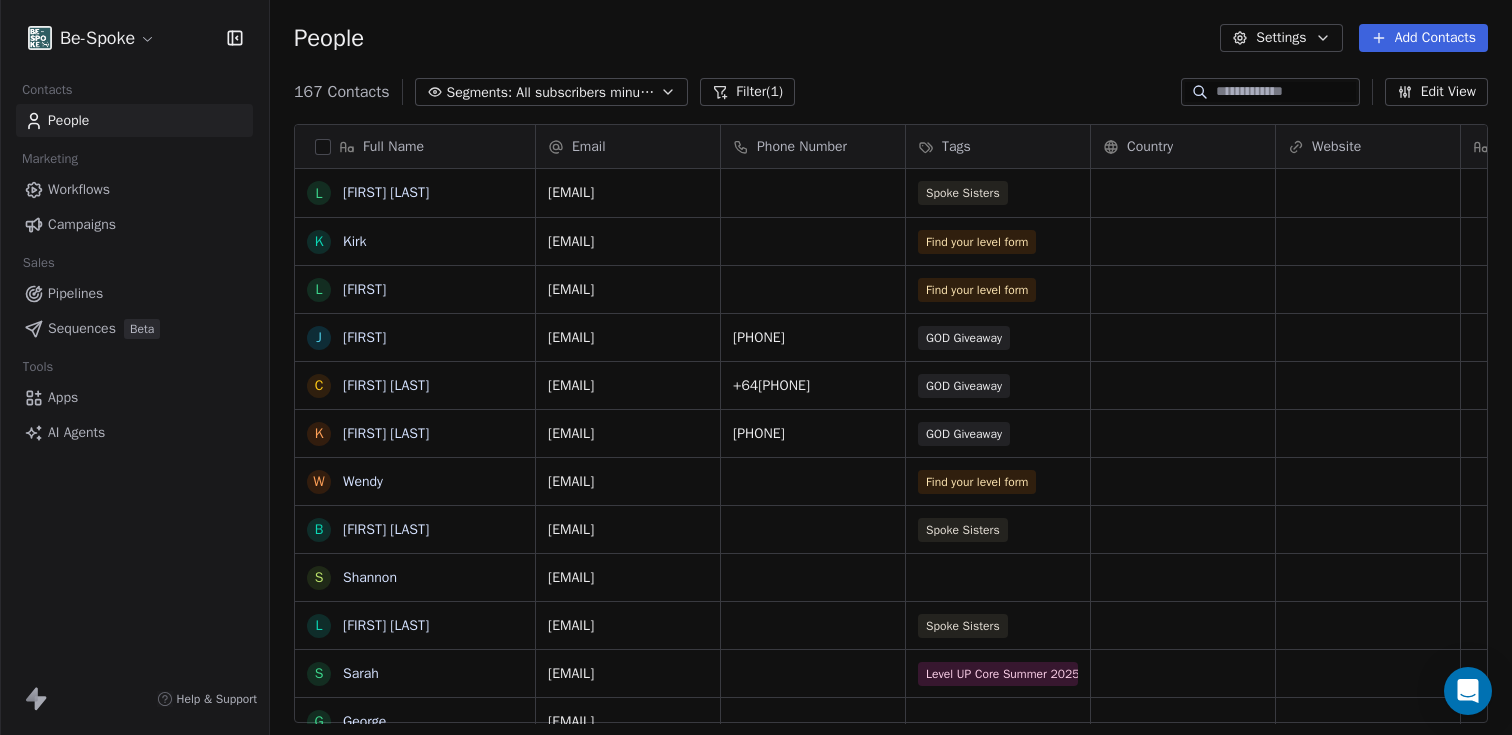click at bounding box center (1286, 92) 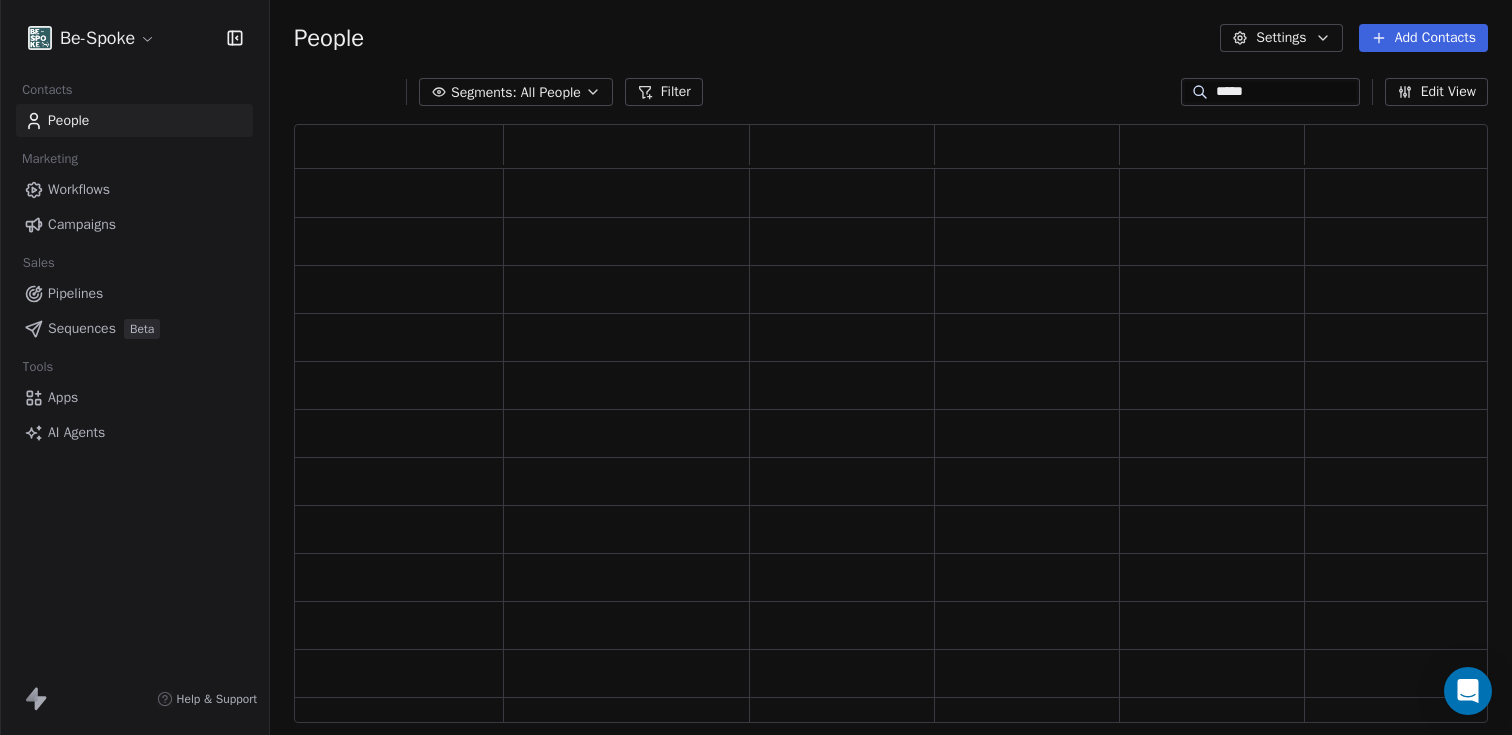 scroll, scrollTop: 16, scrollLeft: 16, axis: both 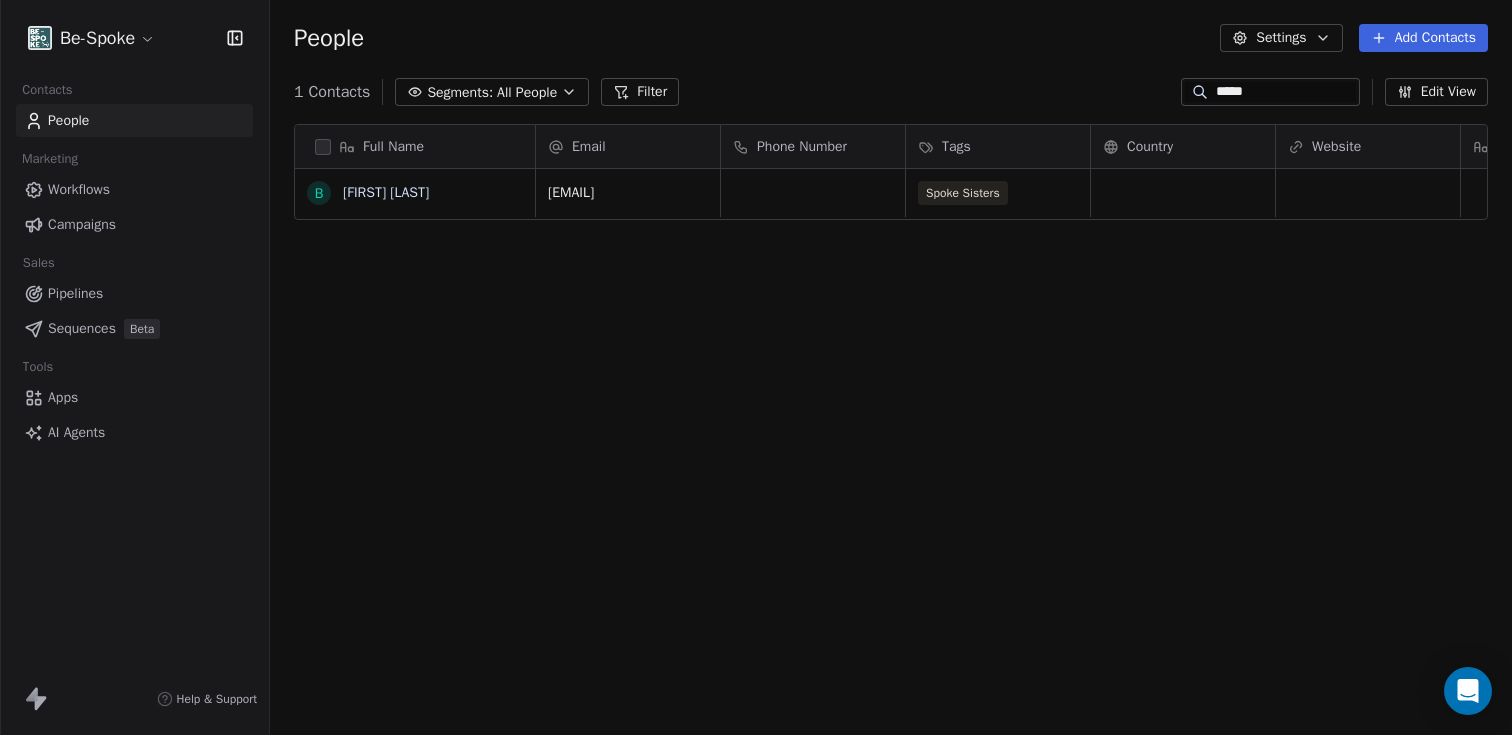 type on "*****" 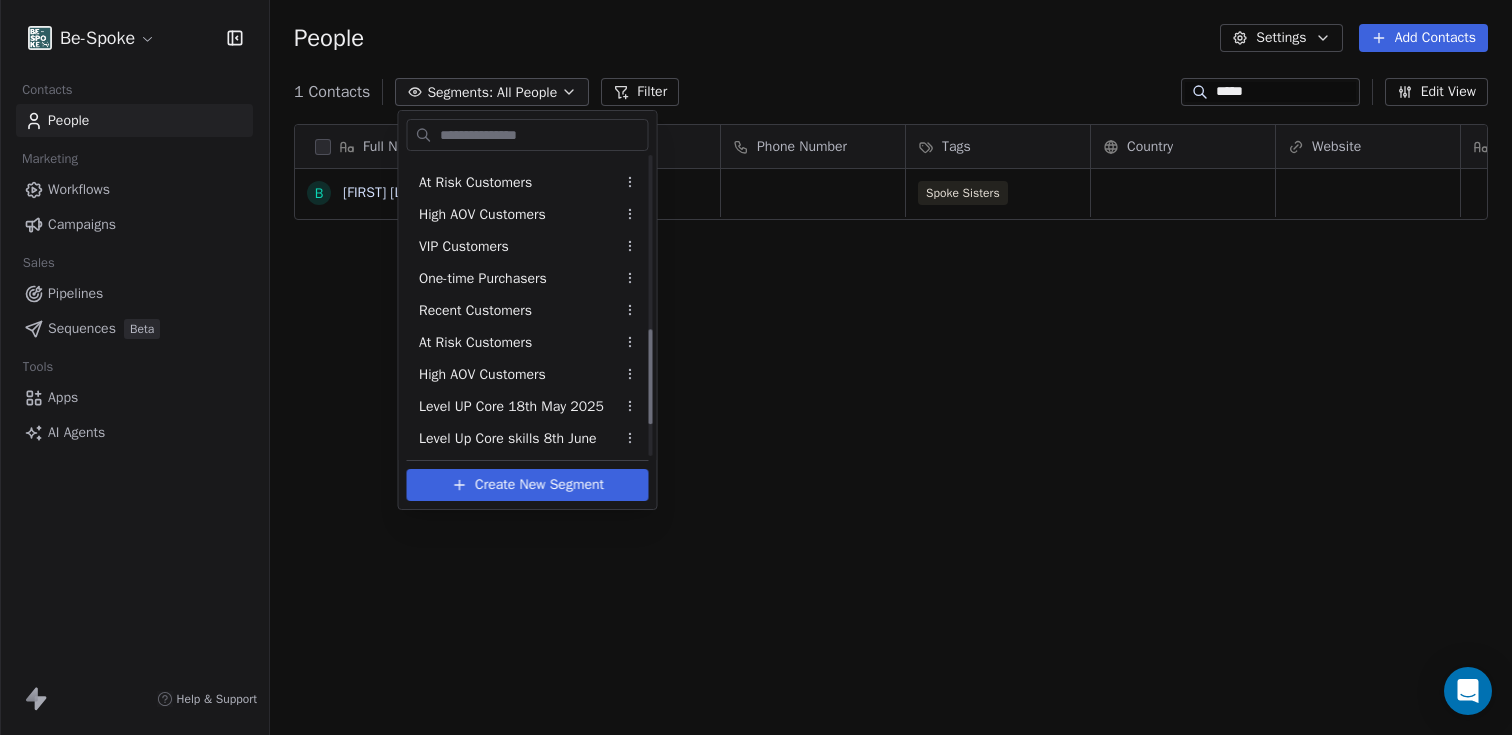 scroll, scrollTop: 635, scrollLeft: 0, axis: vertical 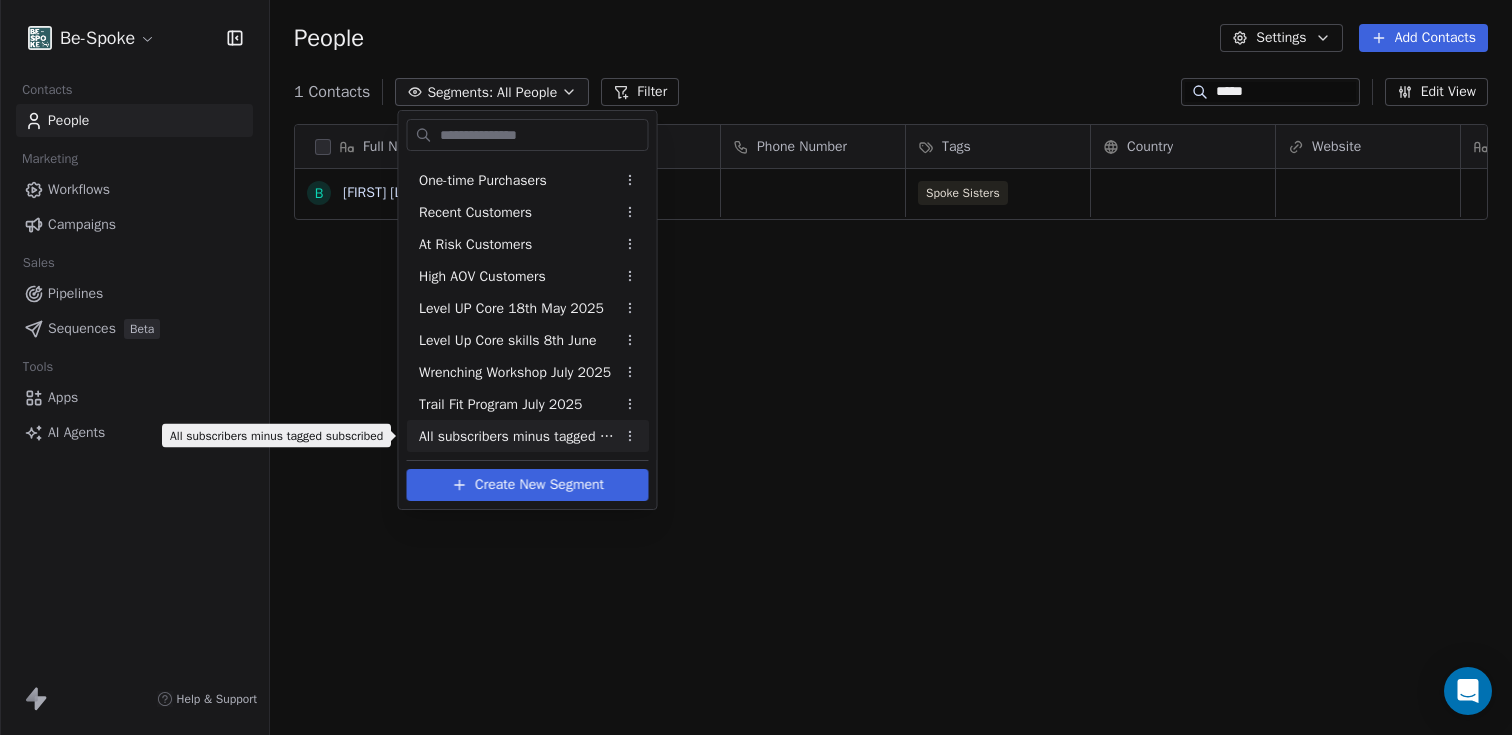 click on "All subscribers minus tagged subscribed" at bounding box center [517, 436] 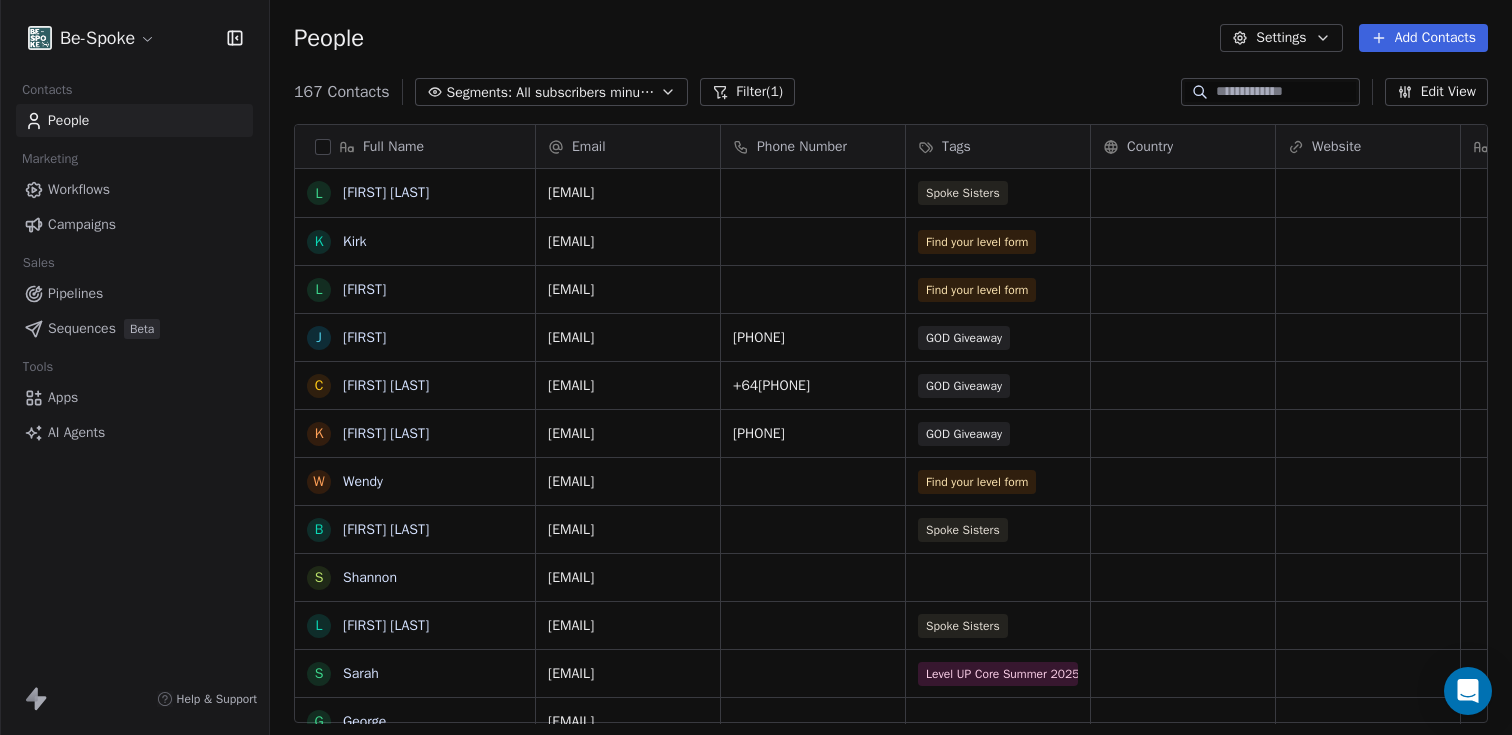 scroll, scrollTop: 231, scrollLeft: 0, axis: vertical 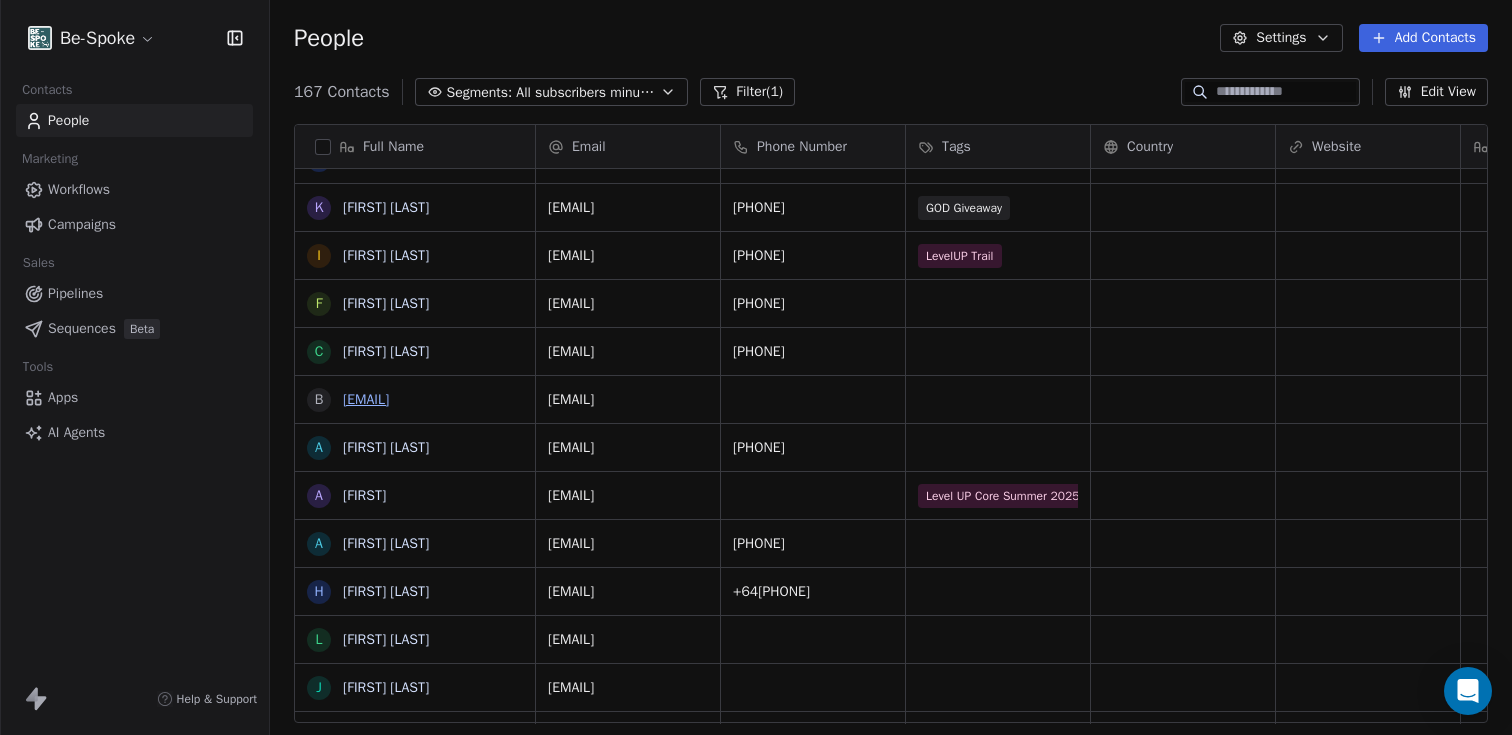 click on "[EMAIL]" at bounding box center [366, 399] 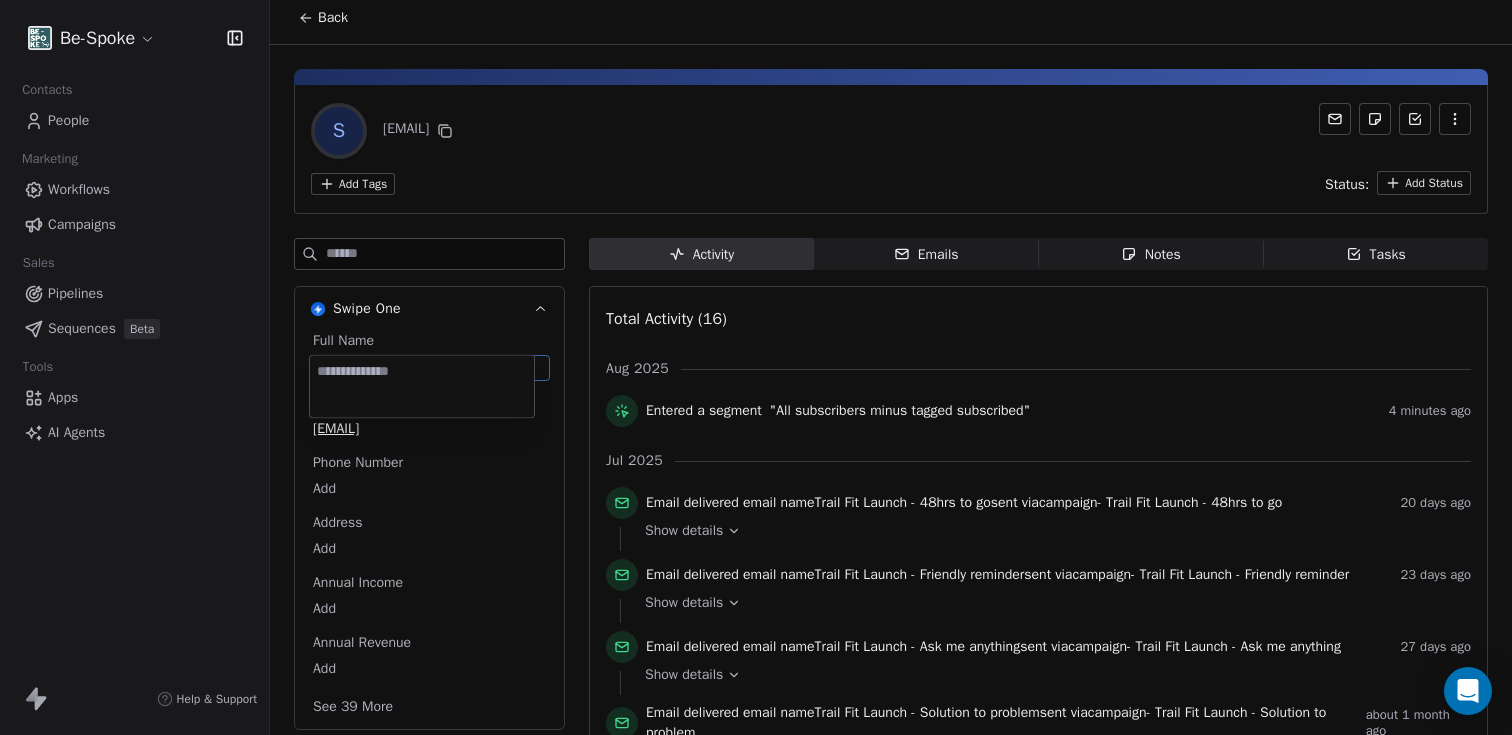 click on "[EMAIL]" at bounding box center [756, 367] 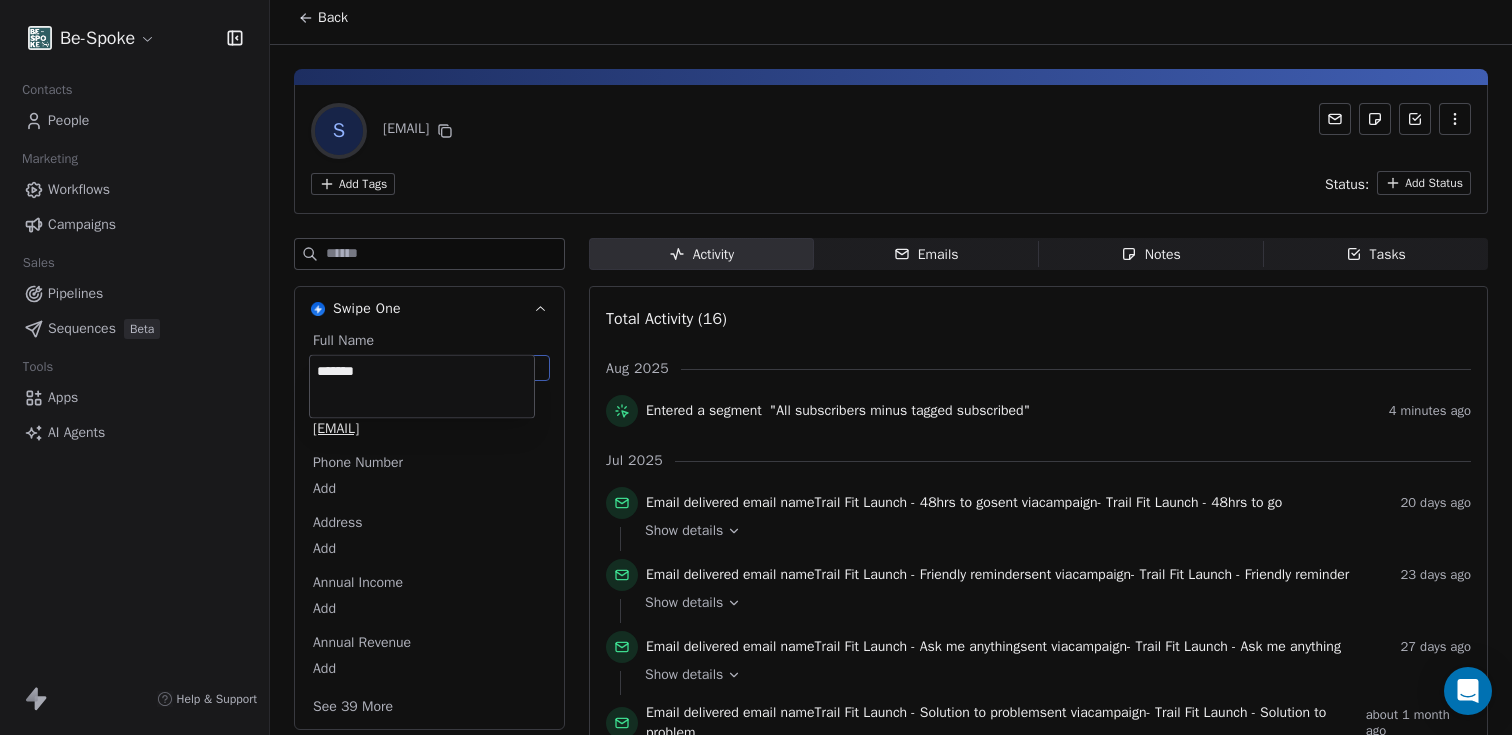 type on "*******" 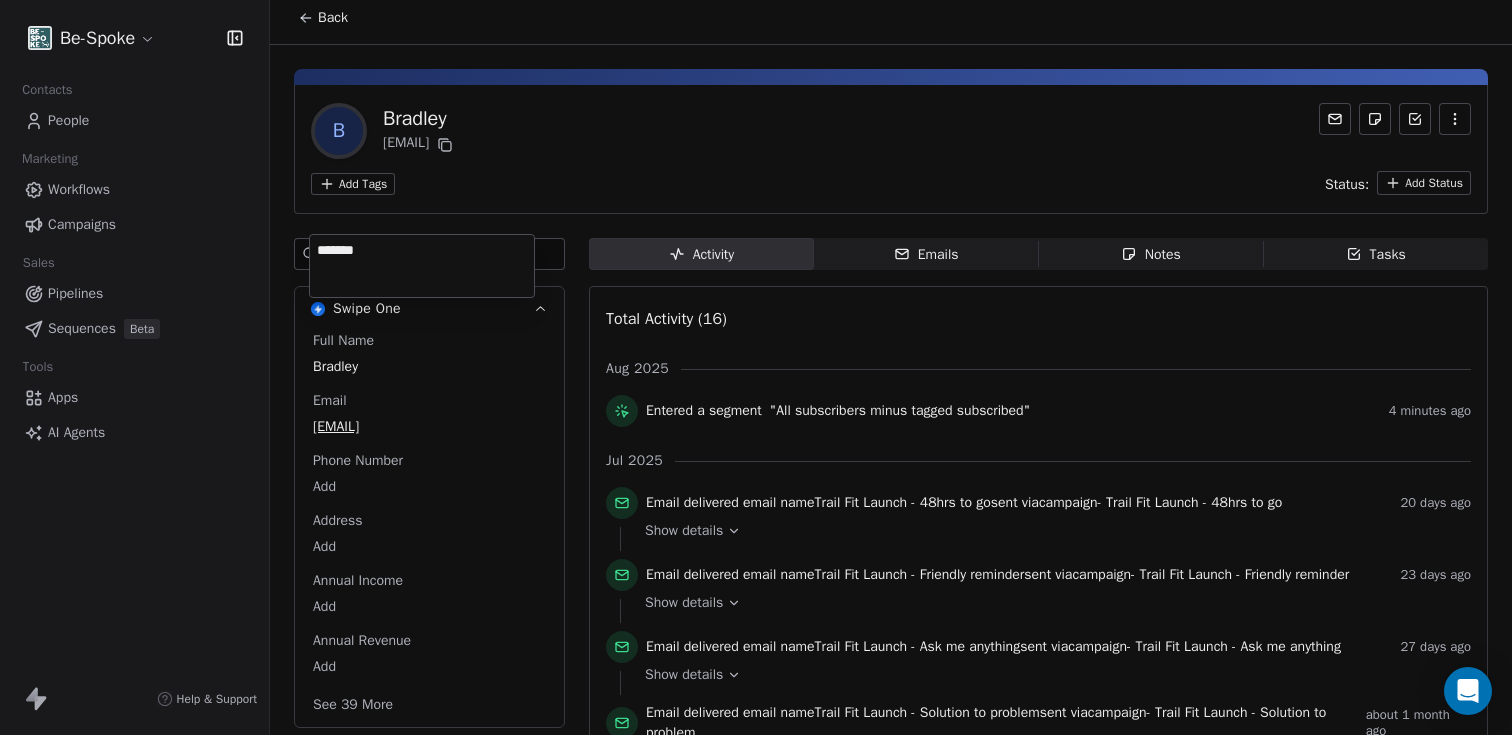 click on "Be-Spoke Contacts People Marketing Workflows Campaigns Sales Pipelines Sequences Beta Tools Apps AI Agents Help & Support Back B [FIRST] [EMAIL]  Add Tags Status:   Add Status Swipe One Full Name [FIRST] Email [EMAIL] Phone Number Add Address Add Annual Income Add Annual Revenue Add See   39   More   Stripe Wooocommerce Activity Activity Emails Emails   Notes   Notes Tasks Tasks Total Activity (16) Aug 2025 Entered a segment "All subscribers minus tagged subscribed"   4 minutes ago Jul 2025 Email delivered   email name  Trail Fit Launch - 48hrs to go  sent via  campaign  -   Trail Fit Launch - 48hrs to go 20 days ago Show details Email delivered   email name  Trail Fit Launch - Friendly reminder  sent via  campaign  -   Trail Fit Launch - Friendly reminder 23 days ago Show details Email delivered   email name  Trail Fit Launch - Ask me anything  sent via  campaign  -   Trail Fit Launch - Ask me anything 27 days ago Show details Email delivered   email name   sent via   -" at bounding box center (756, 367) 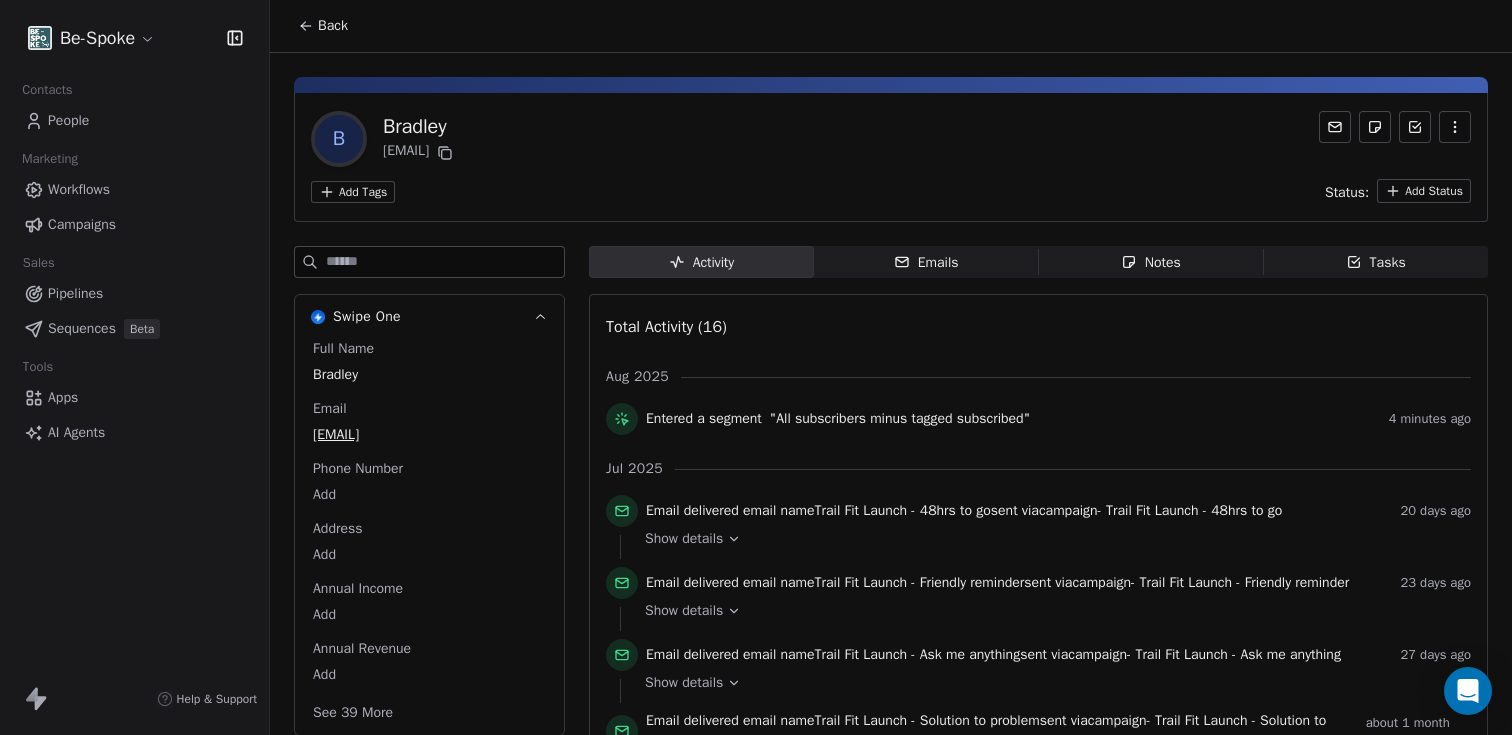 click on "Back" at bounding box center [333, 26] 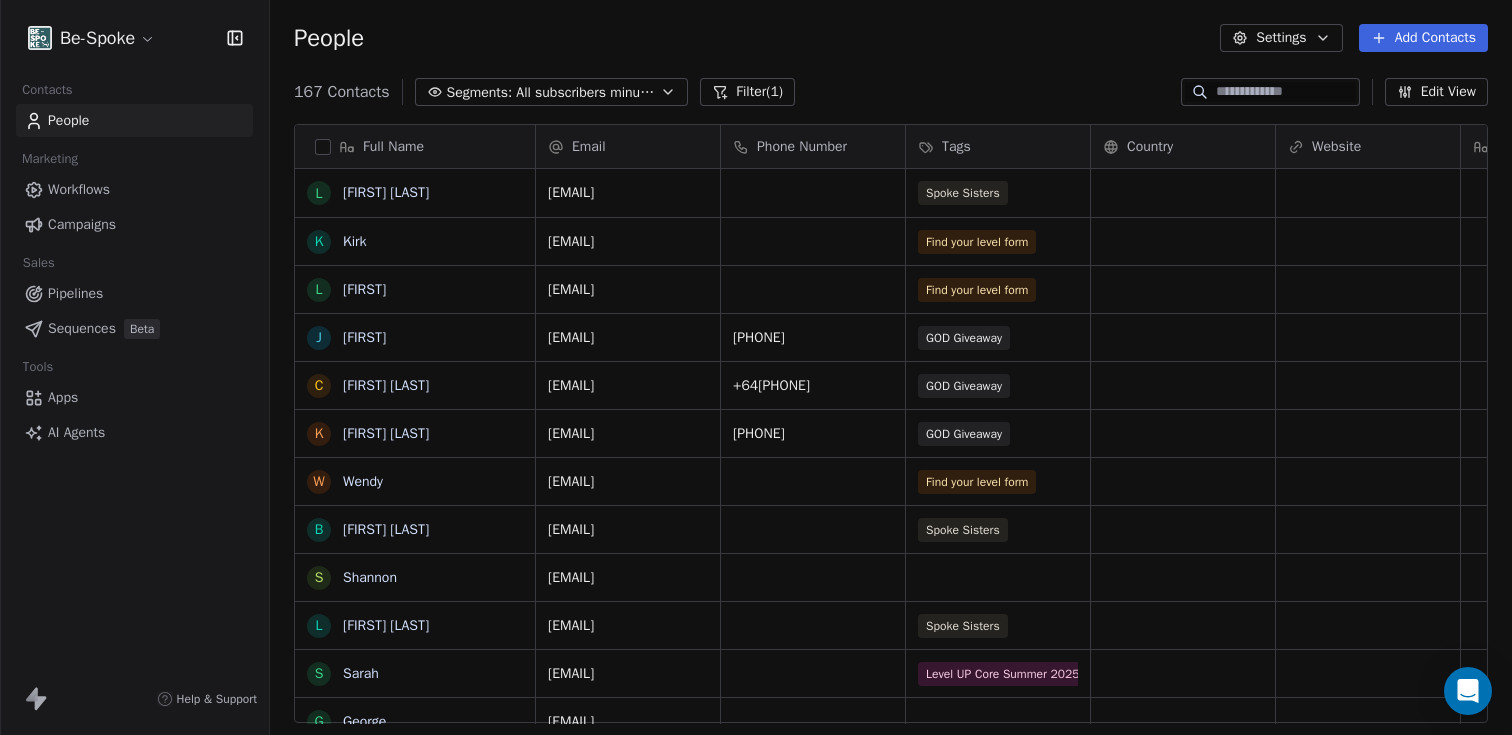 click on "Campaigns" at bounding box center (82, 224) 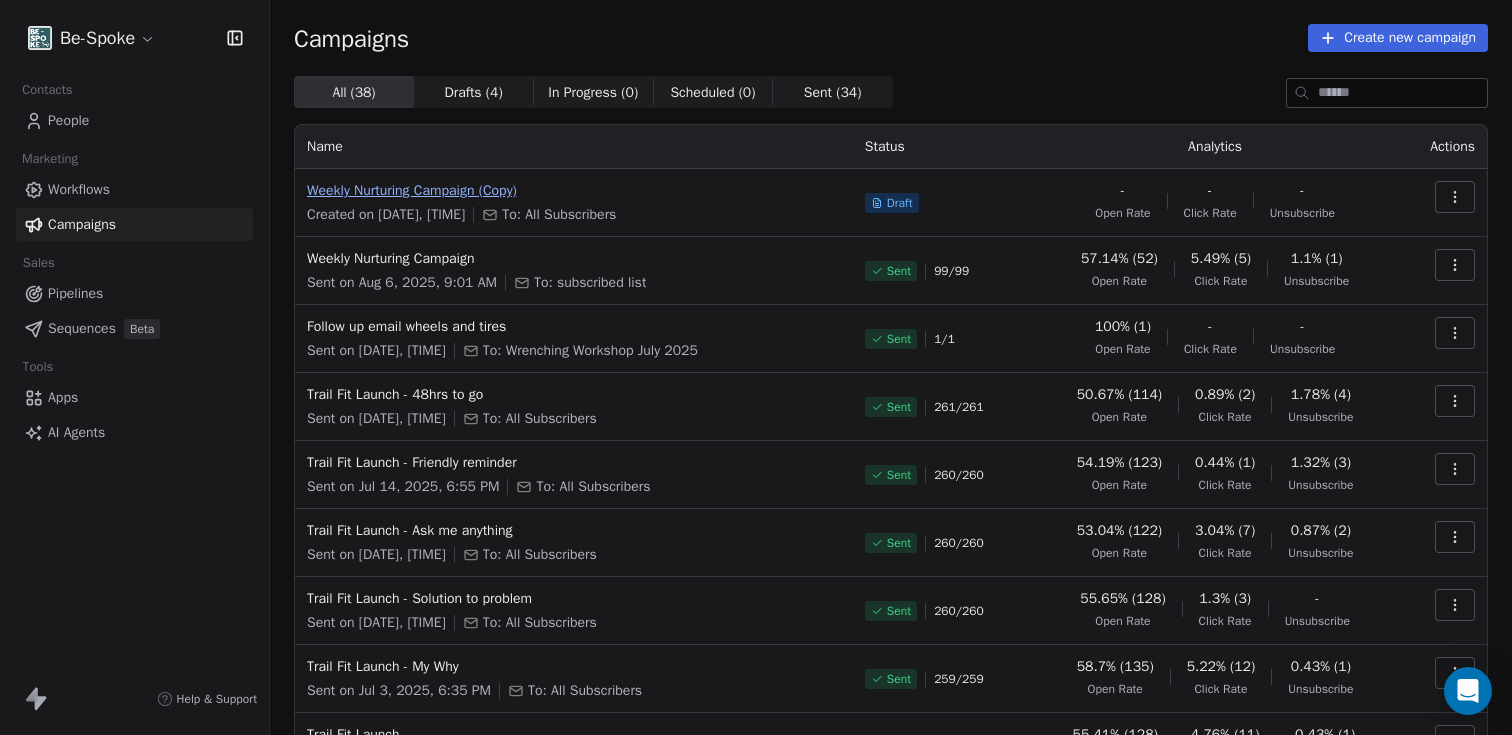 click on "Weekly Nurturing Campaign (Copy)" at bounding box center (574, 191) 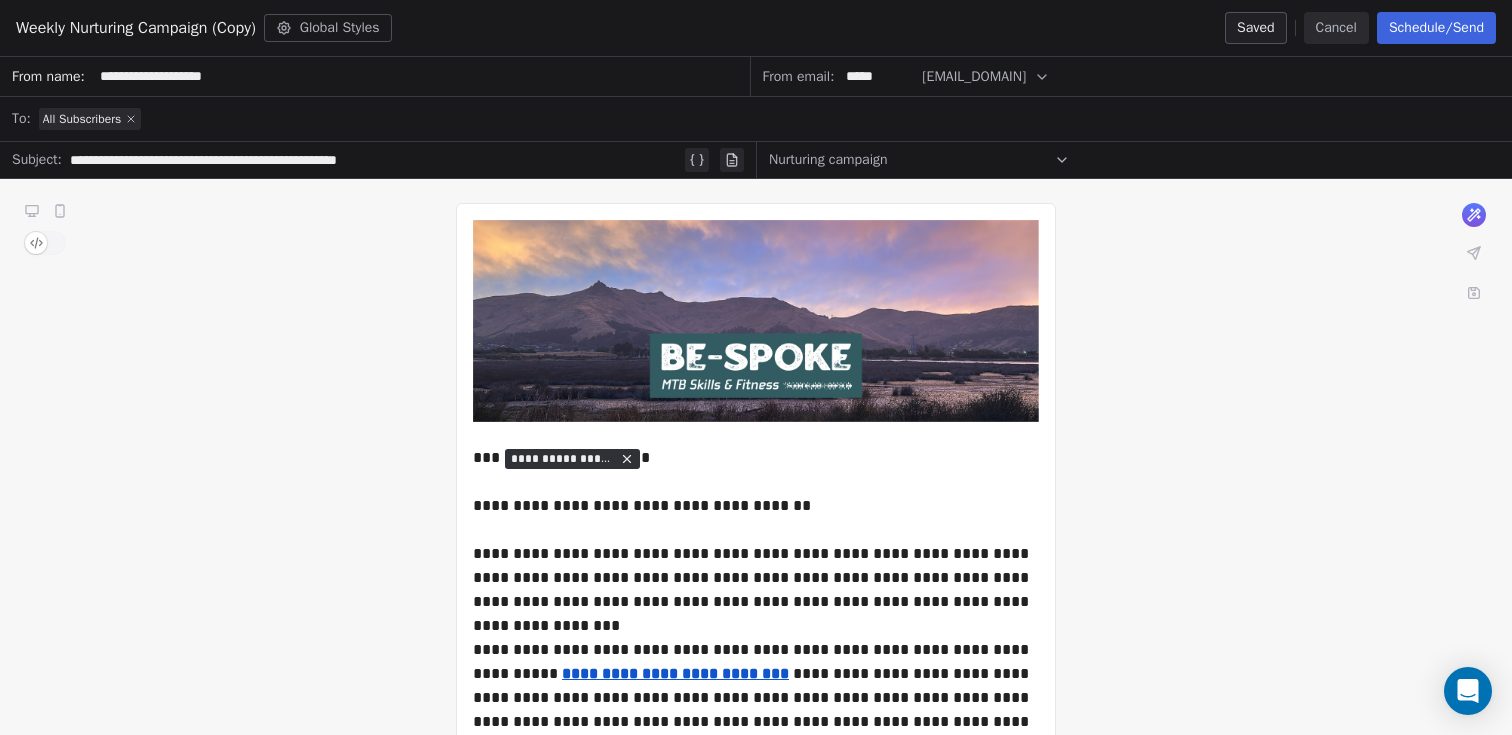click 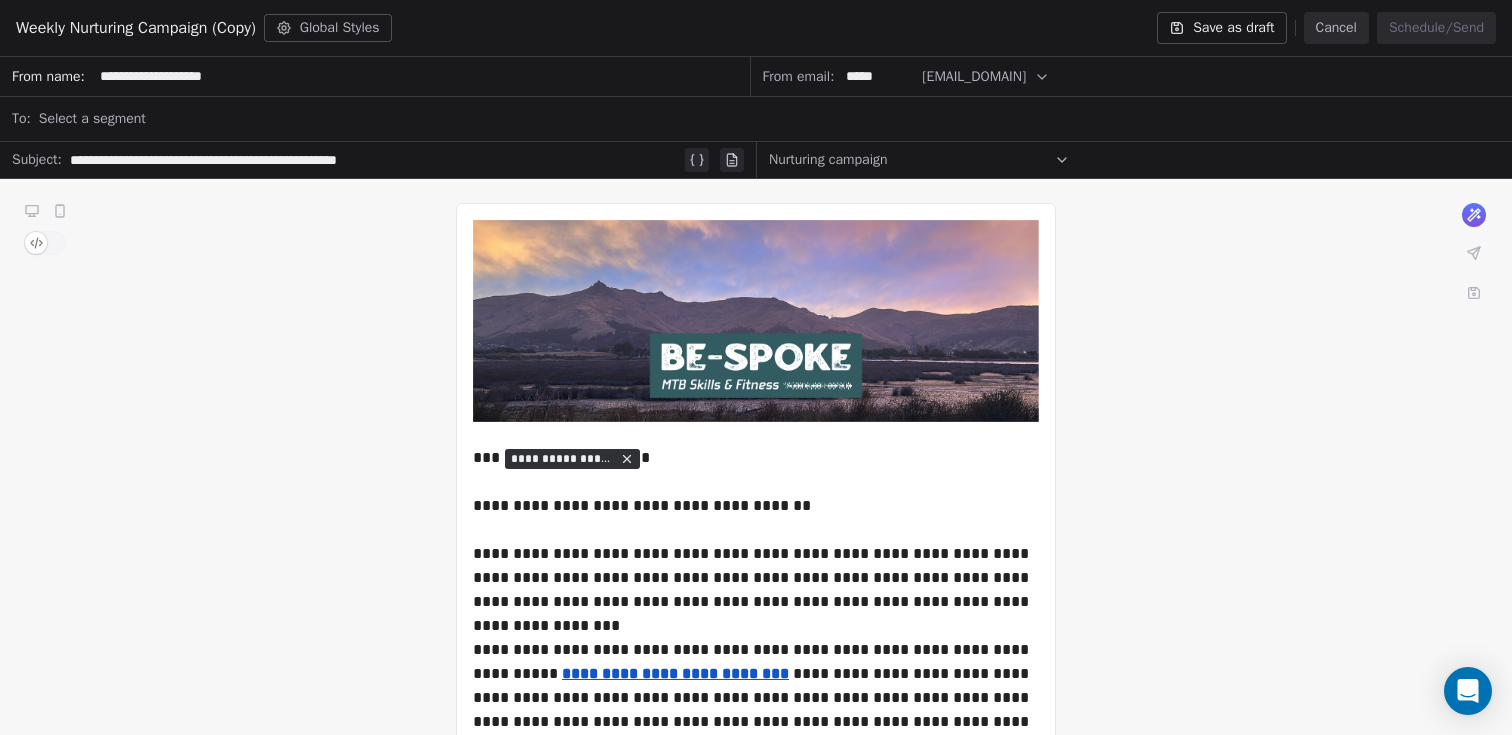 click on "Select a segment" at bounding box center [92, 119] 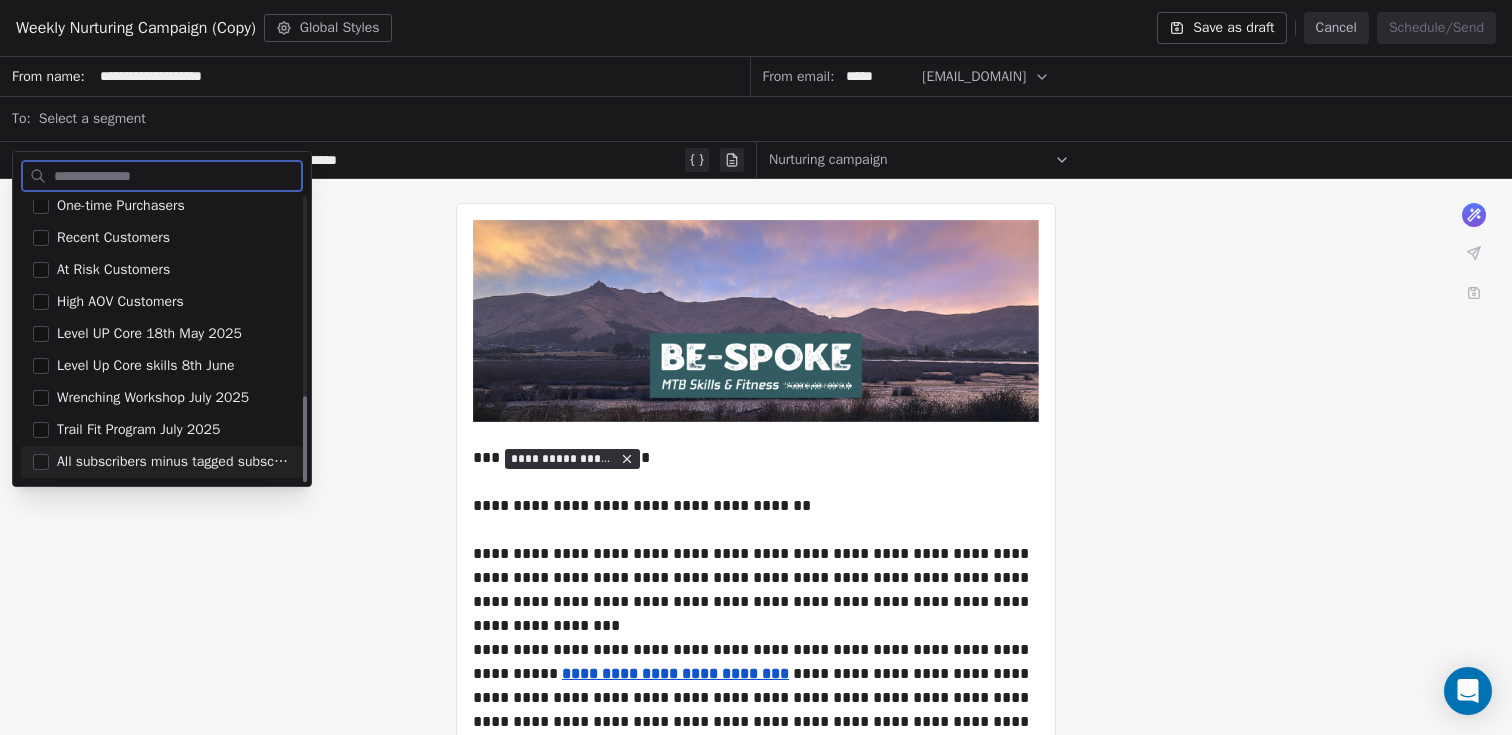 click on "All subscribers minus tagged subscribed" at bounding box center [174, 462] 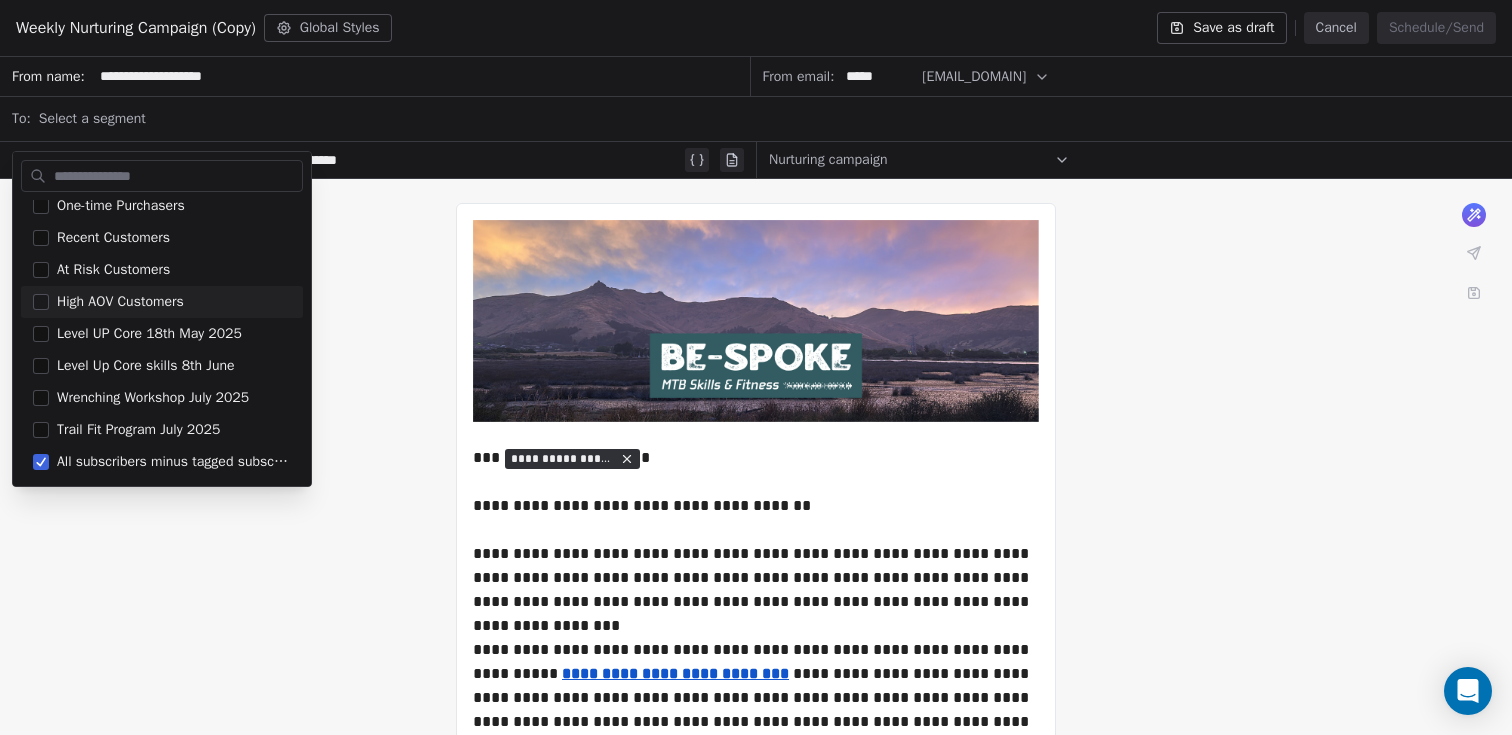 click on "To: All subscribers minus tagged subscribed" at bounding box center [756, 1170] 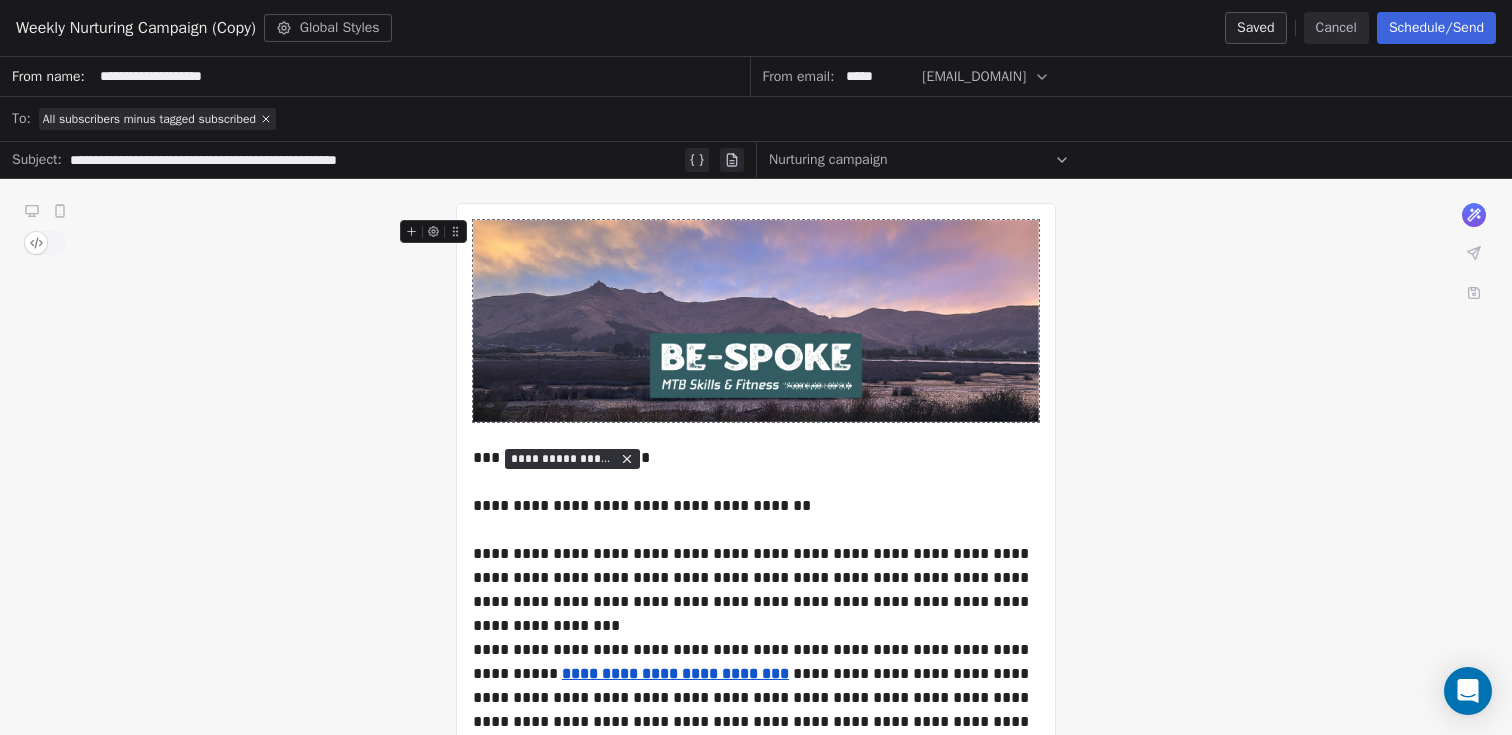 click on "Schedule/Send" at bounding box center [1436, 28] 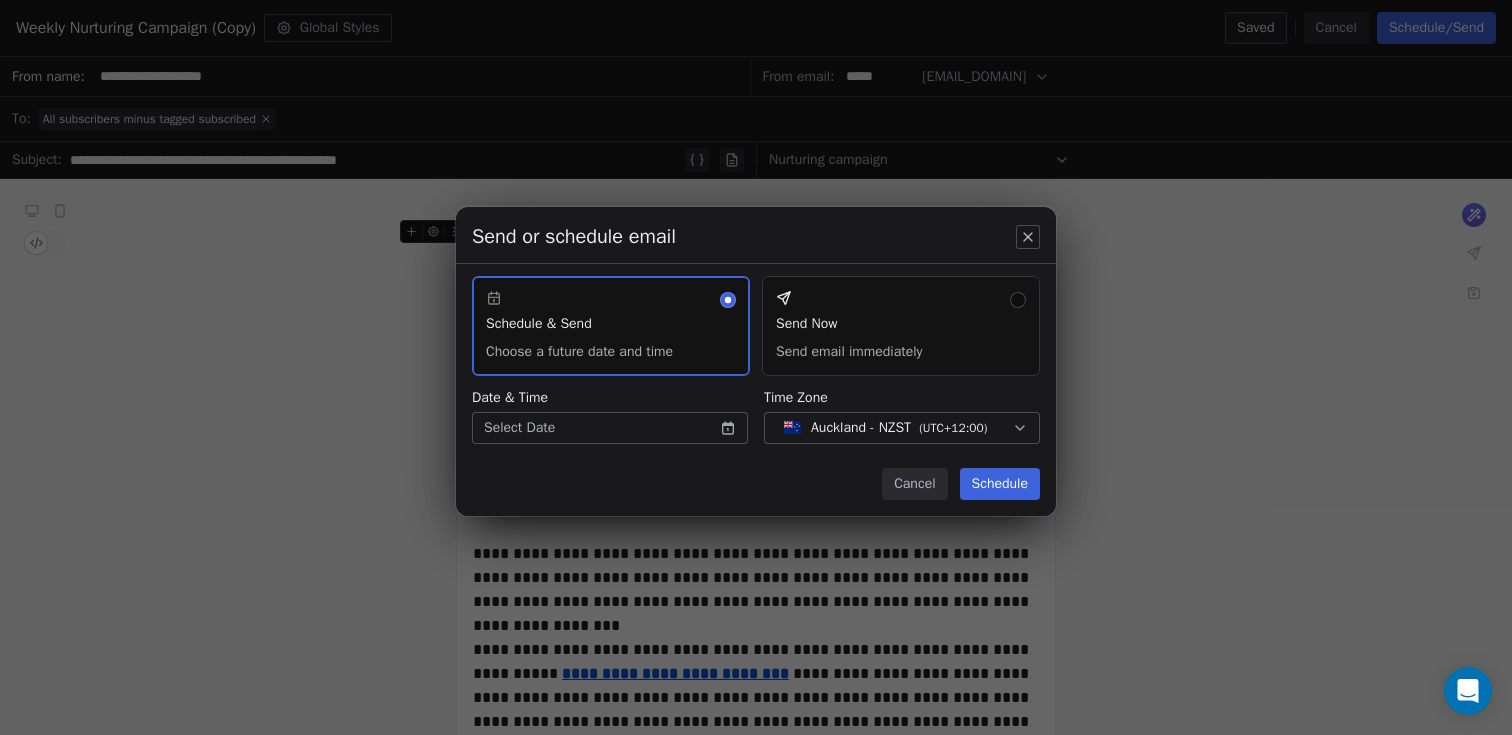 click on "Send Now Send email immediately" at bounding box center [901, 326] 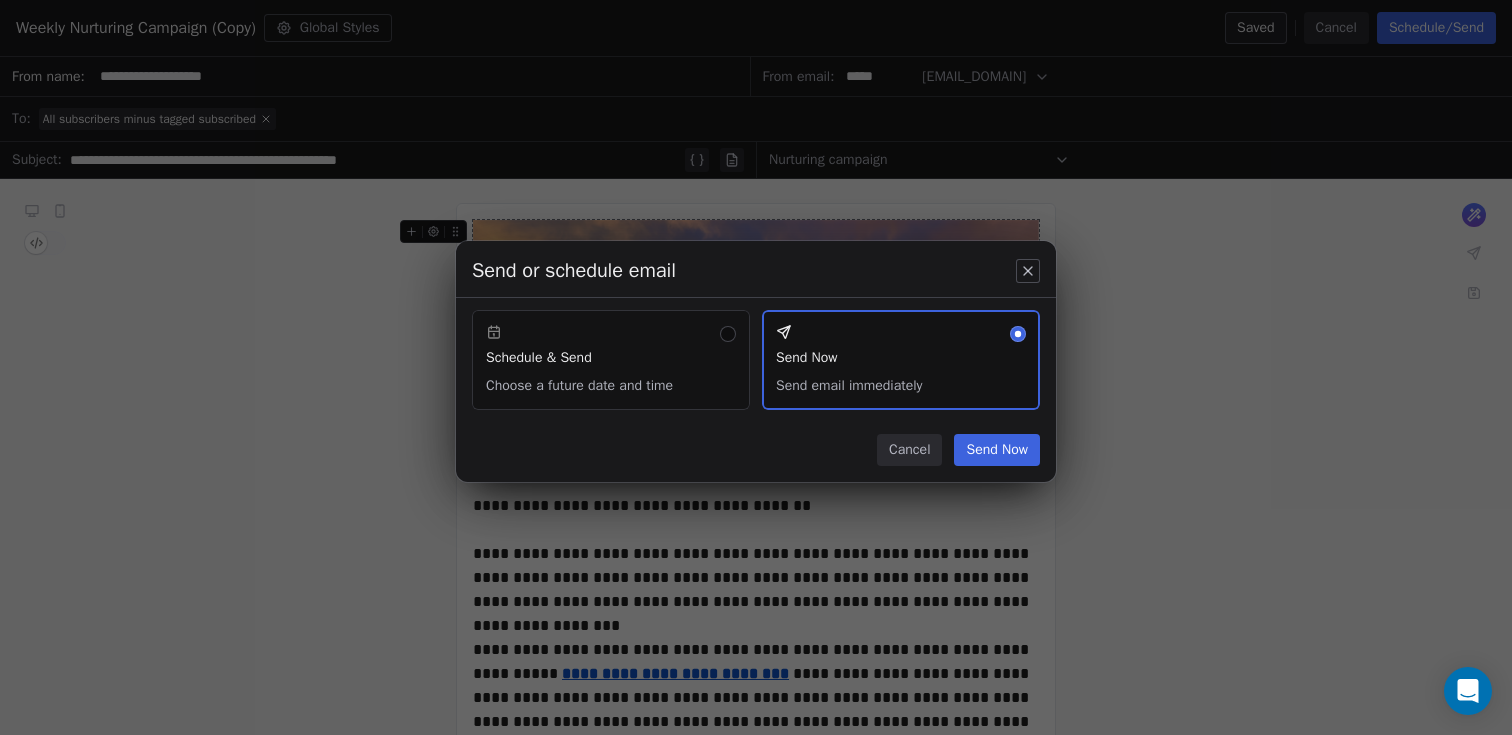 click on "Send Now" at bounding box center (997, 450) 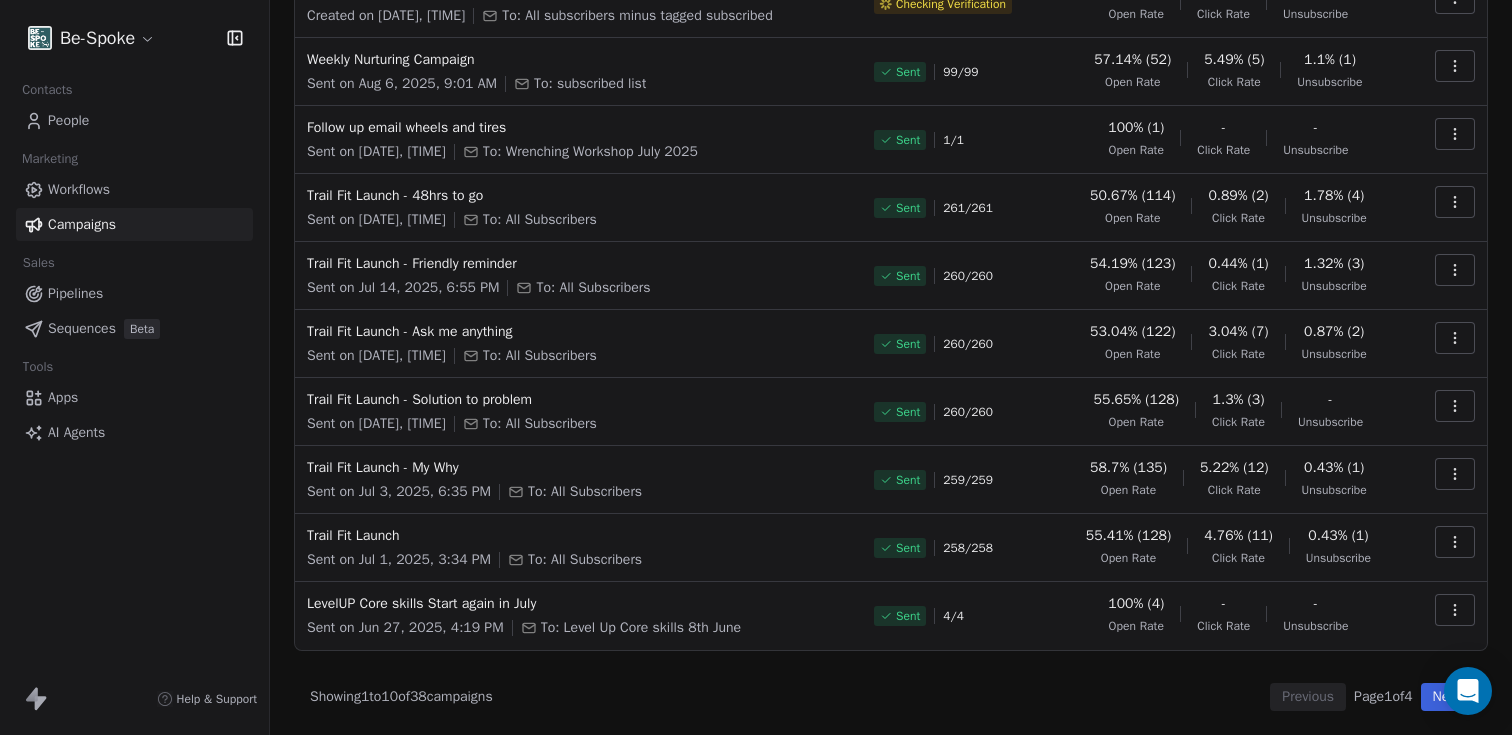 scroll, scrollTop: 0, scrollLeft: 0, axis: both 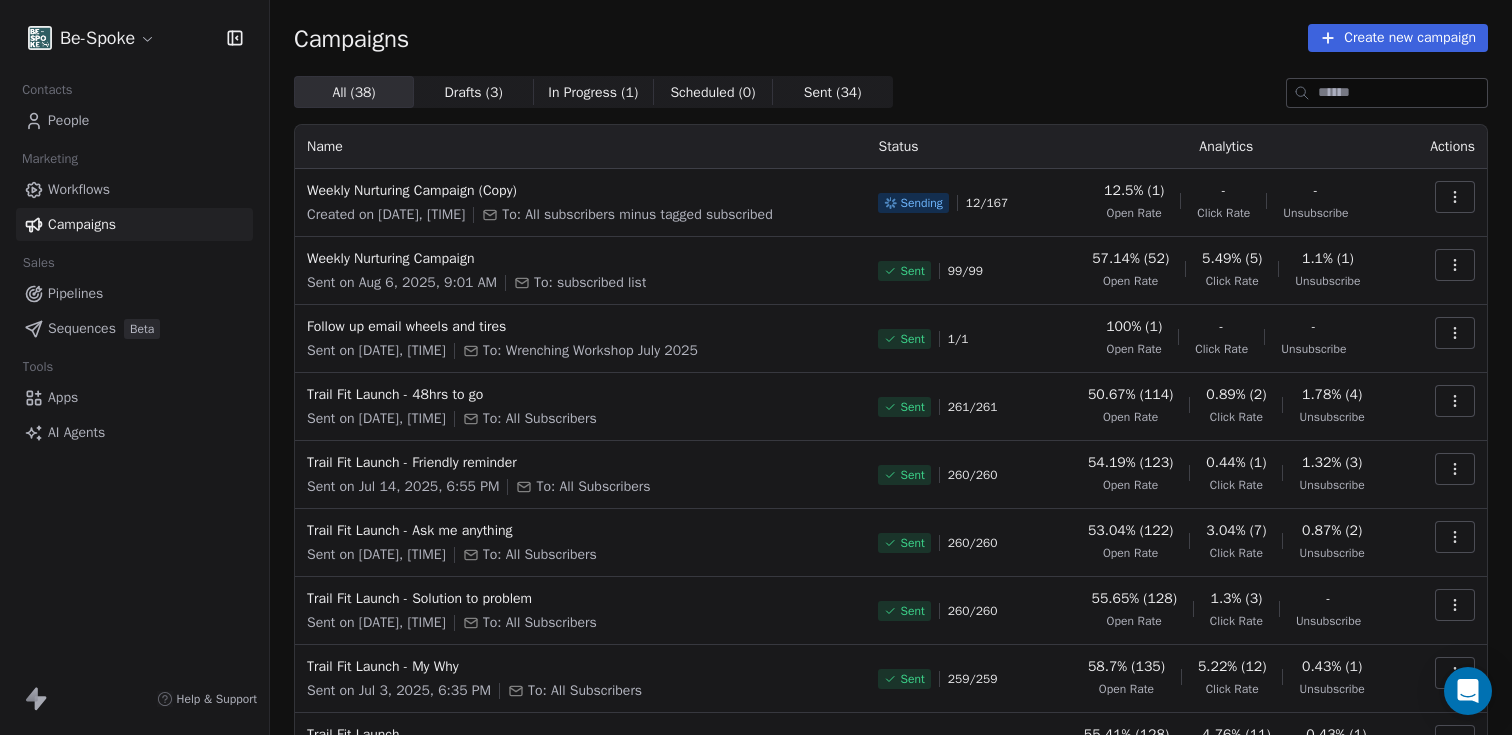 click on "People" at bounding box center [134, 120] 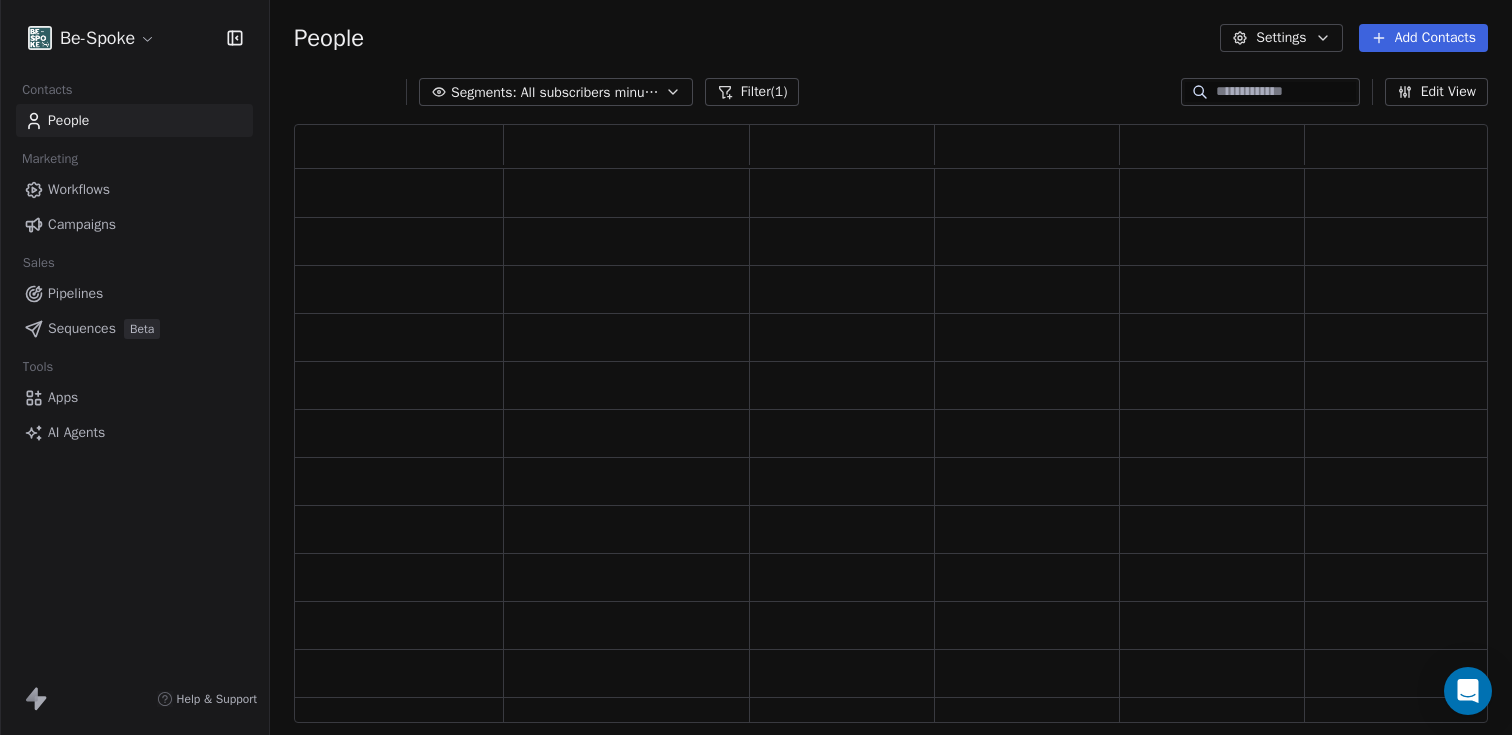 scroll, scrollTop: 16, scrollLeft: 16, axis: both 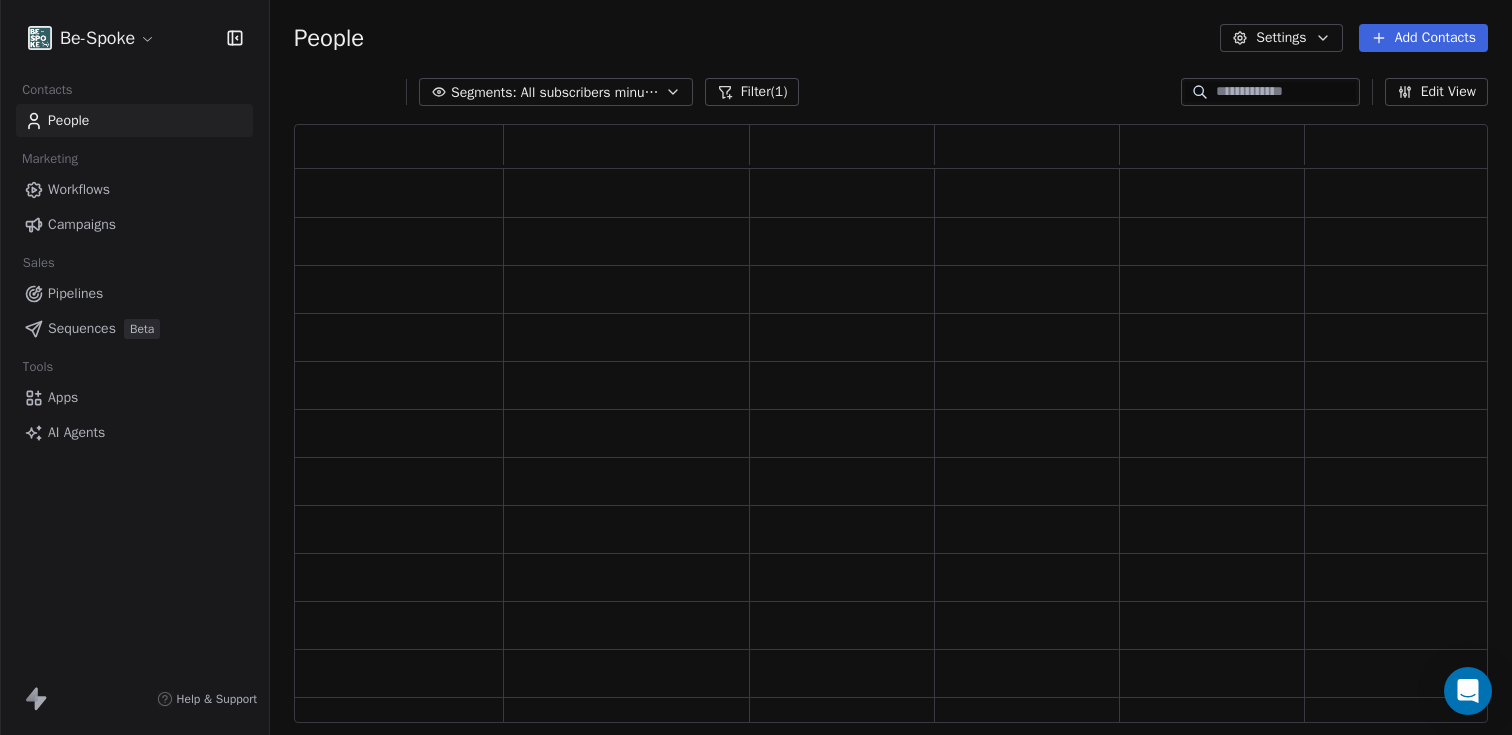 click on "Campaigns" at bounding box center [134, 224] 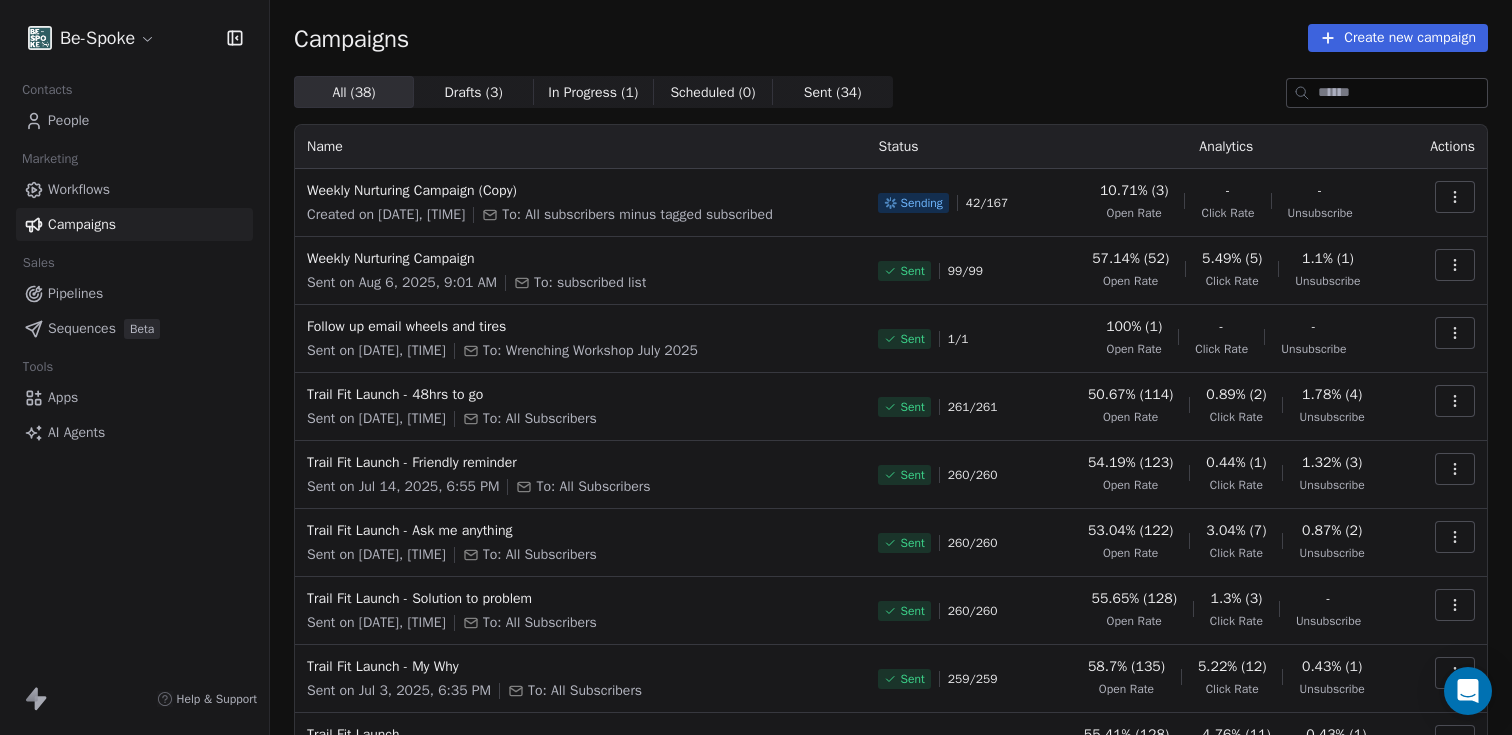 click on "People" at bounding box center (68, 120) 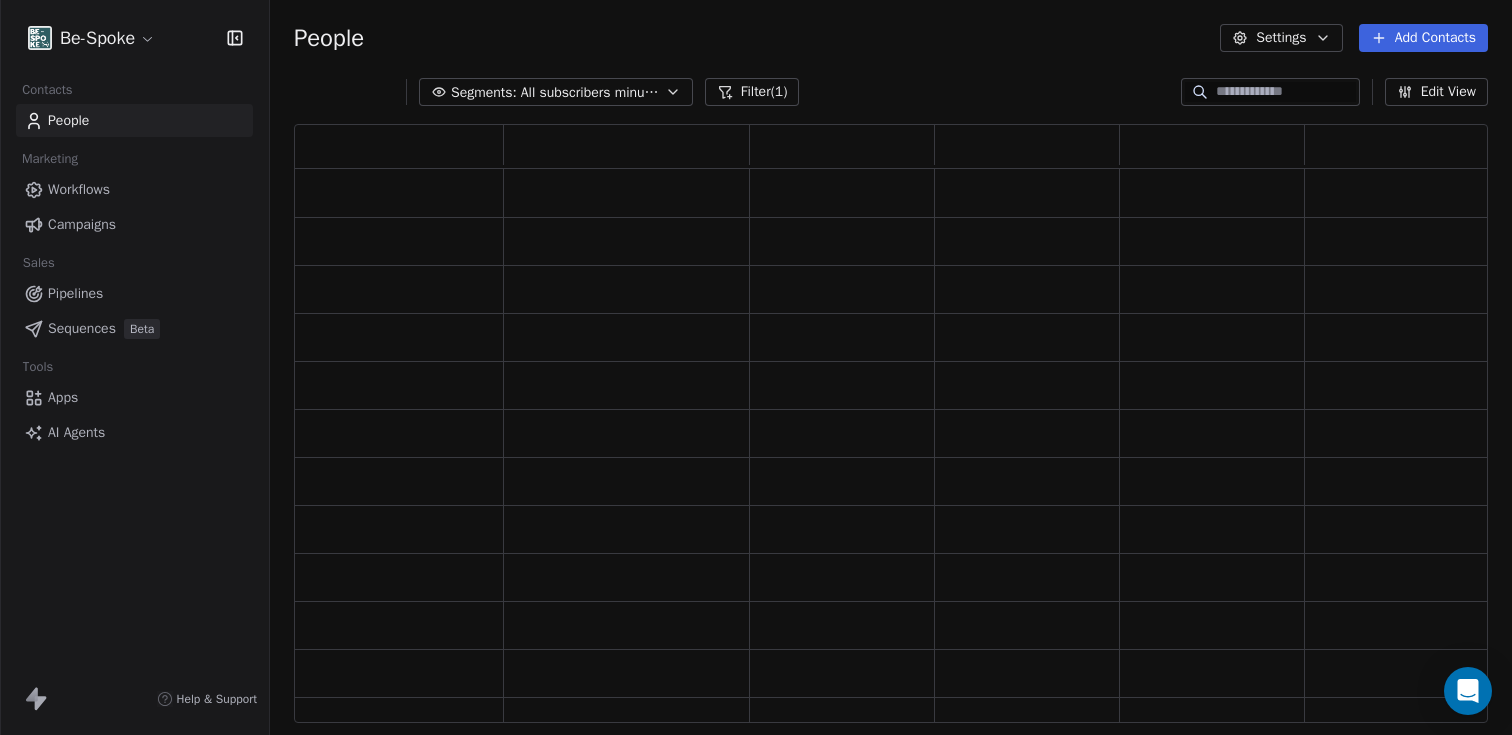 scroll, scrollTop: 16, scrollLeft: 16, axis: both 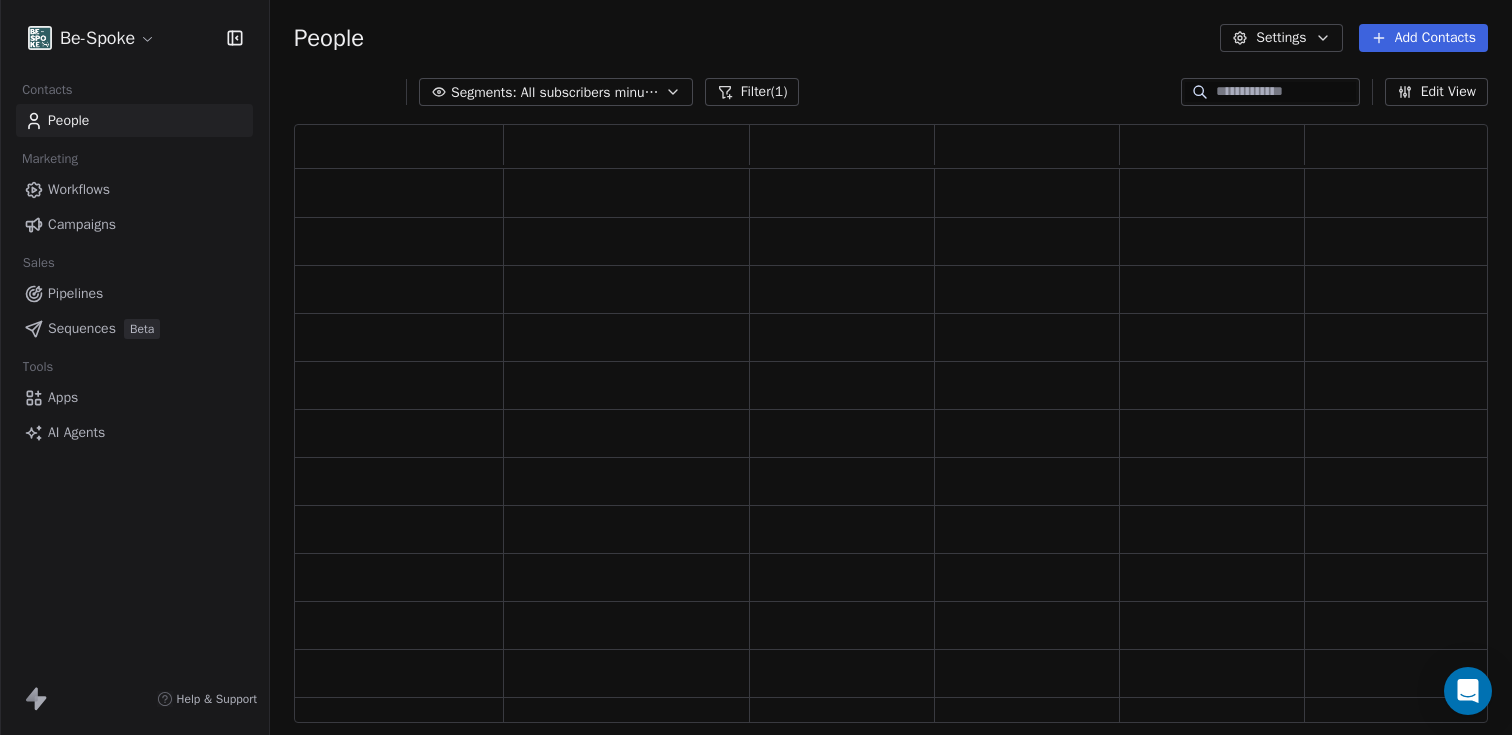 click on "Campaigns" at bounding box center (82, 224) 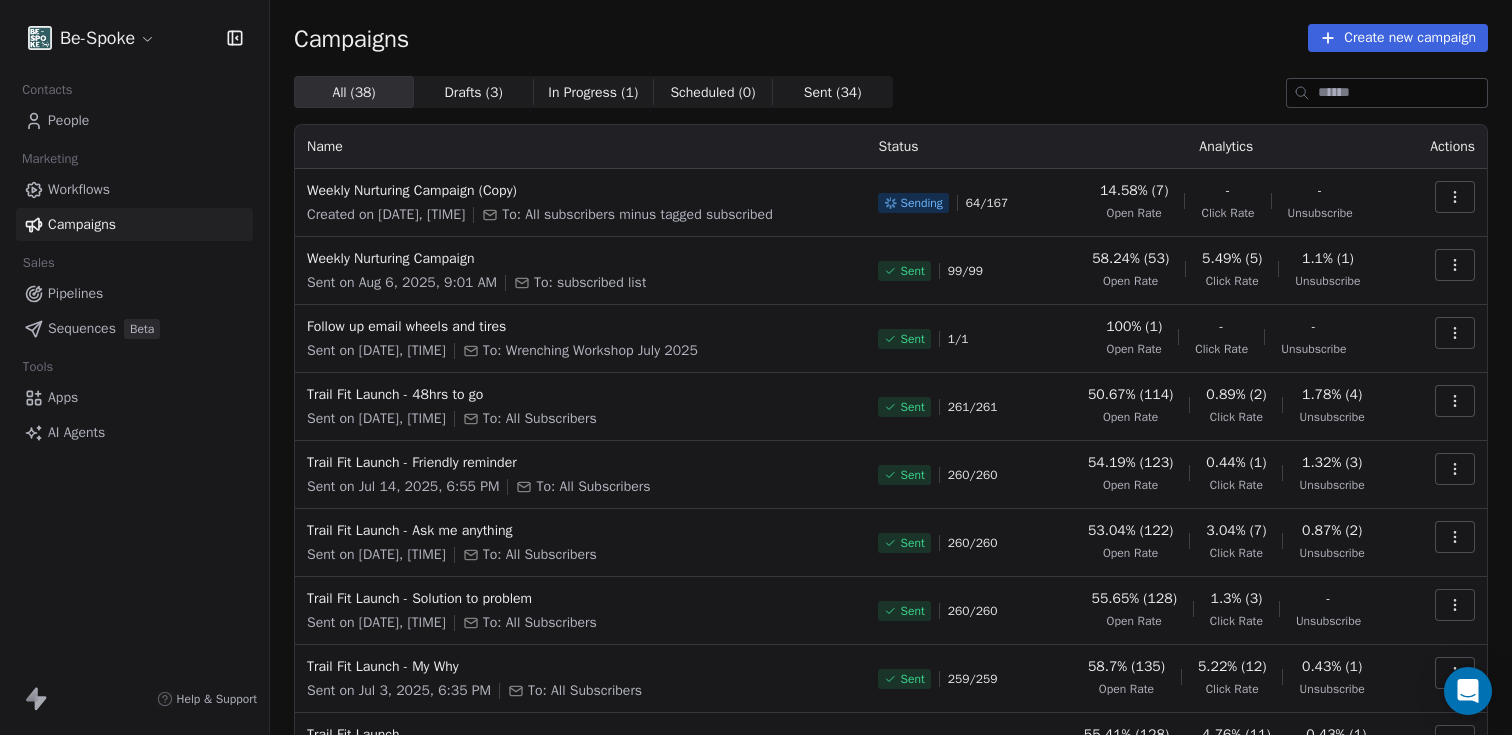 click on "Workflows" at bounding box center [79, 189] 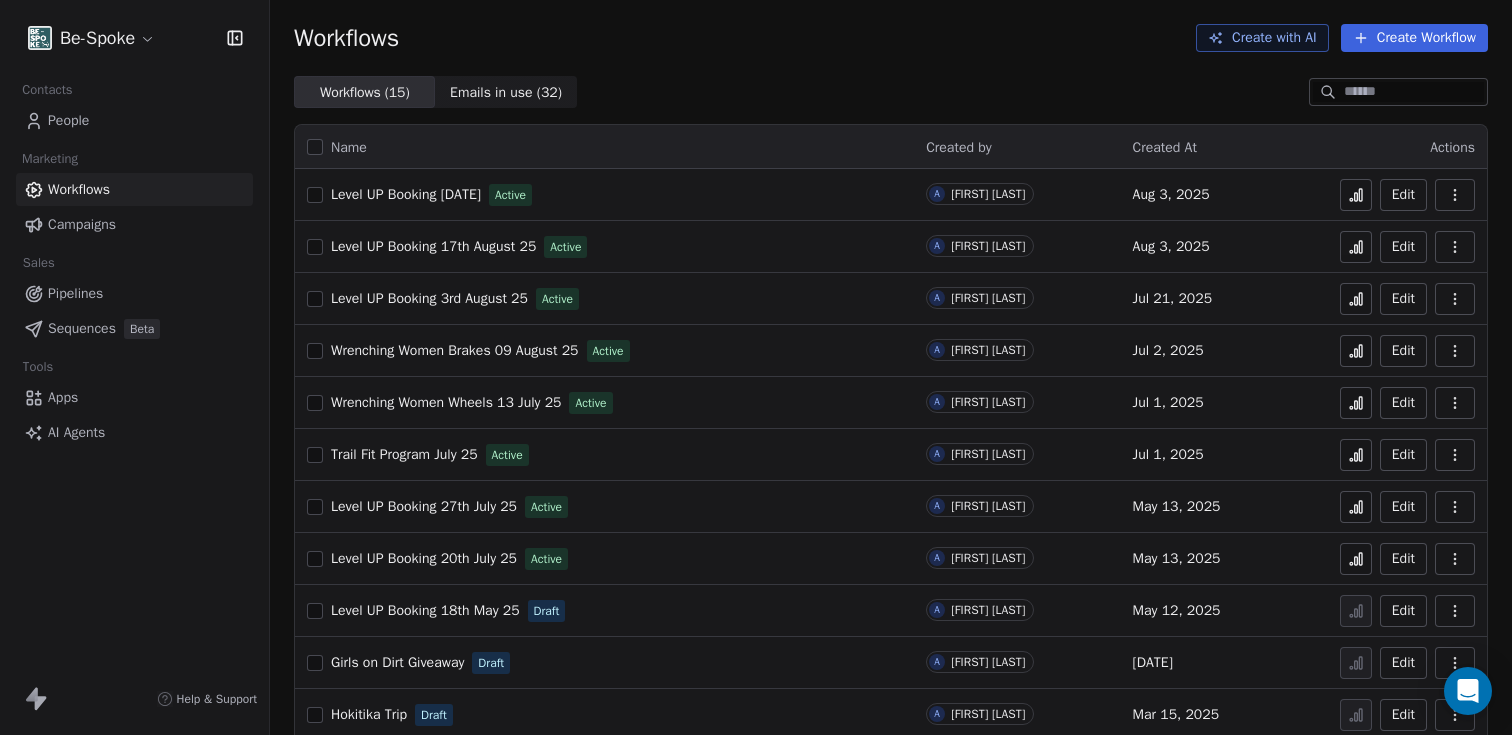 click on "Campaigns" at bounding box center [82, 224] 